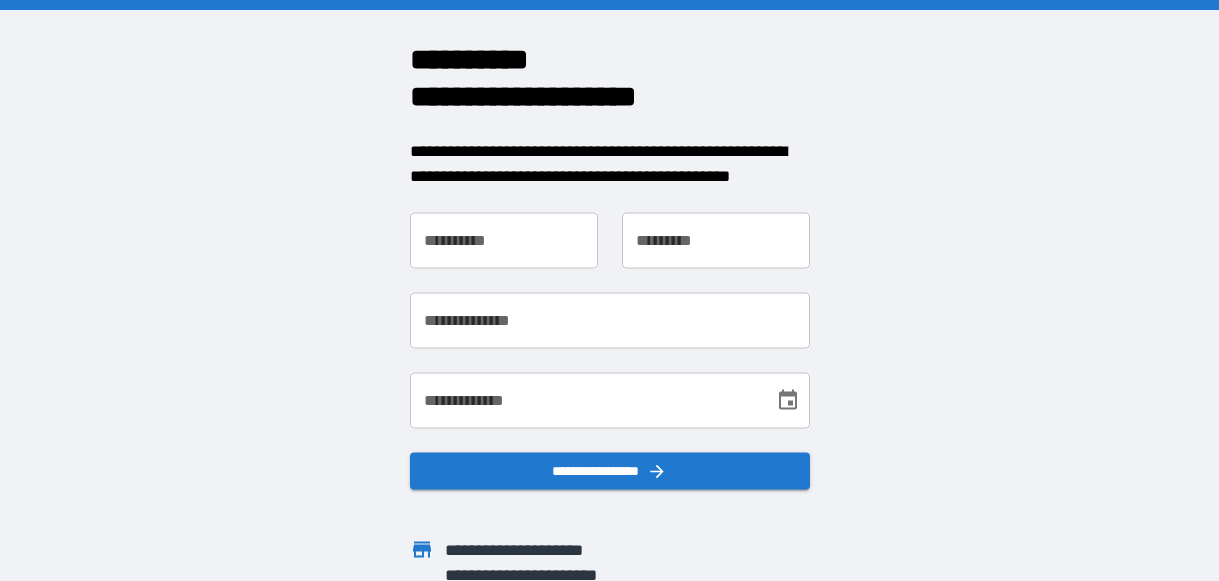 scroll, scrollTop: 0, scrollLeft: 0, axis: both 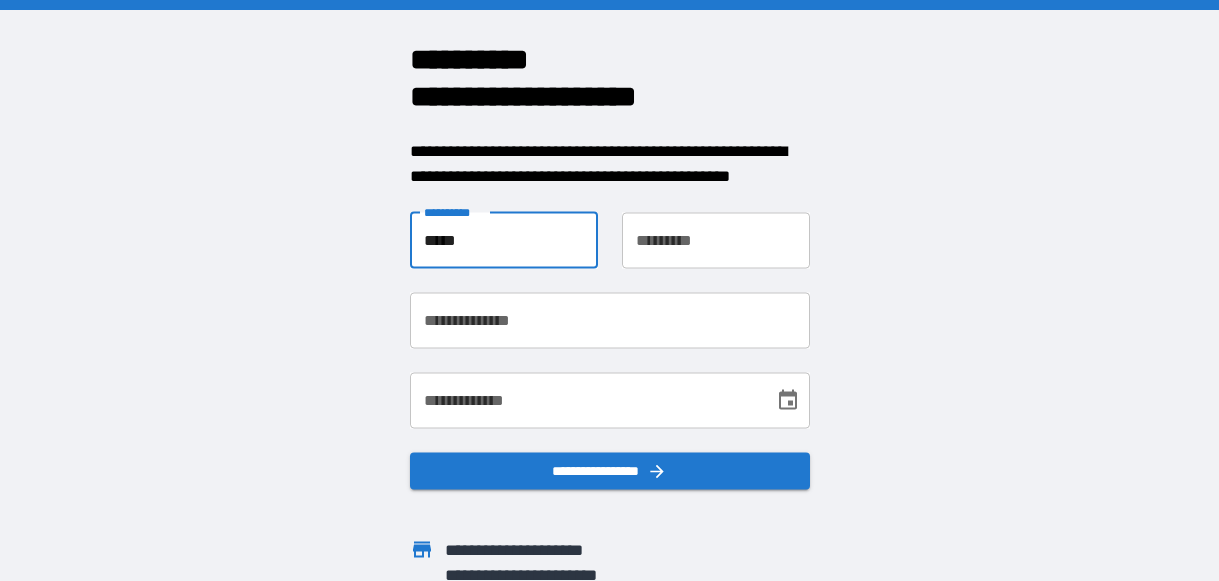 type on "****" 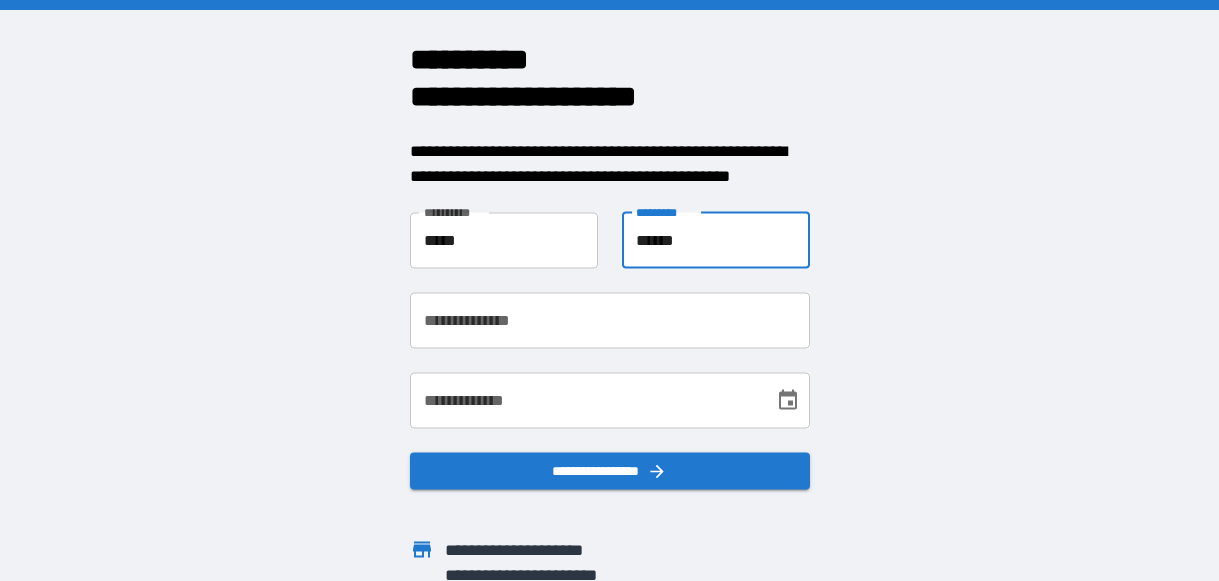 type on "******" 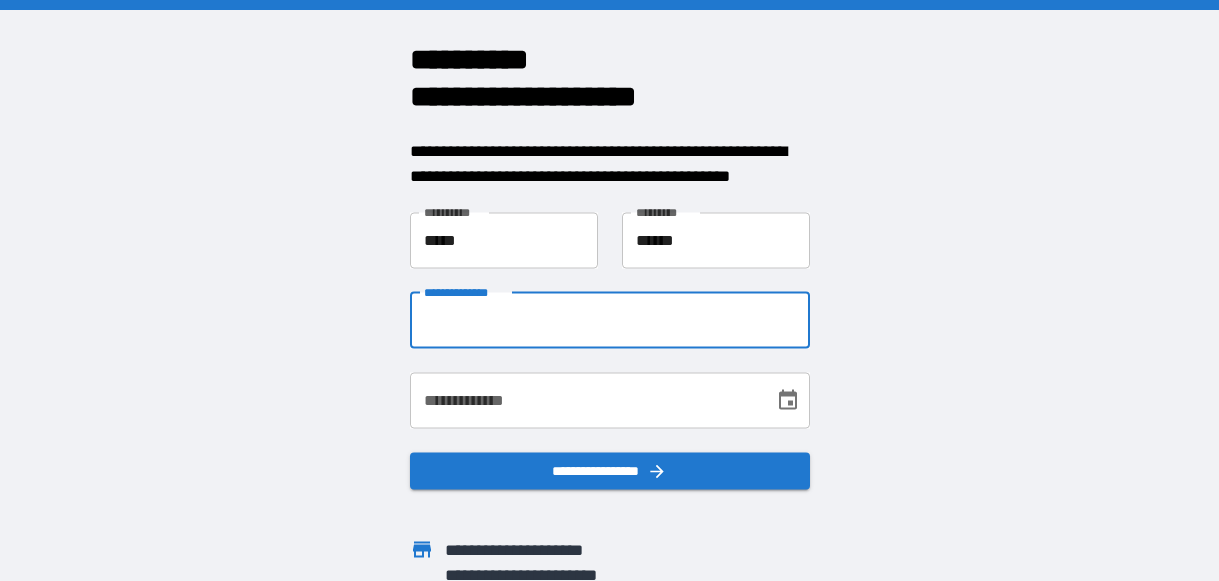 click on "**********" at bounding box center [610, 320] 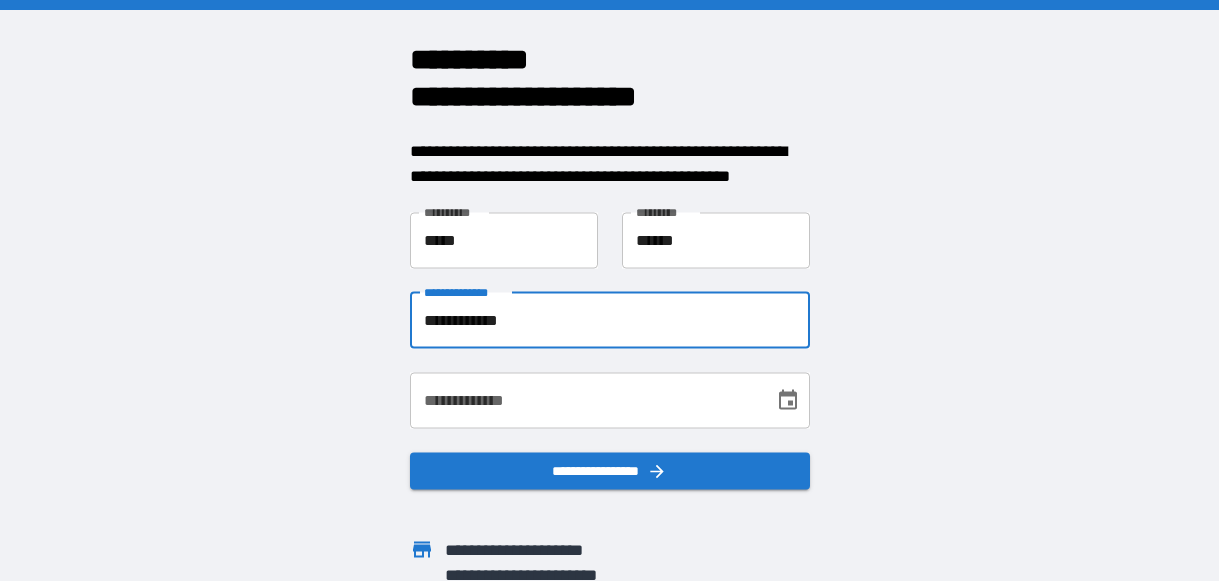 type on "**********" 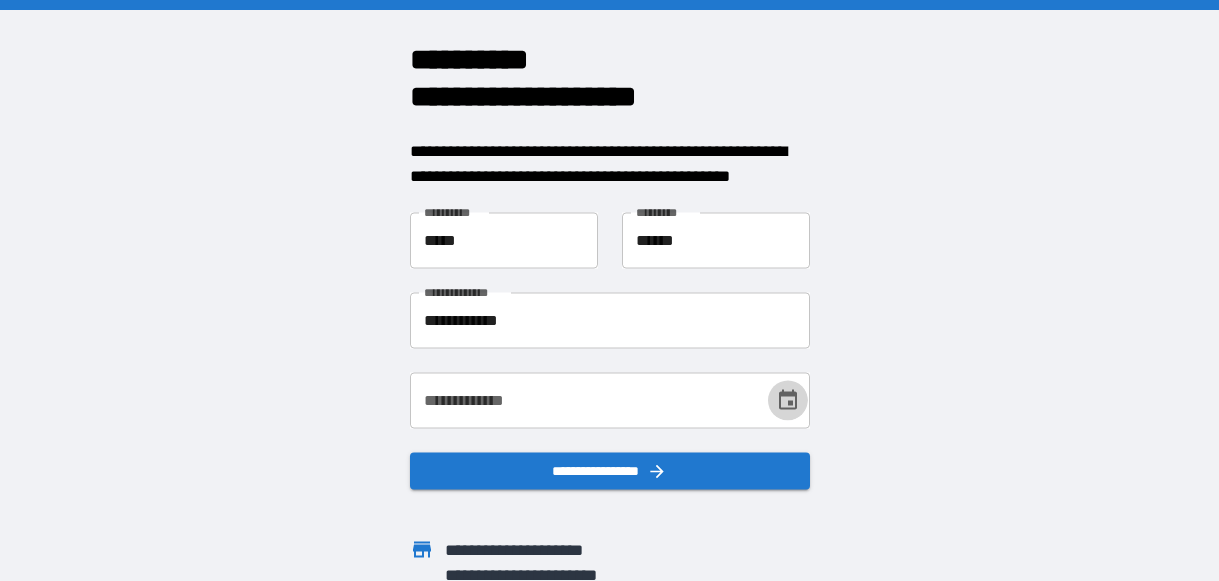 click 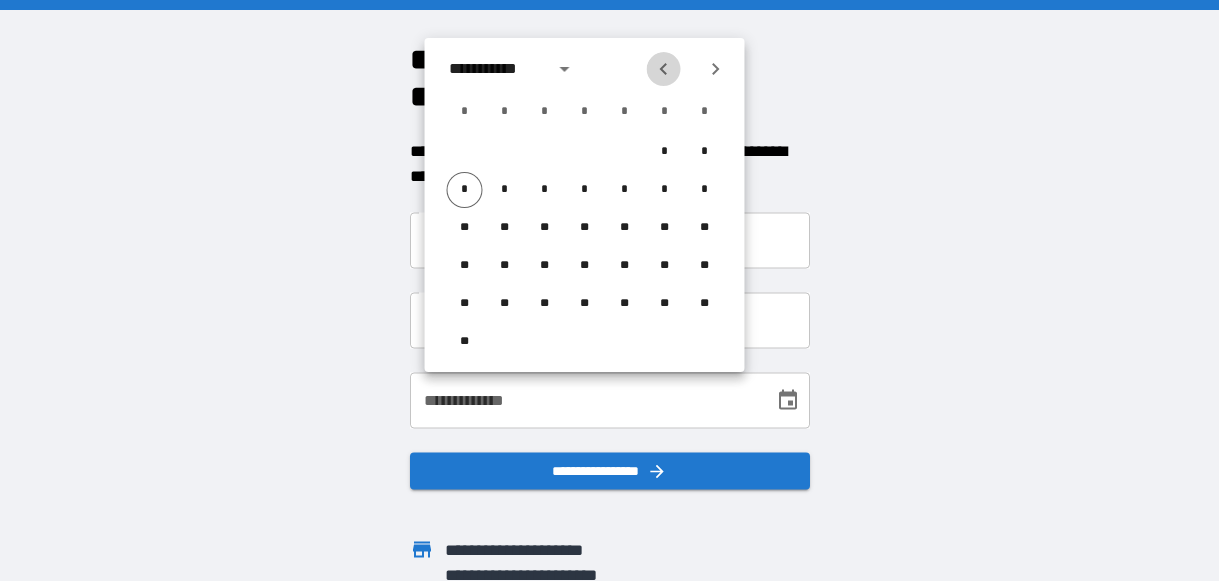click 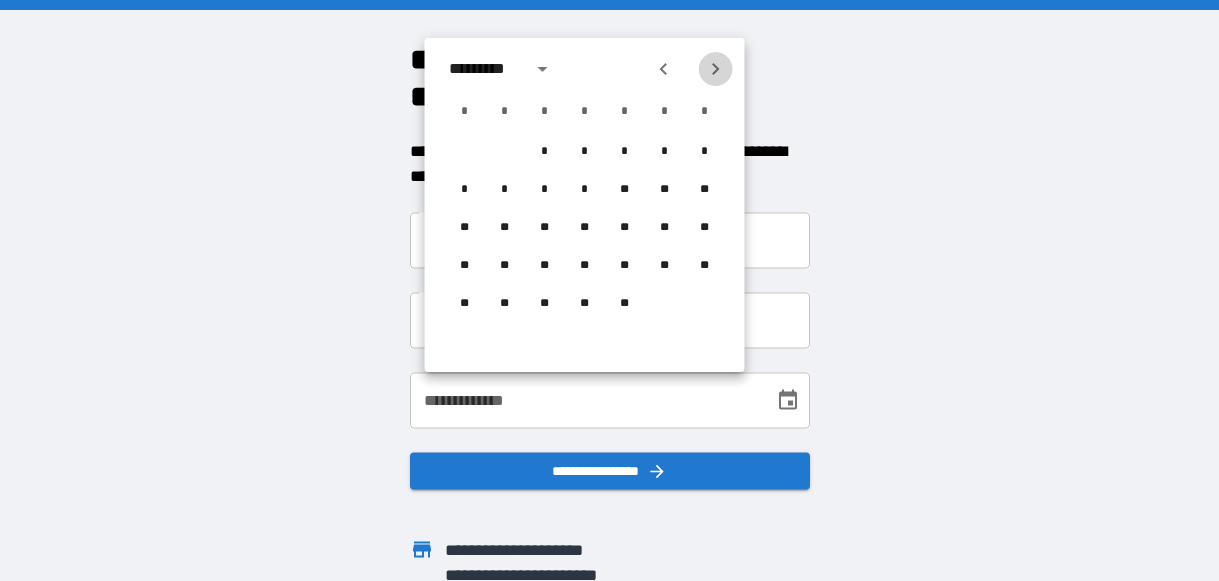 click 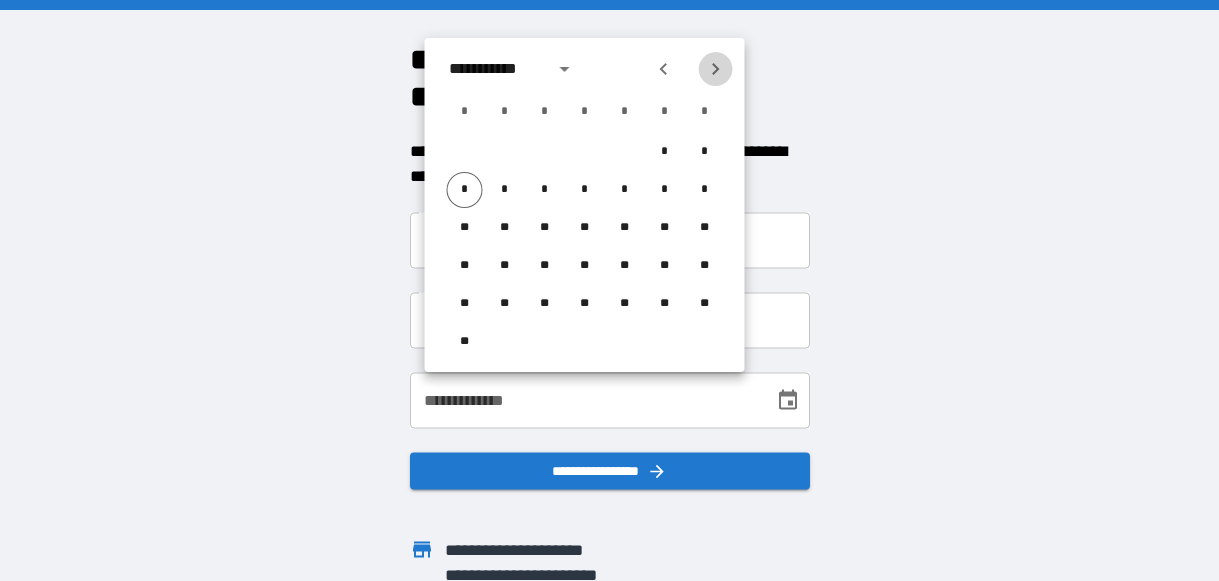 click 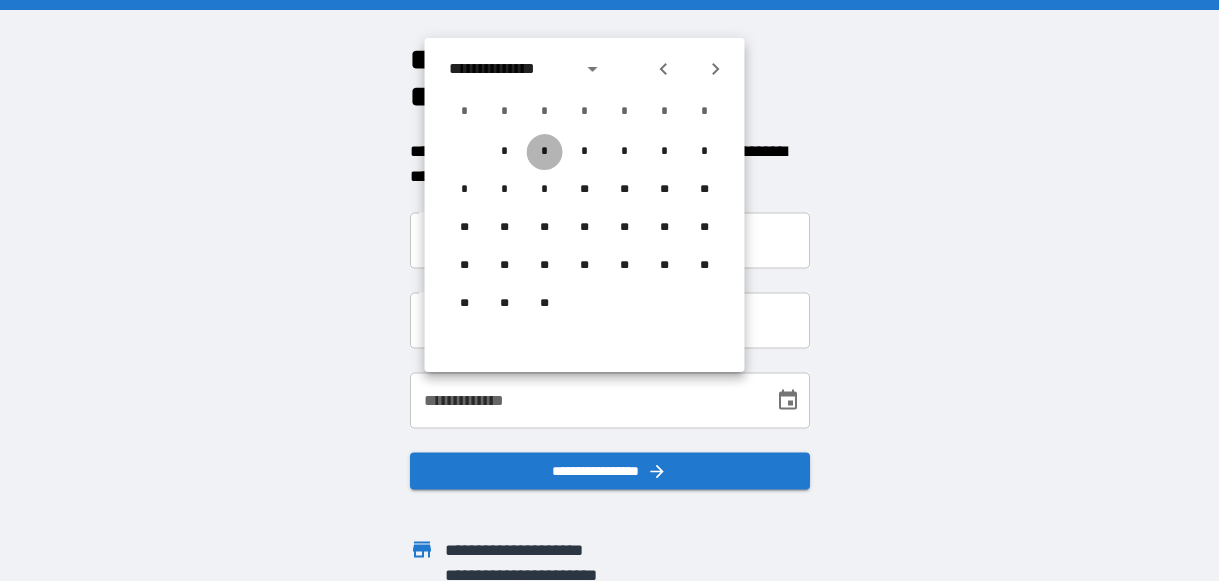 click on "*" at bounding box center (545, 152) 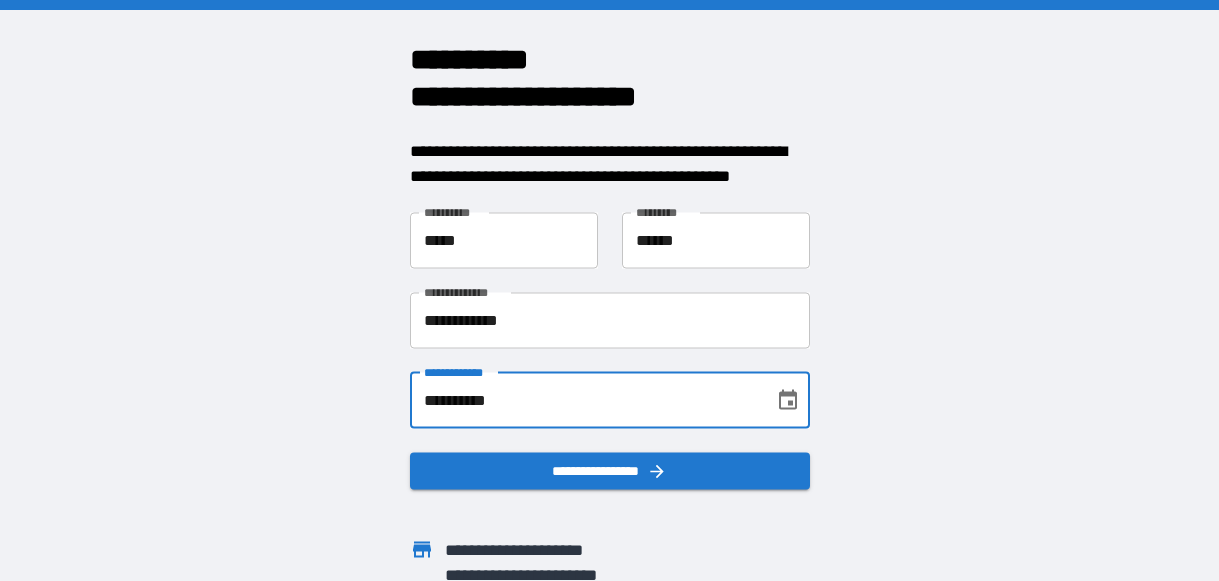 click on "**********" at bounding box center (585, 400) 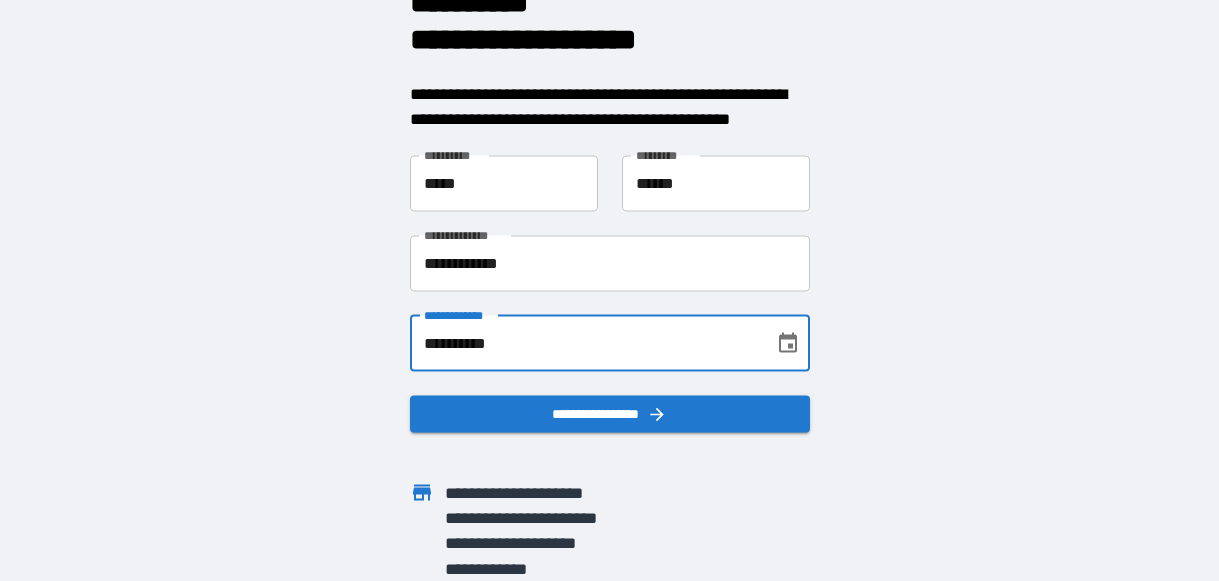 scroll, scrollTop: 56, scrollLeft: 0, axis: vertical 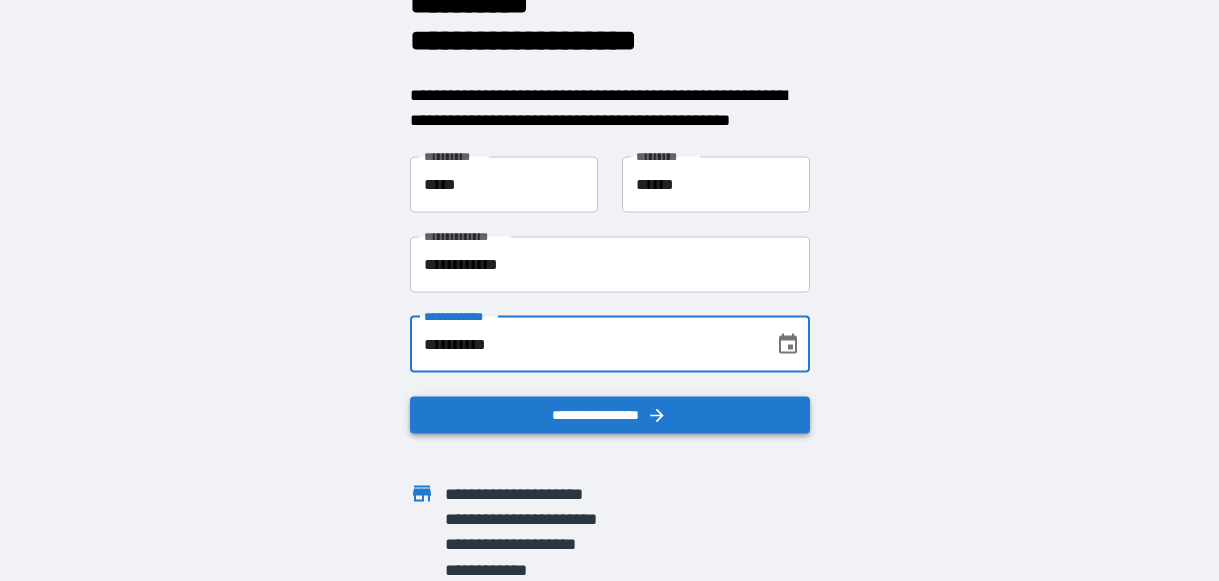 type on "**********" 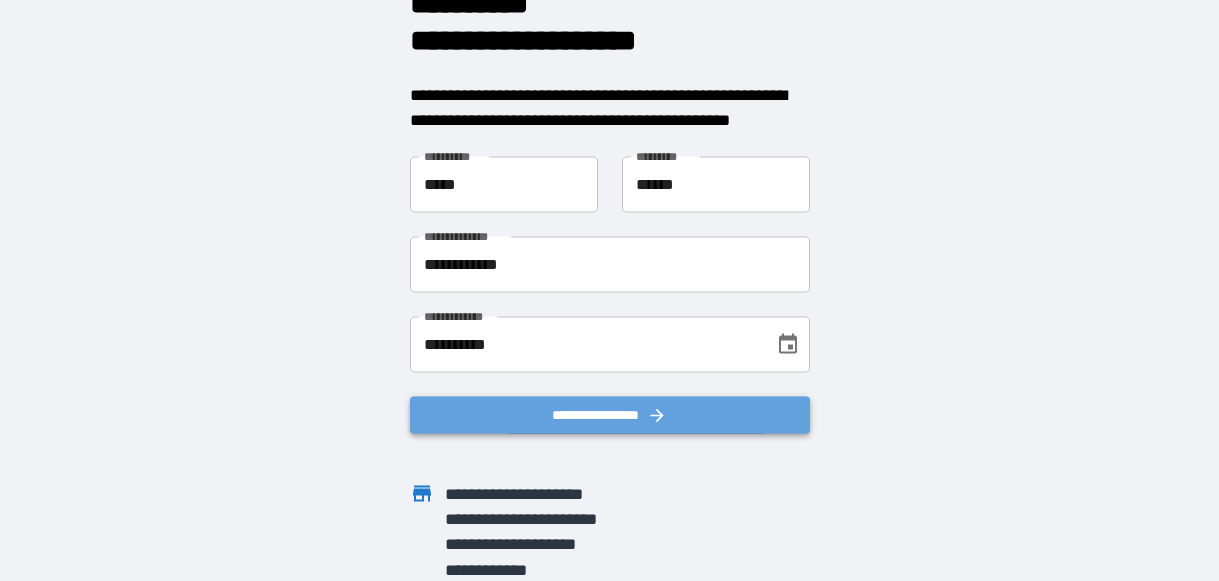 click on "**********" at bounding box center [610, 414] 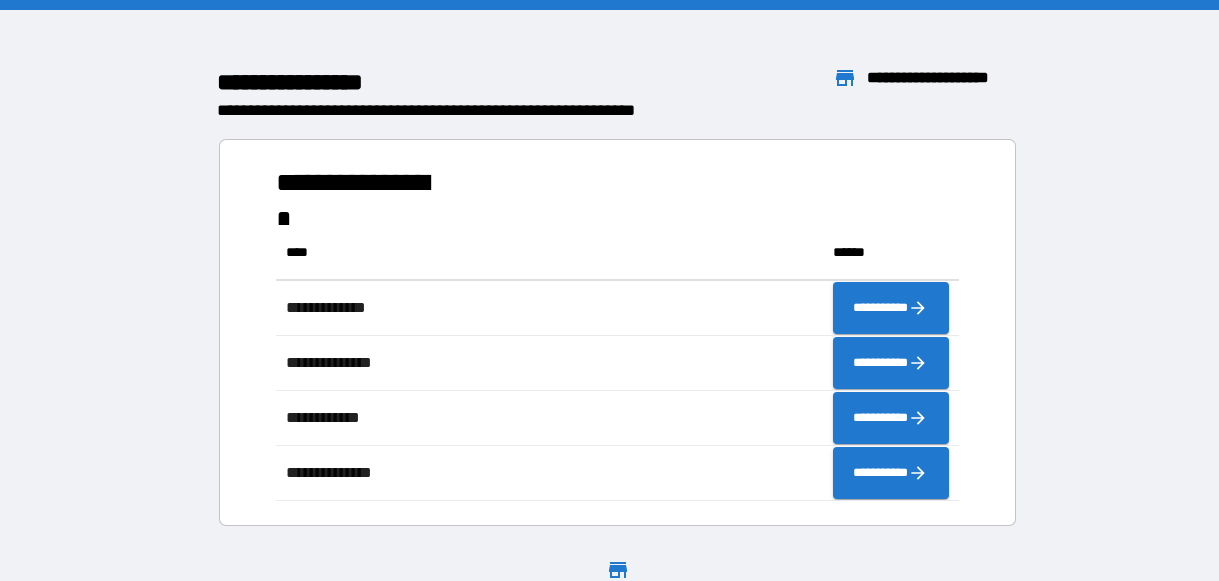 scroll, scrollTop: 1, scrollLeft: 1, axis: both 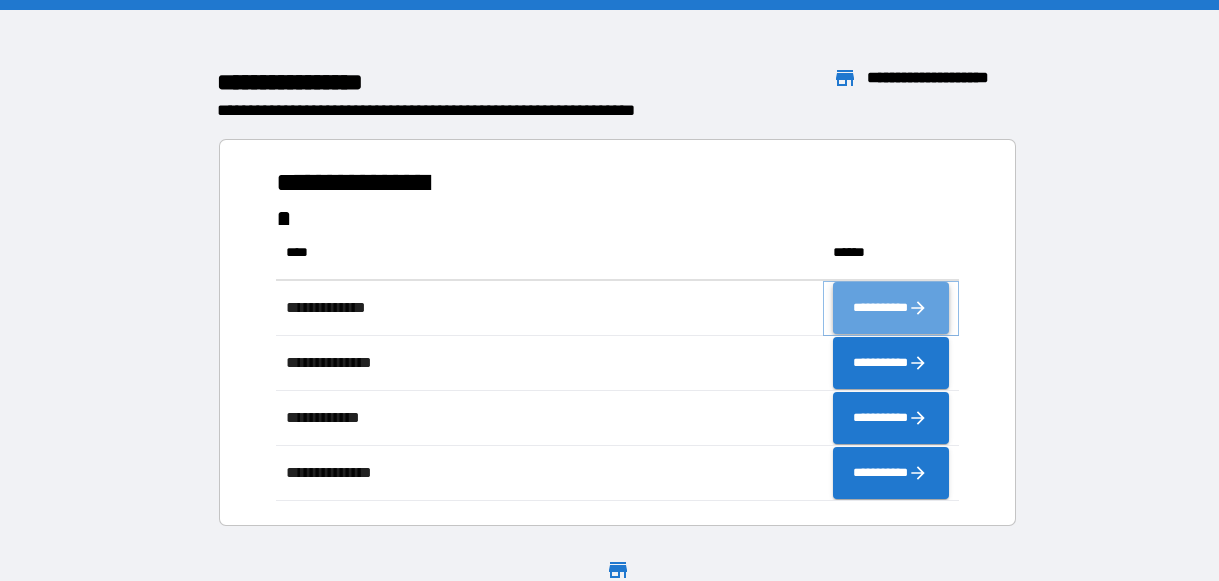 click on "**********" at bounding box center [891, 308] 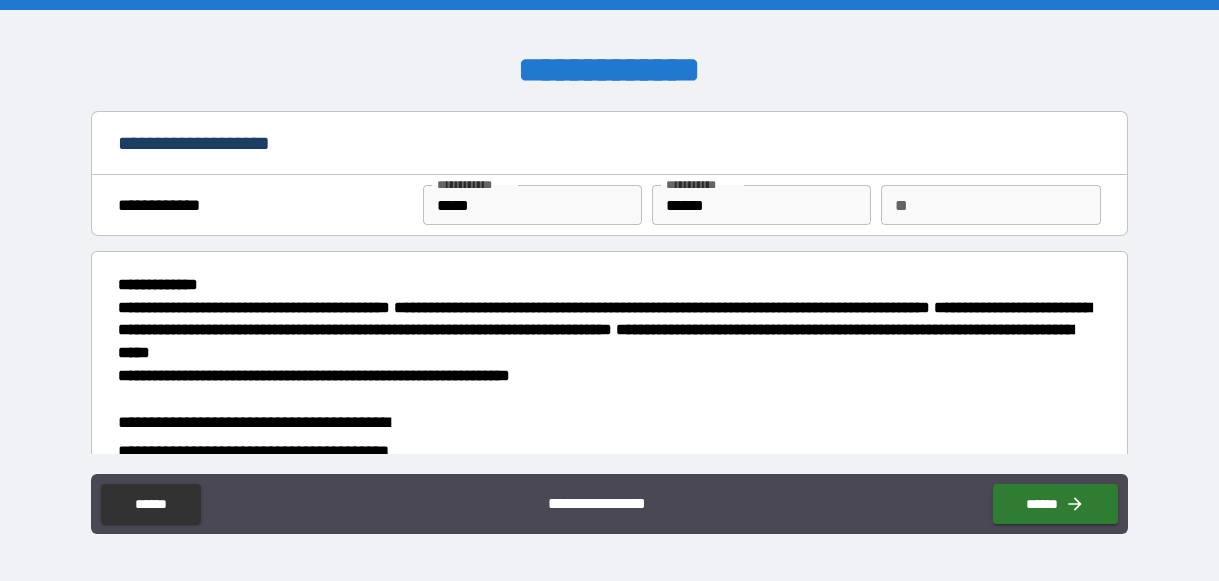 type on "*" 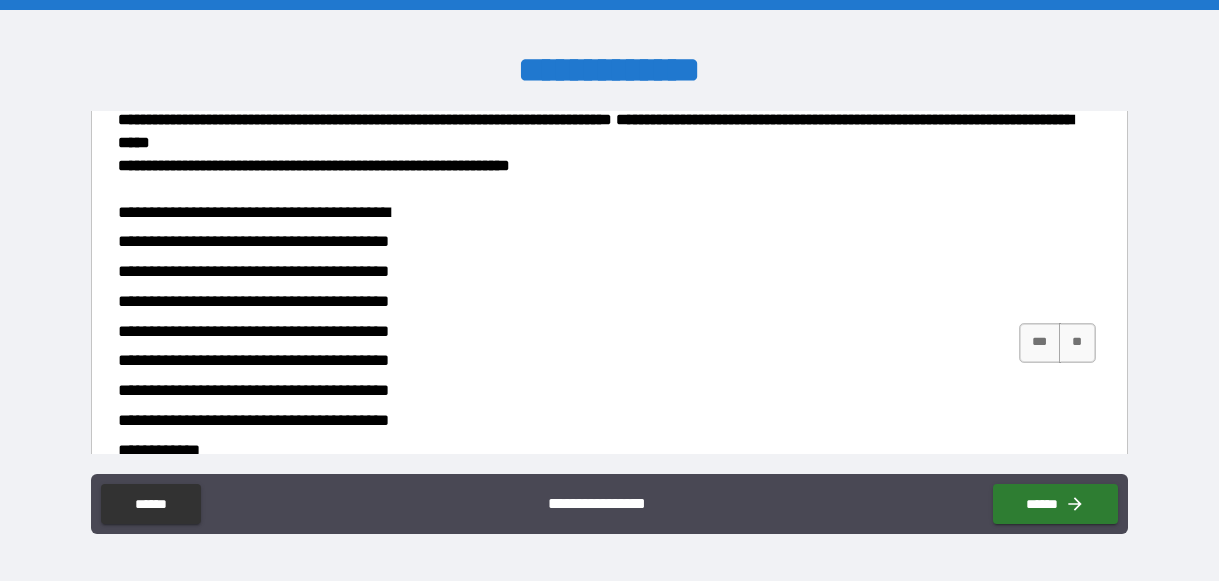scroll, scrollTop: 213, scrollLeft: 0, axis: vertical 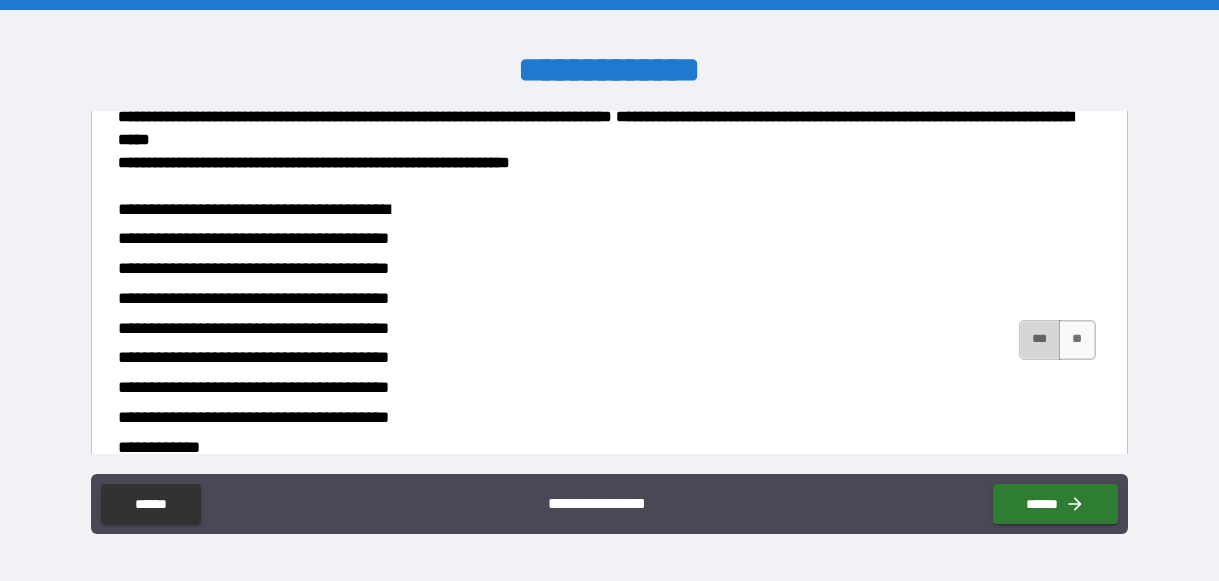click on "***" at bounding box center [1040, 340] 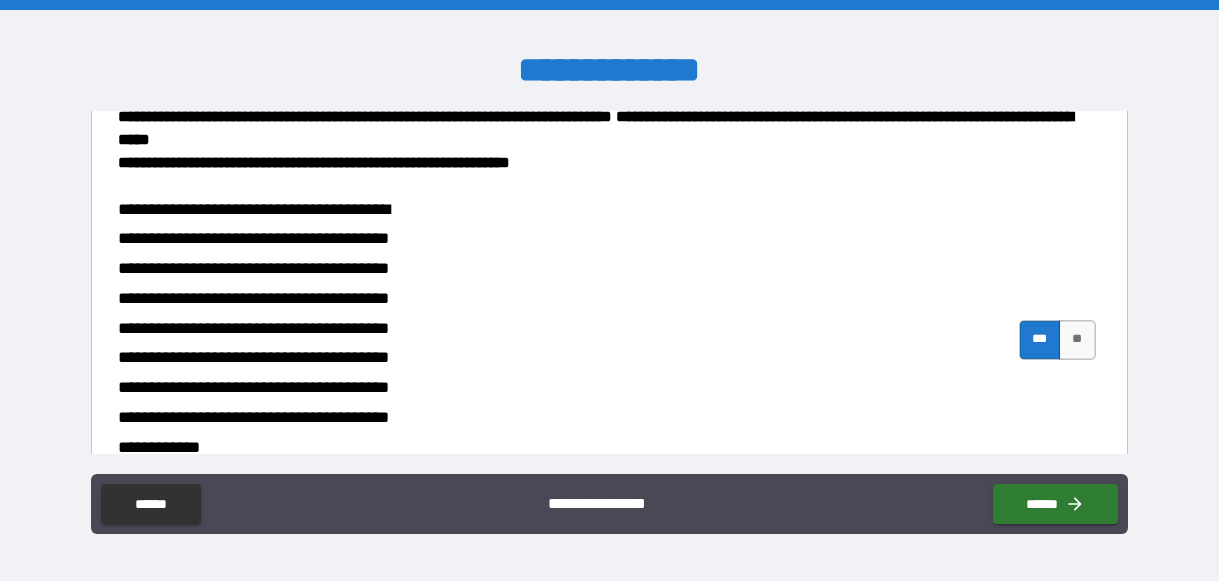 type on "*" 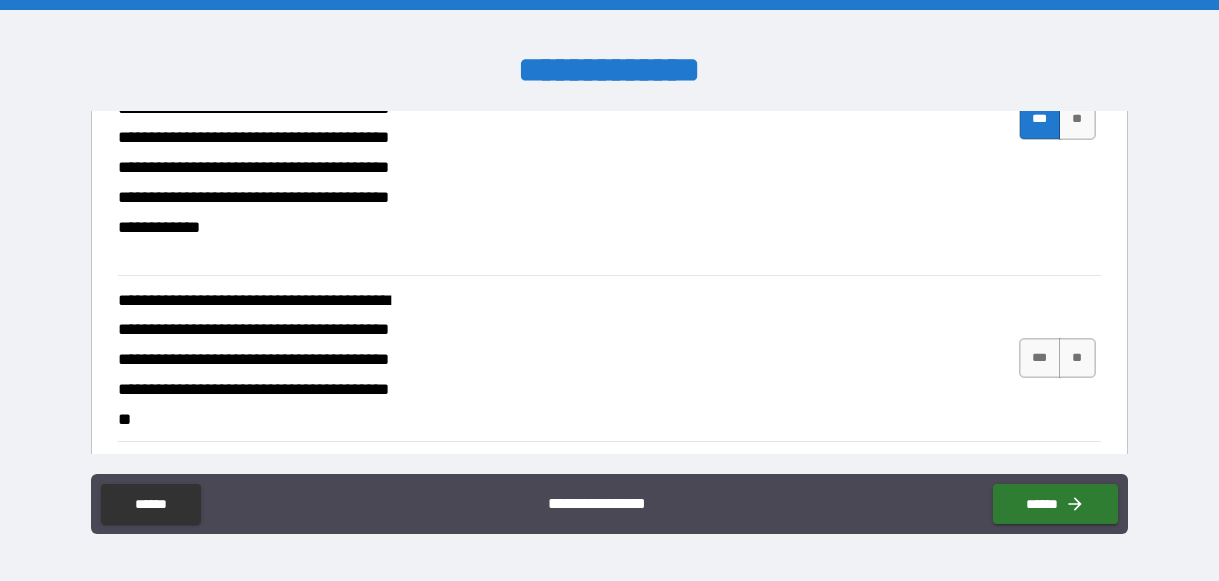 scroll, scrollTop: 436, scrollLeft: 0, axis: vertical 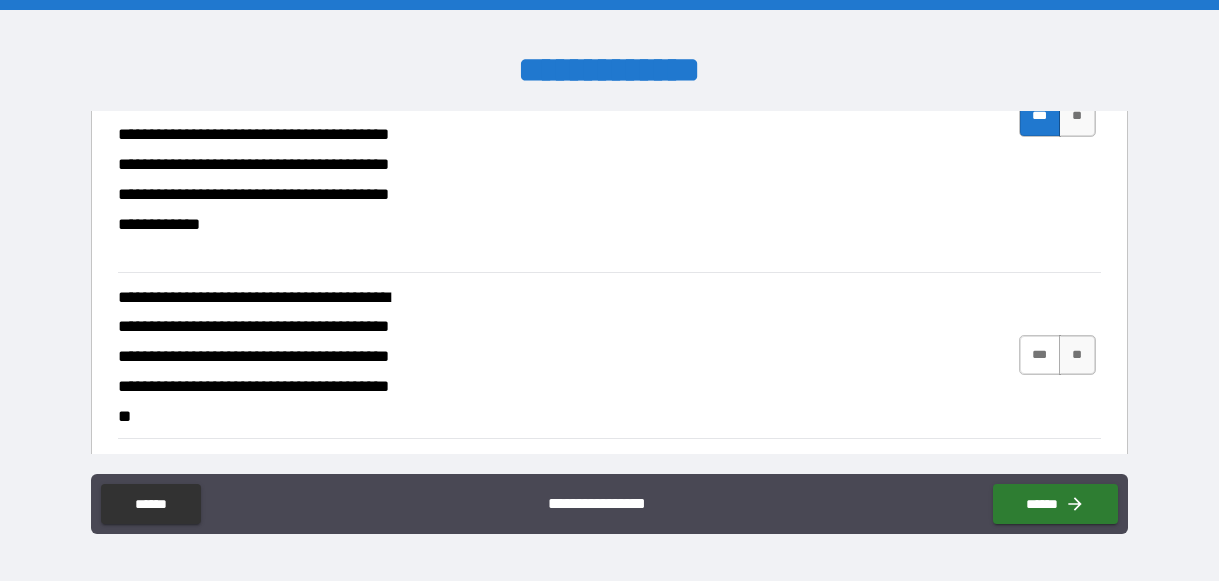 click on "***" at bounding box center [1040, 355] 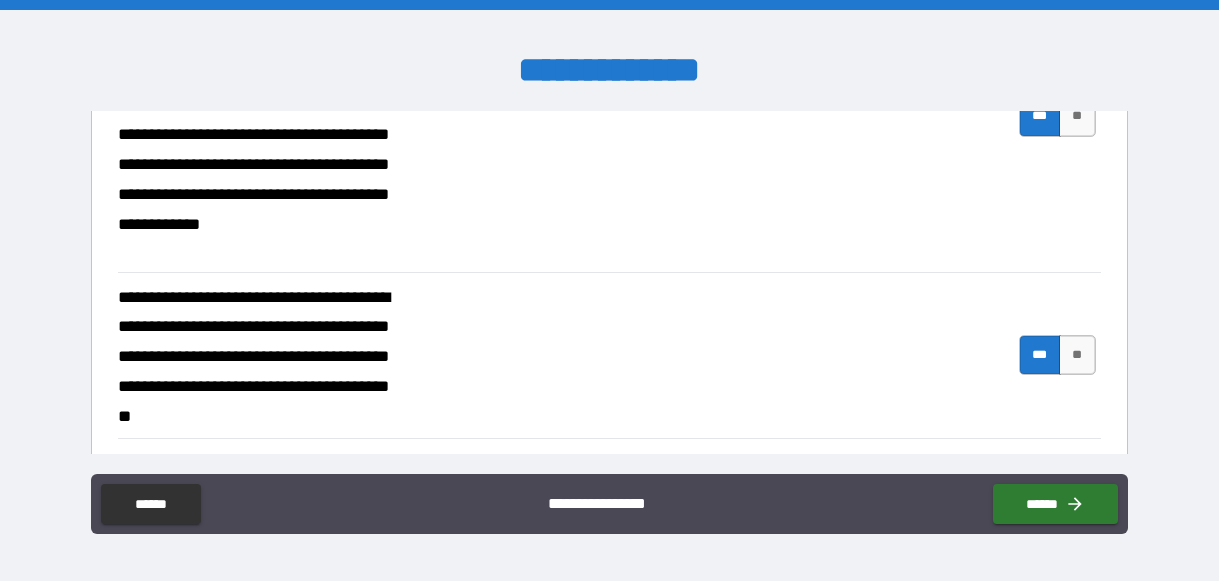 type on "*" 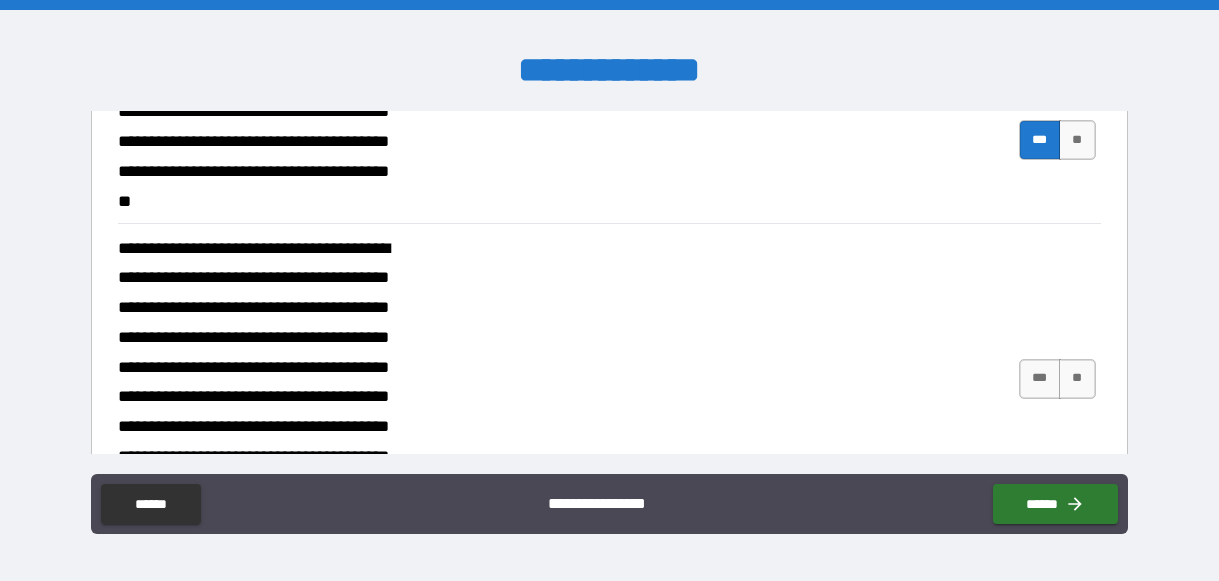 scroll, scrollTop: 660, scrollLeft: 0, axis: vertical 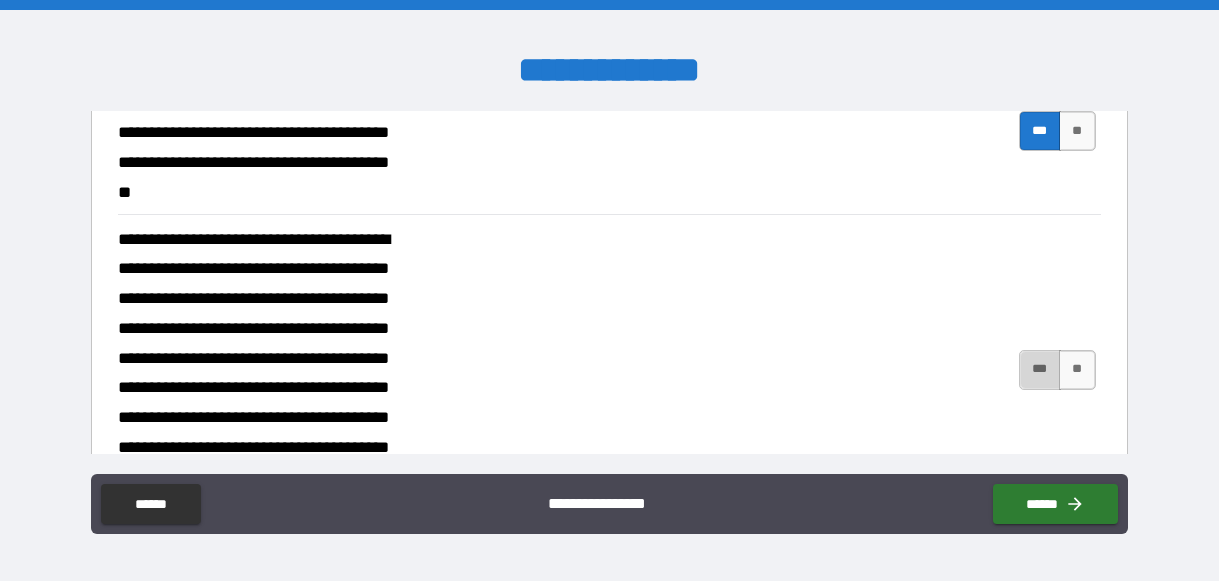 click on "***" at bounding box center [1040, 370] 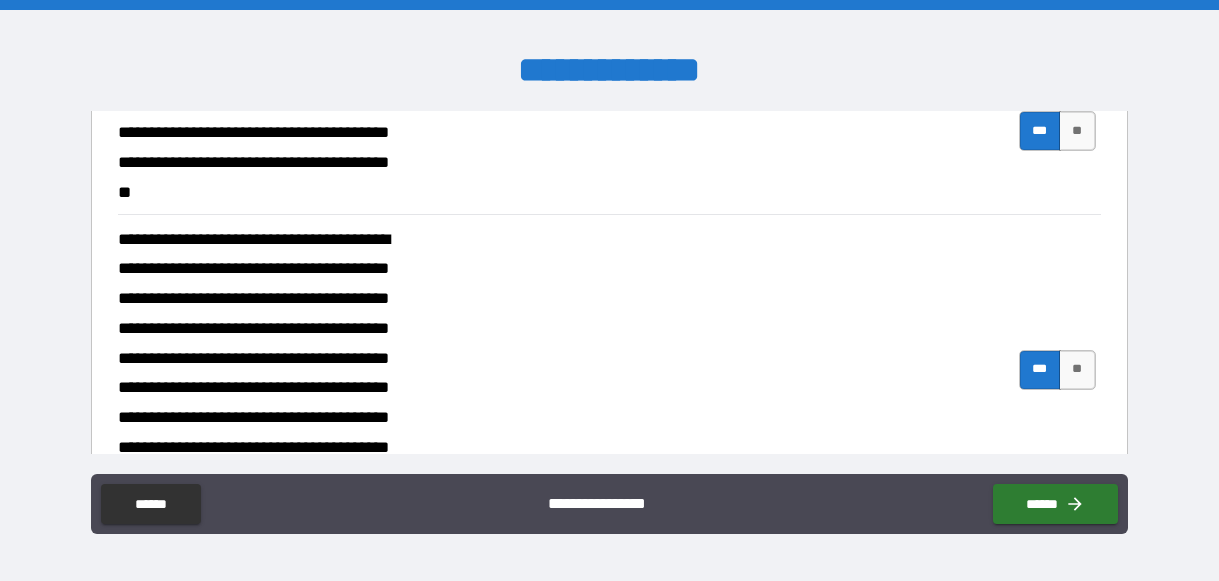 type on "*" 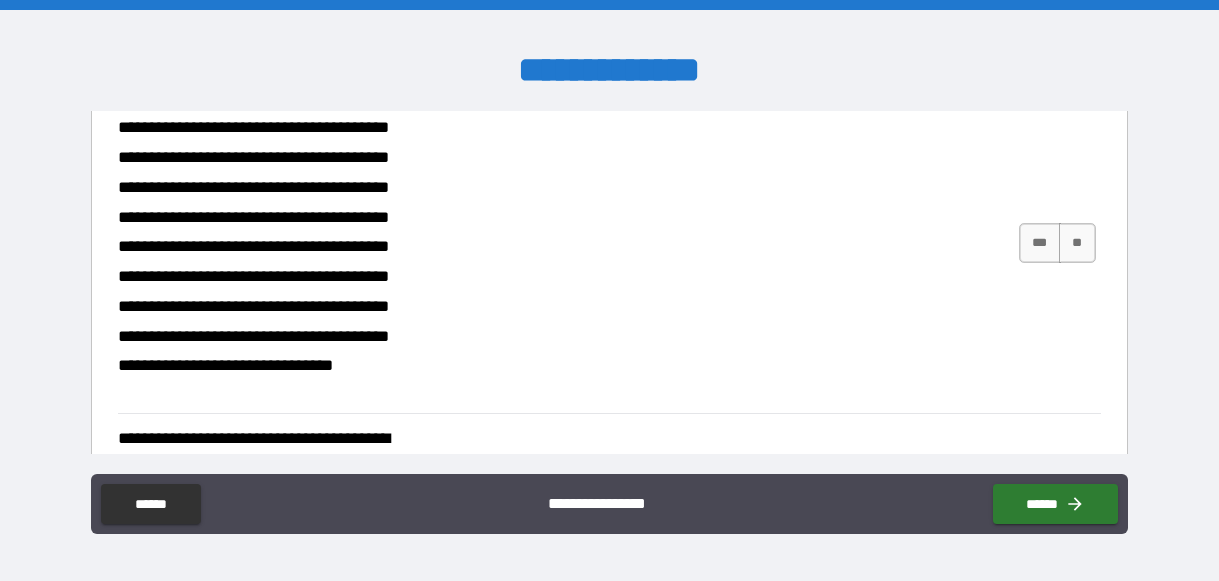 scroll, scrollTop: 1118, scrollLeft: 0, axis: vertical 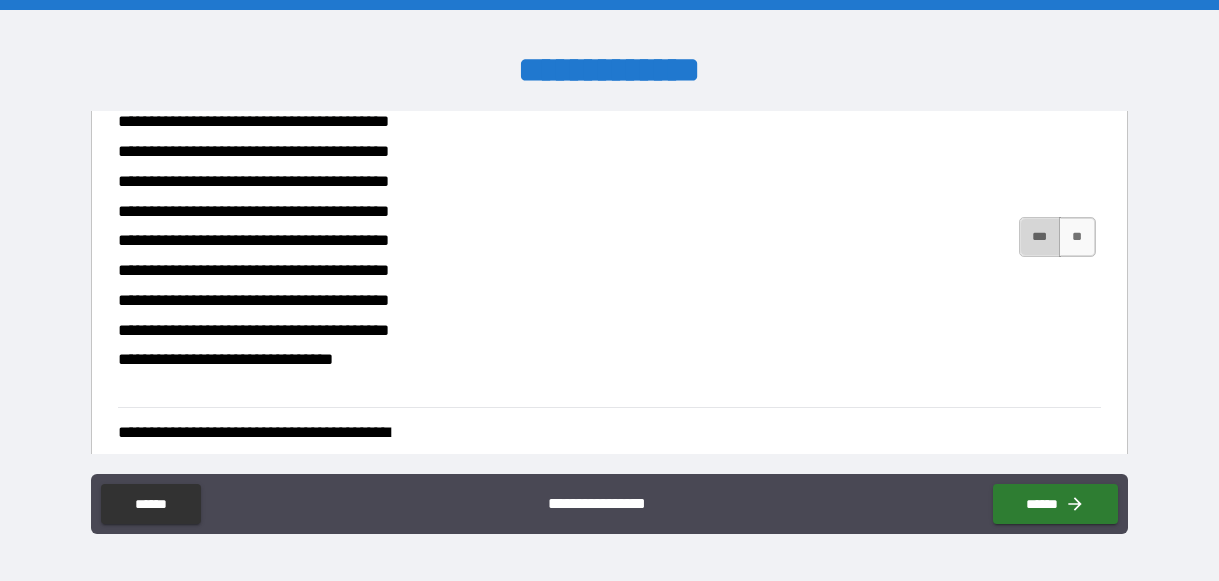 click on "***" at bounding box center (1040, 237) 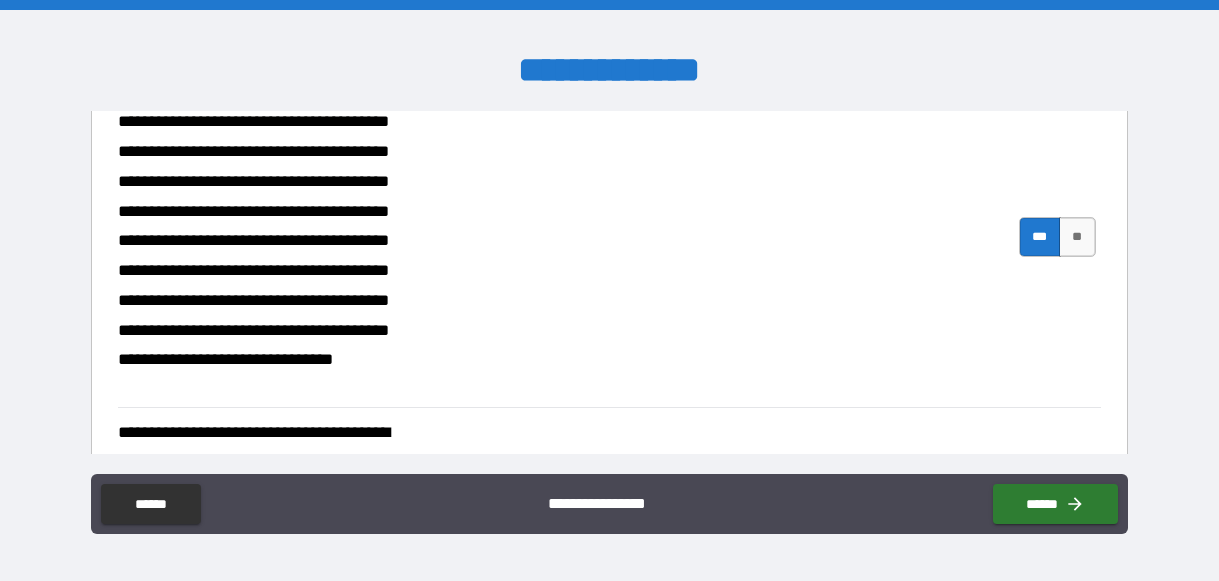 type on "*" 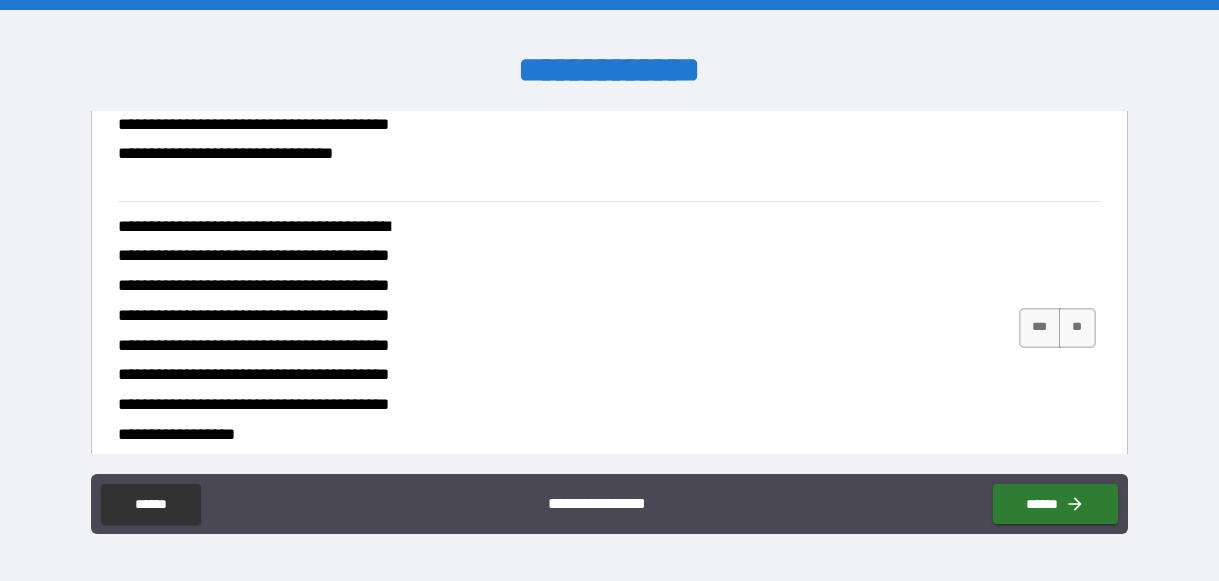scroll, scrollTop: 1328, scrollLeft: 0, axis: vertical 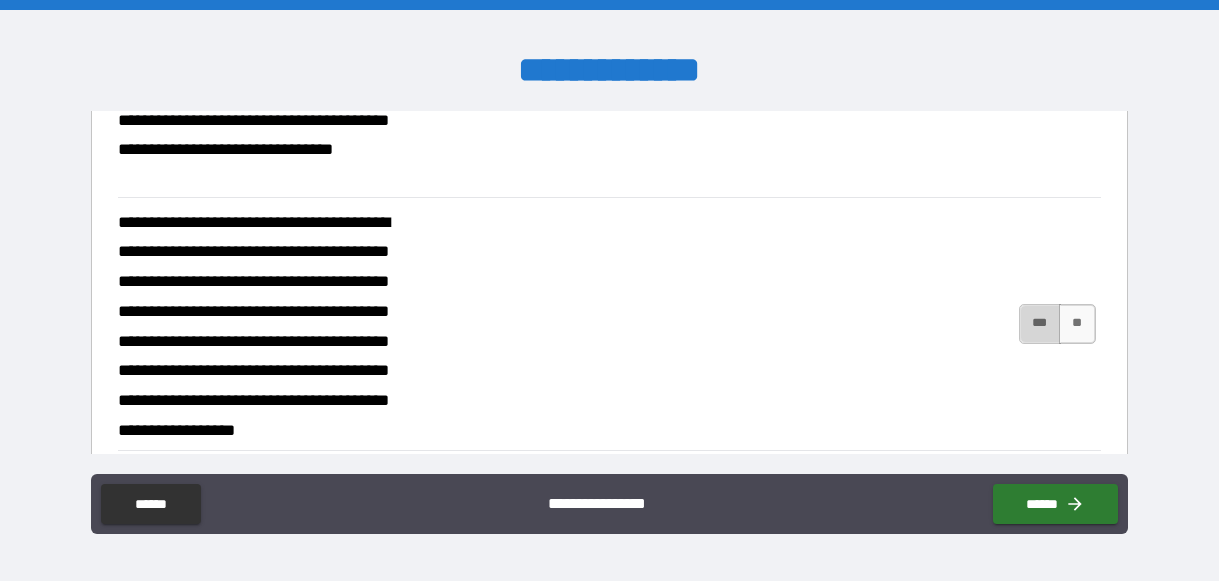 click on "***" at bounding box center (1040, 324) 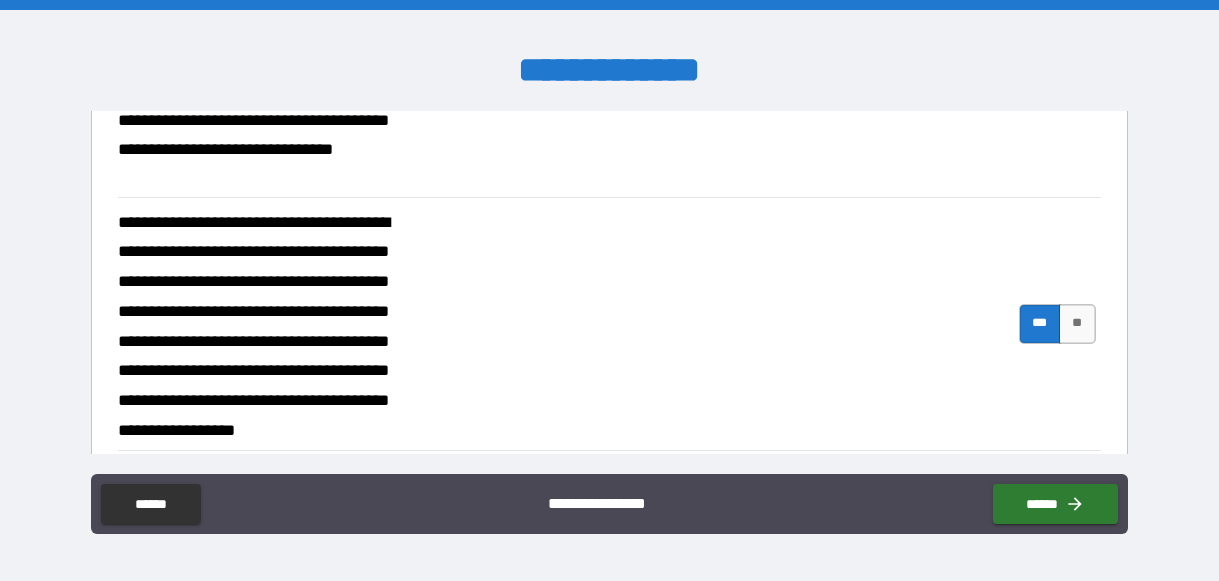 type on "*" 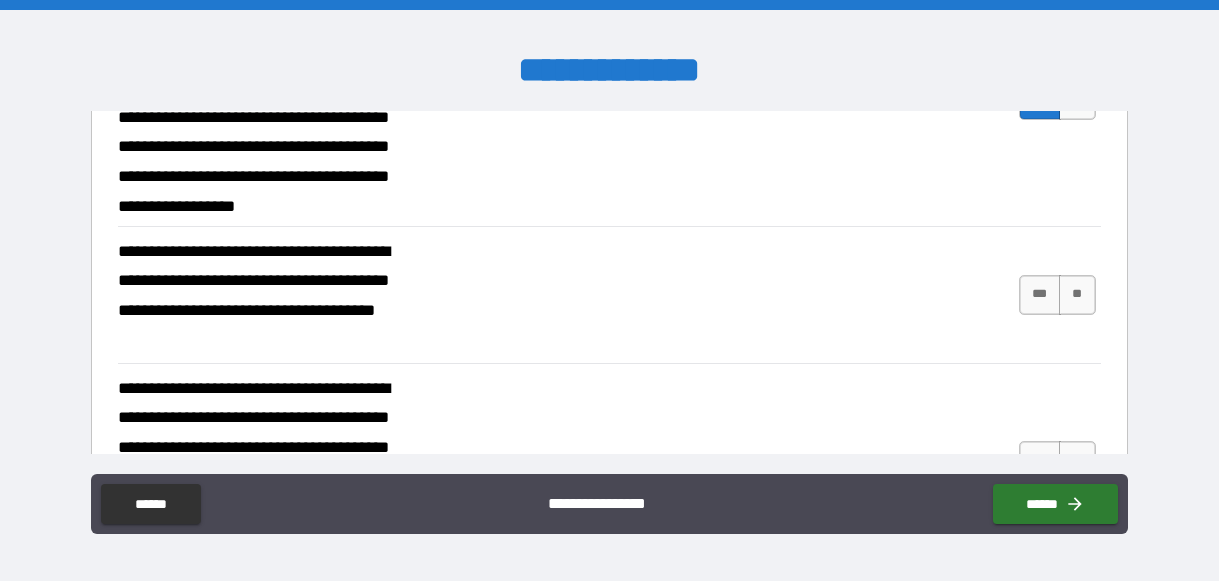 scroll, scrollTop: 1555, scrollLeft: 0, axis: vertical 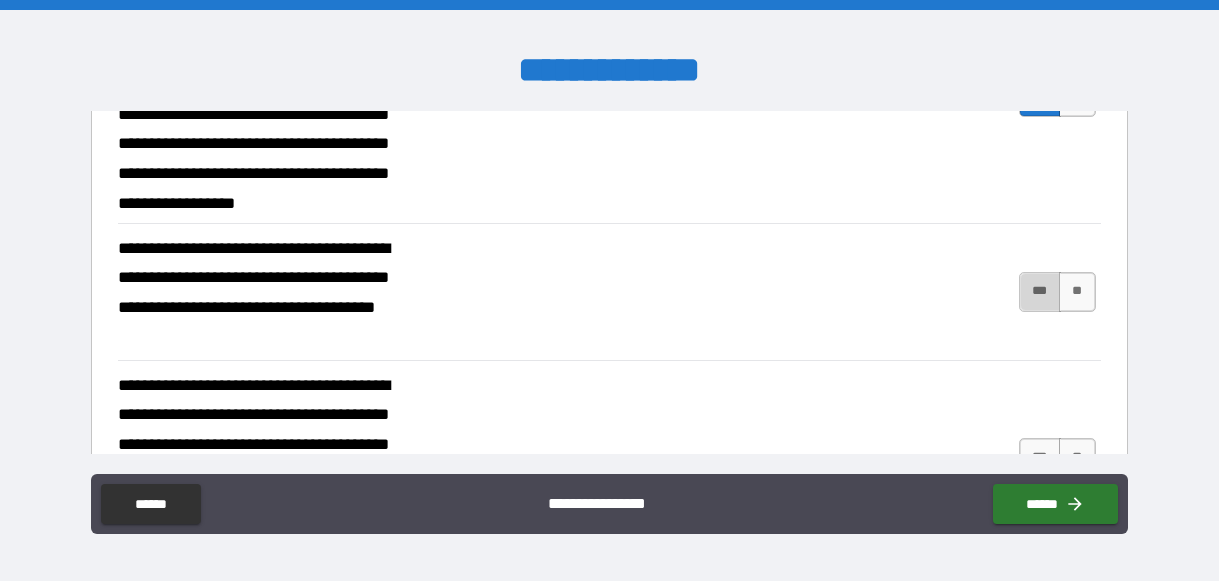 click on "***" at bounding box center [1040, 292] 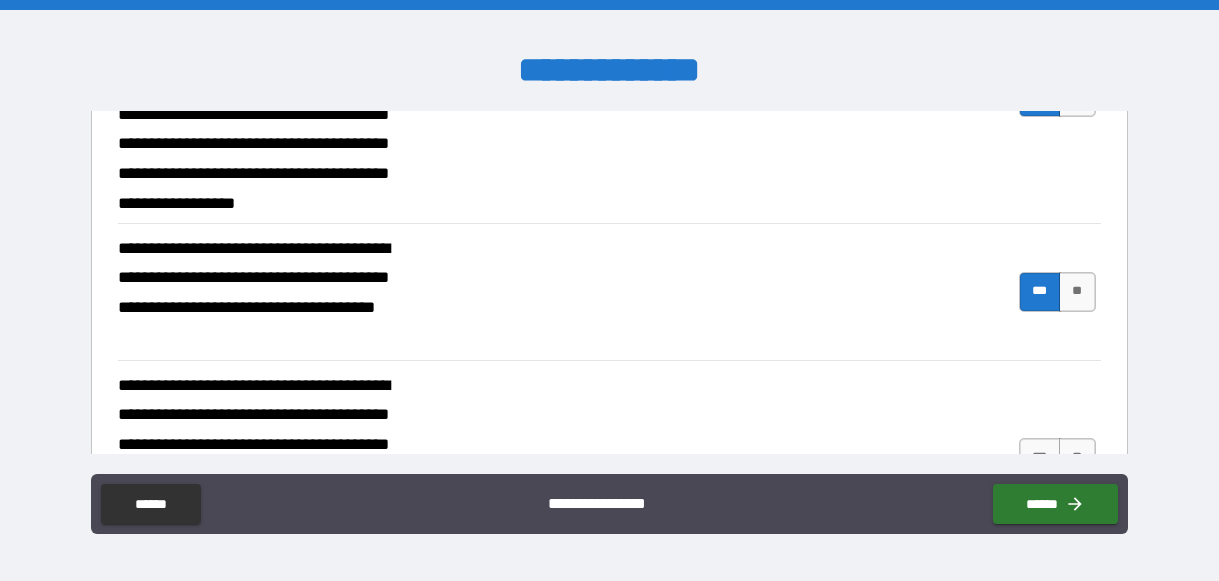 type on "*" 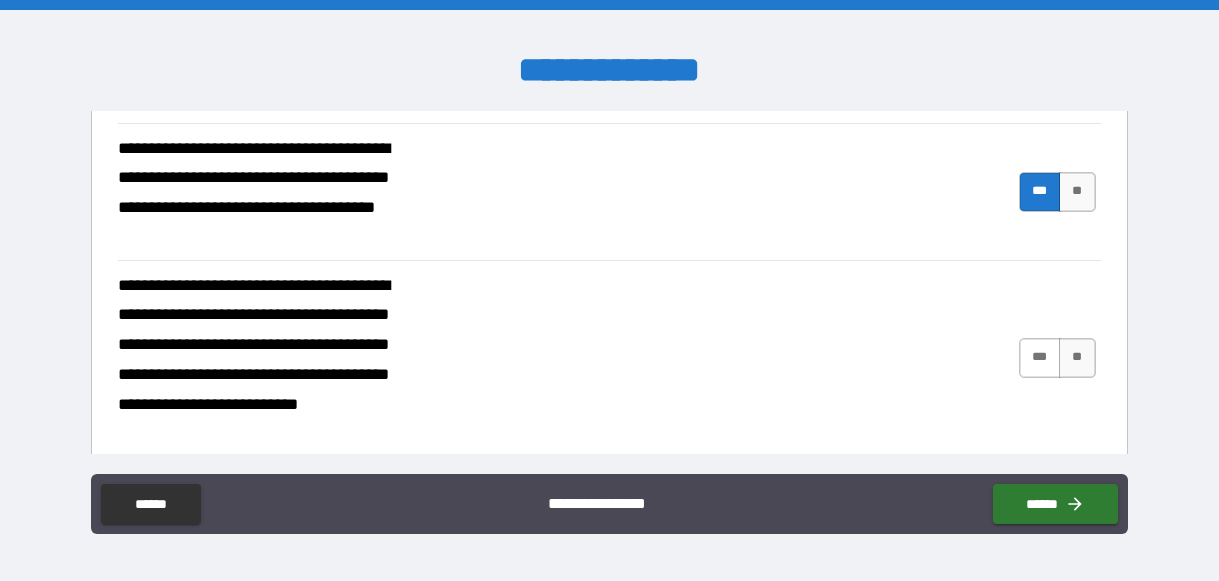 scroll, scrollTop: 1656, scrollLeft: 0, axis: vertical 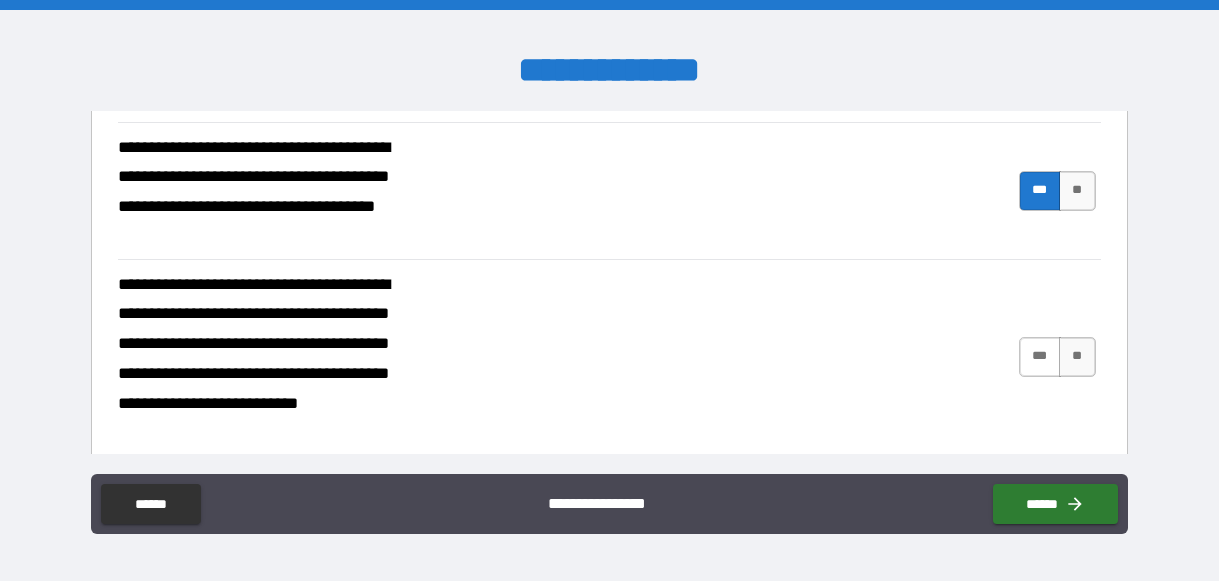 click on "***" at bounding box center (1040, 357) 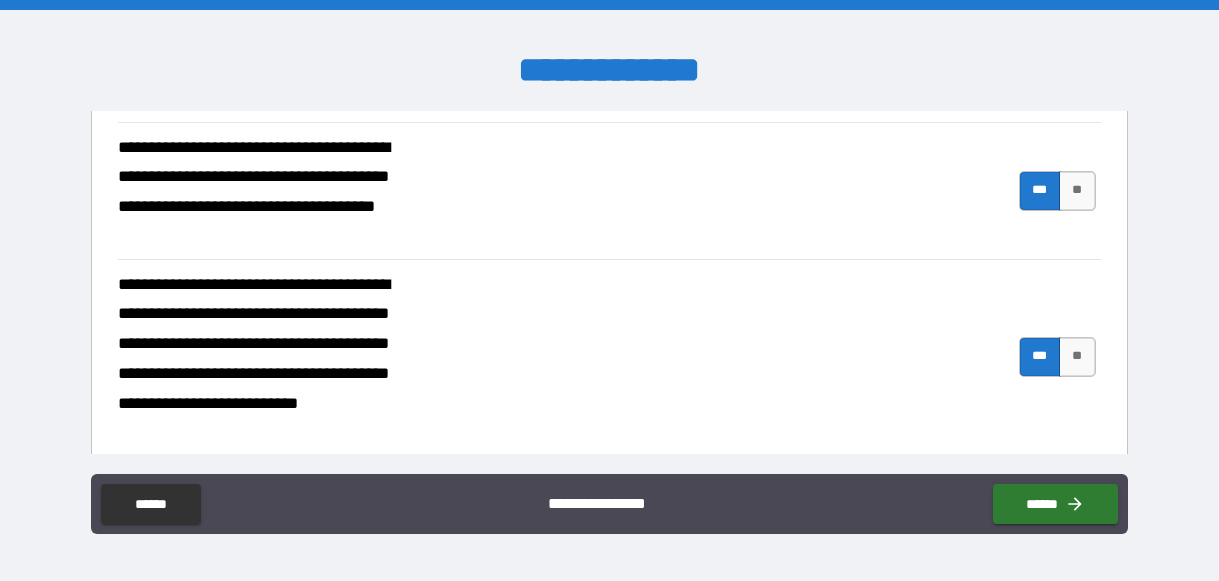 type on "*" 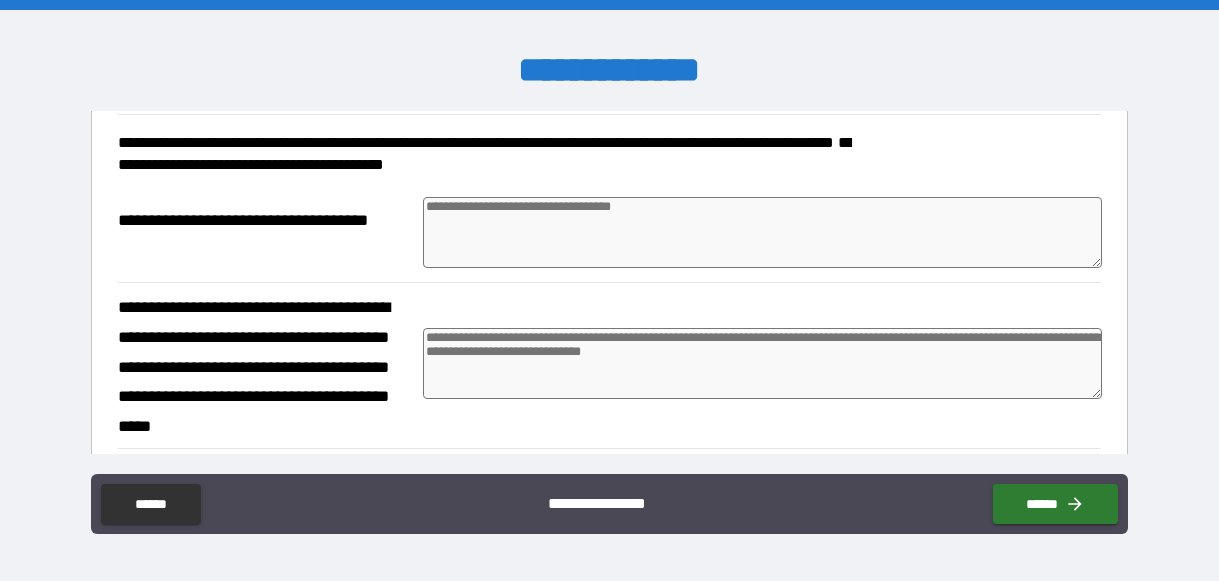 scroll, scrollTop: 2006, scrollLeft: 0, axis: vertical 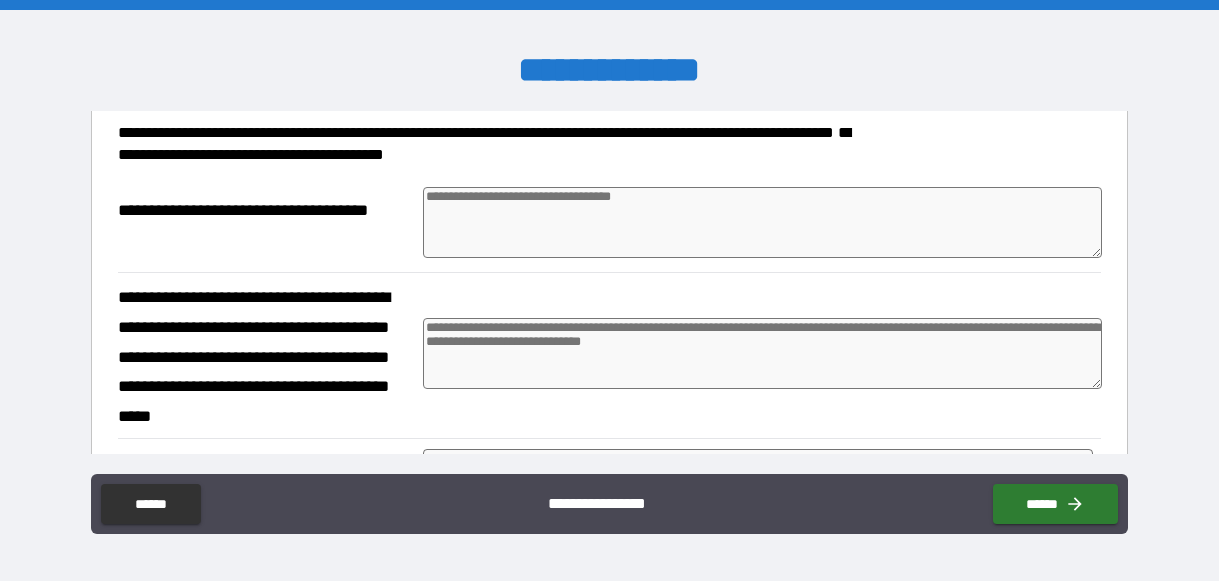 click at bounding box center [762, 353] 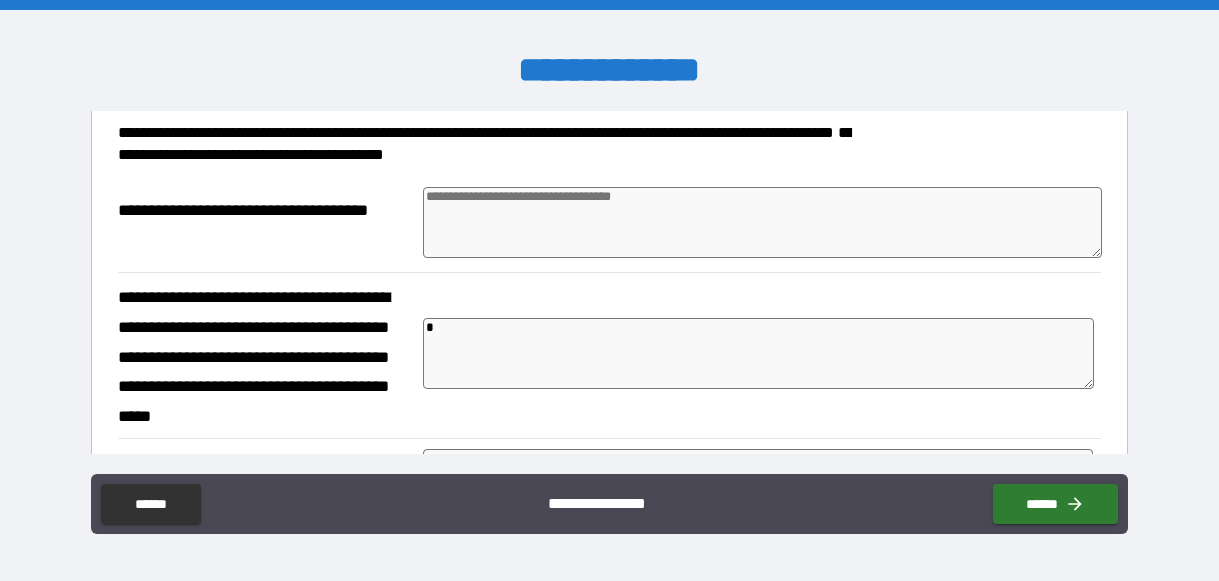 type on "*" 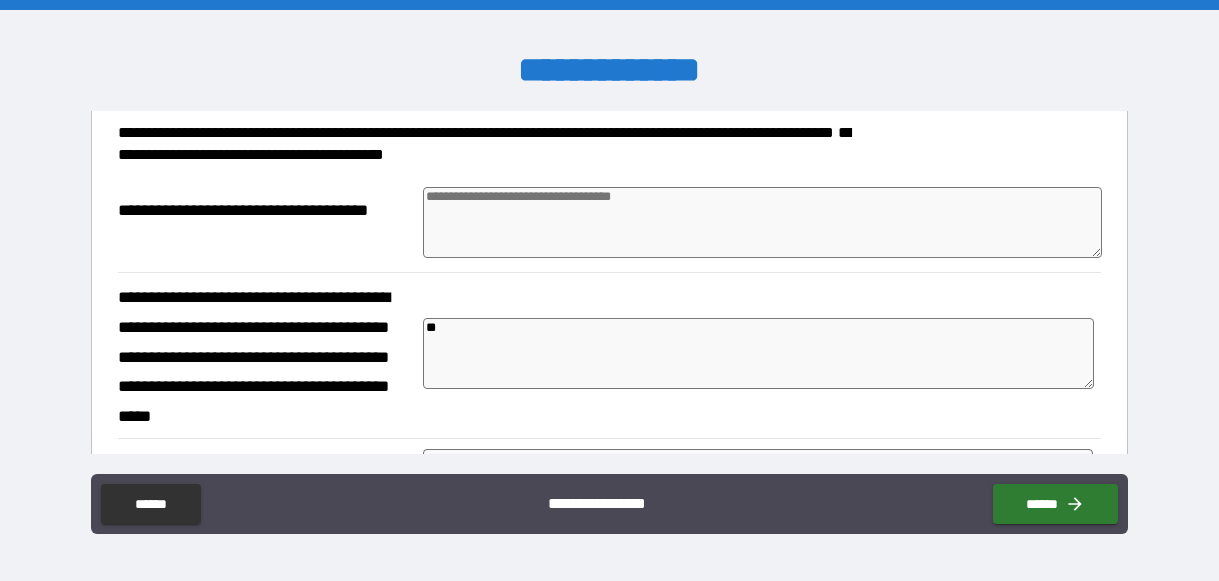 type on "*" 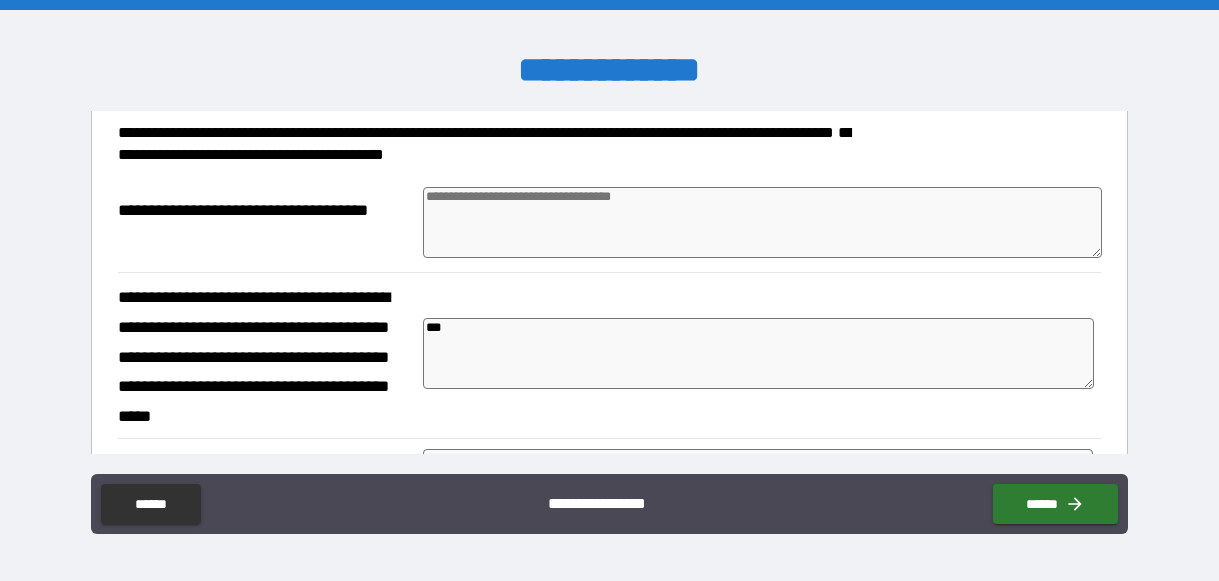 type on "*" 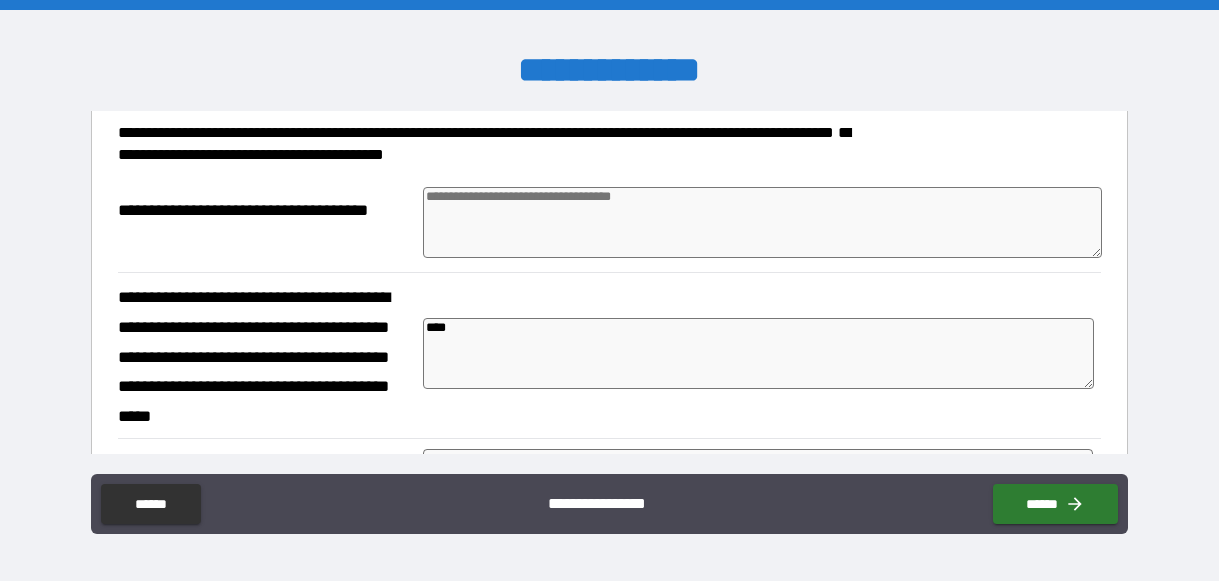 type on "*" 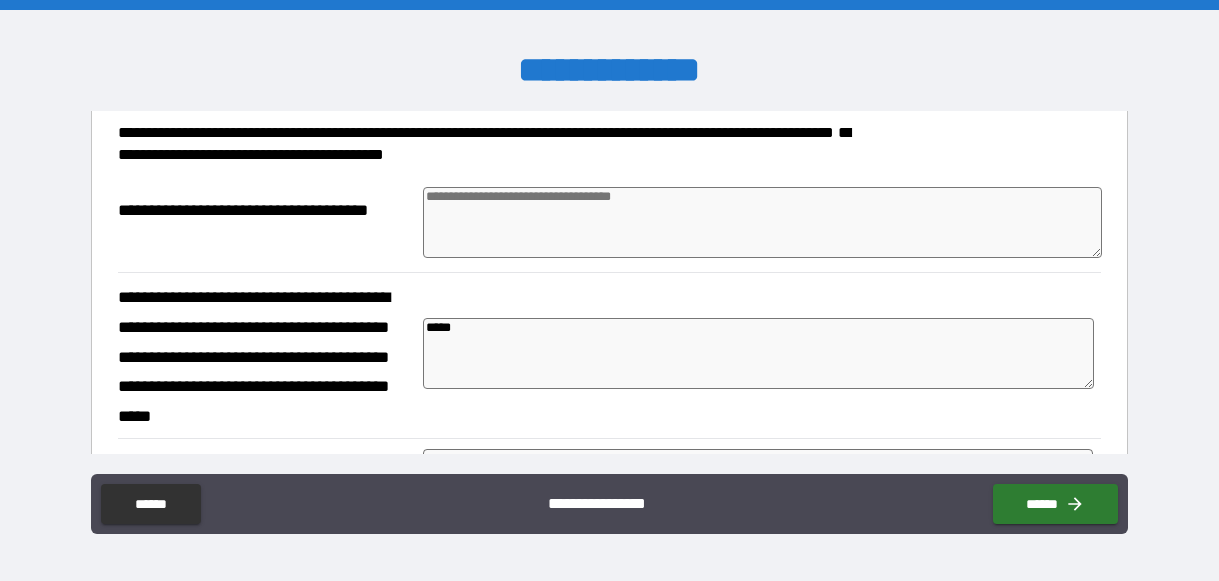 type on "*" 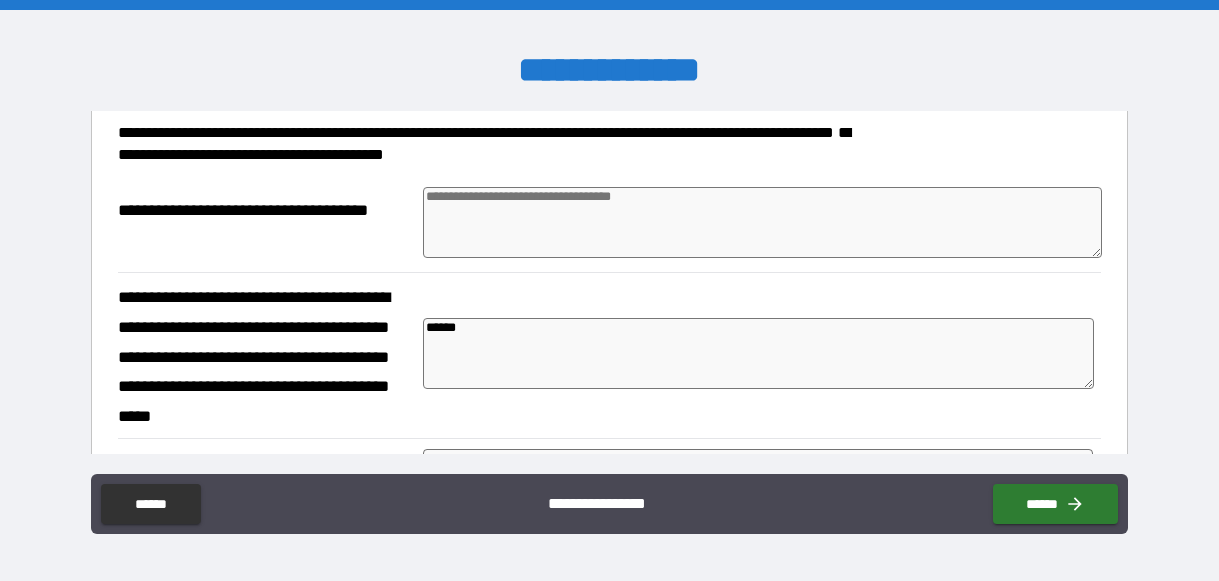 type on "*" 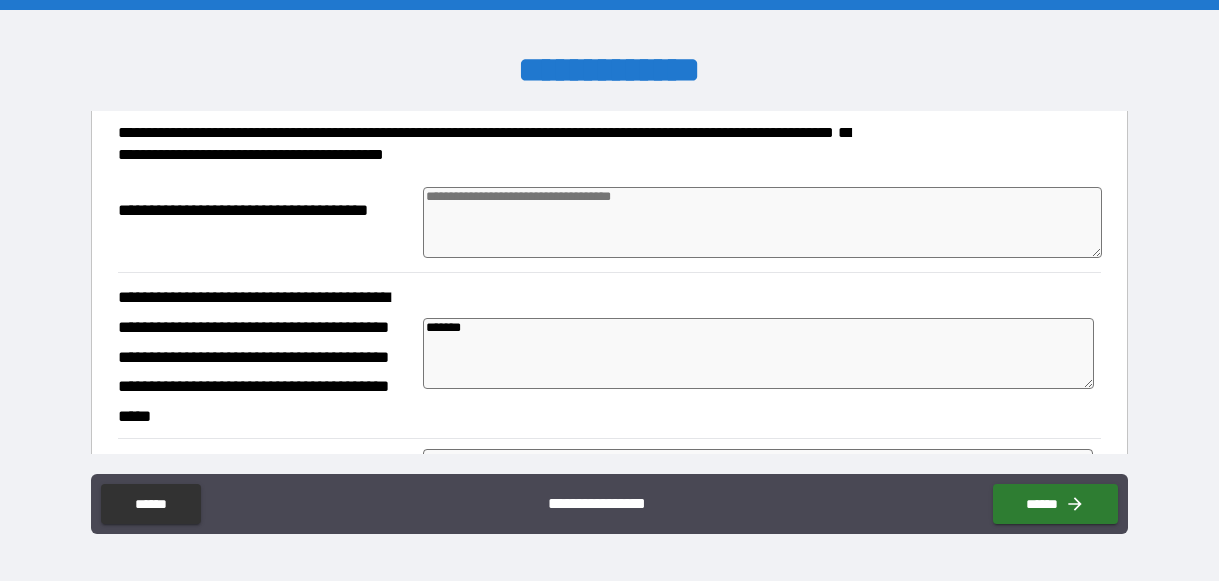 type on "*" 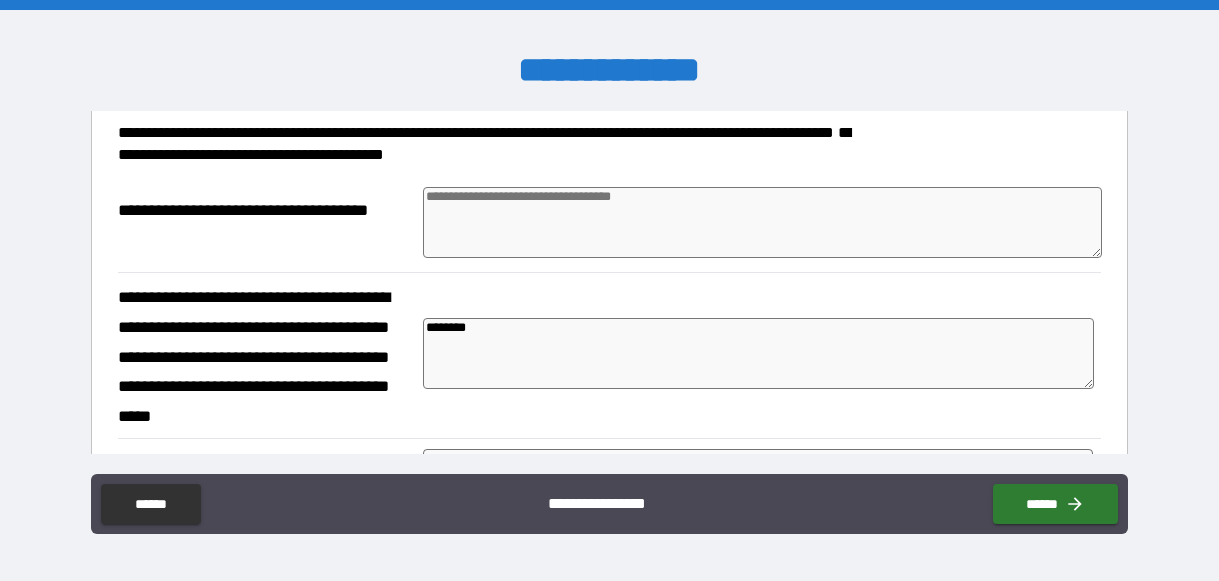 type on "*" 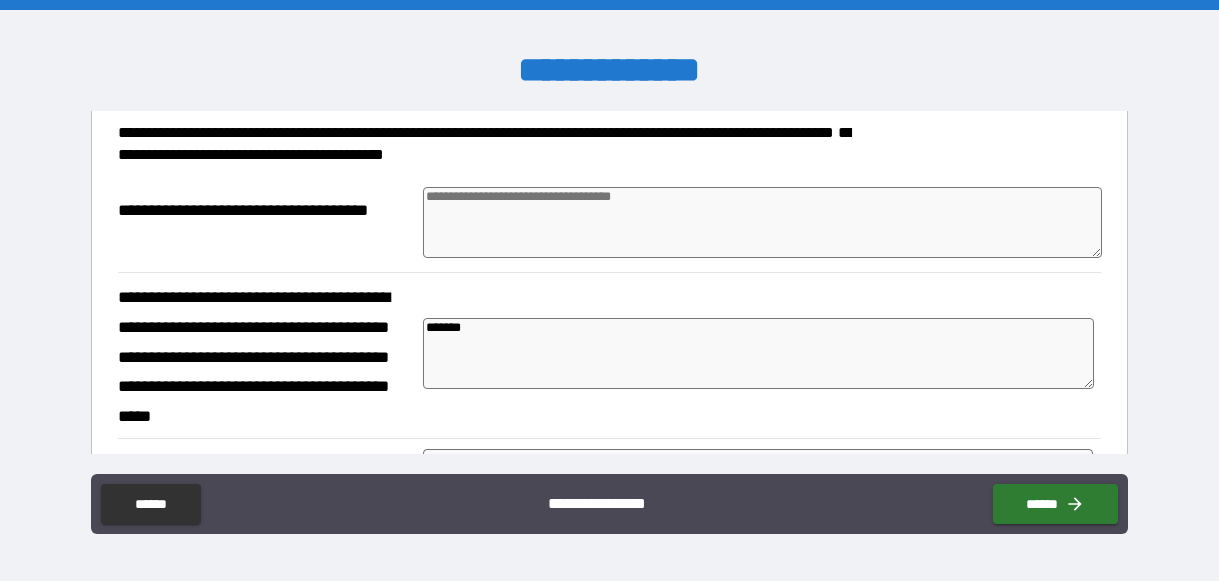 type on "*" 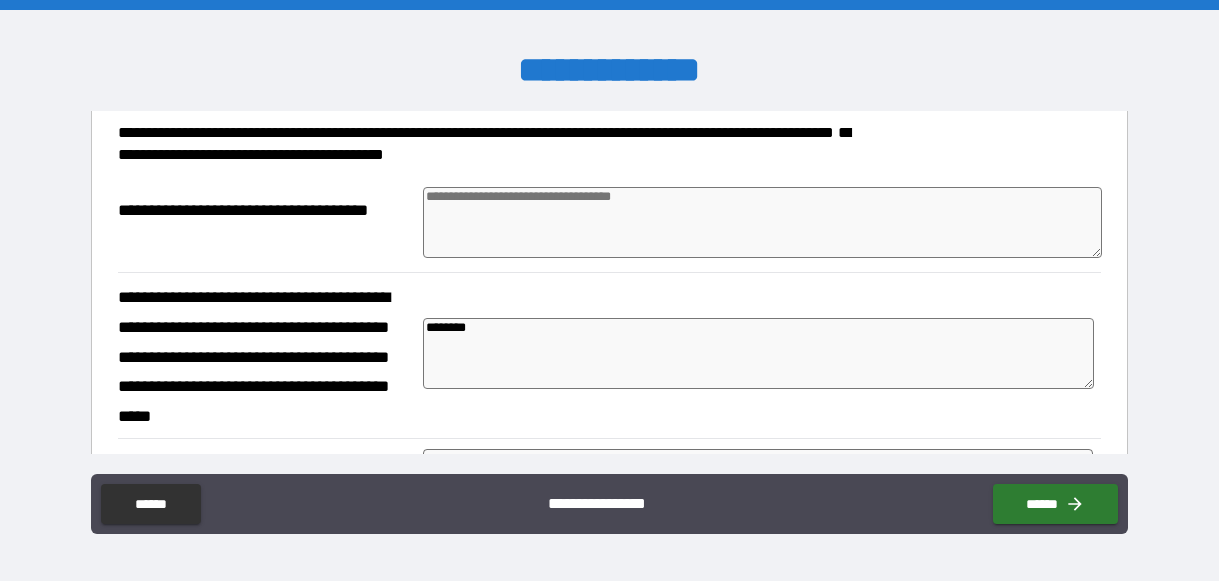 type on "*" 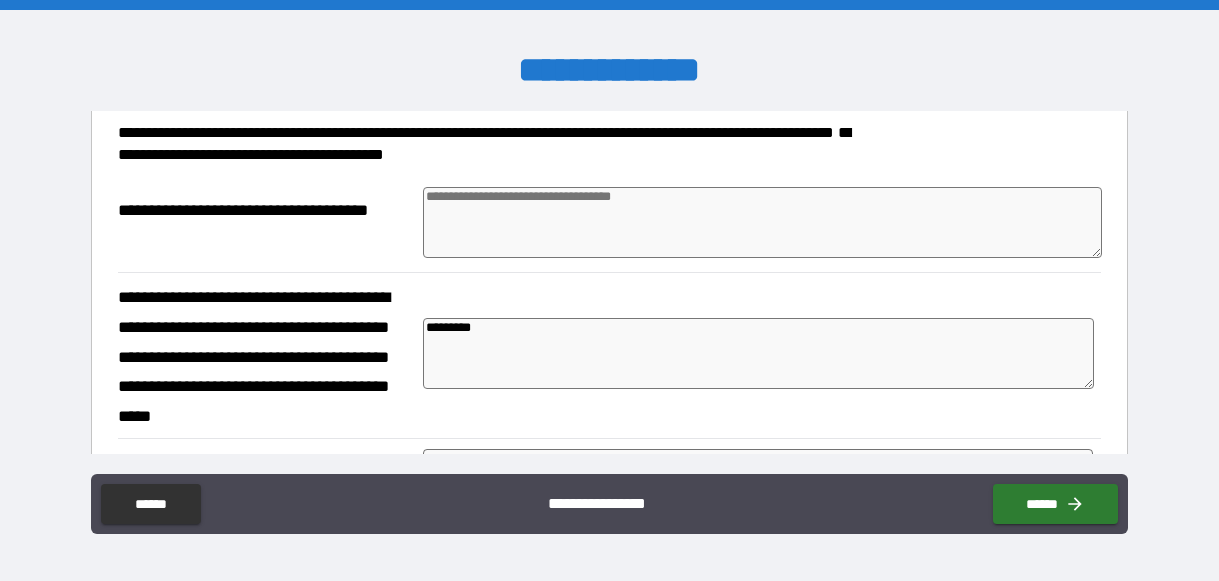 type on "*" 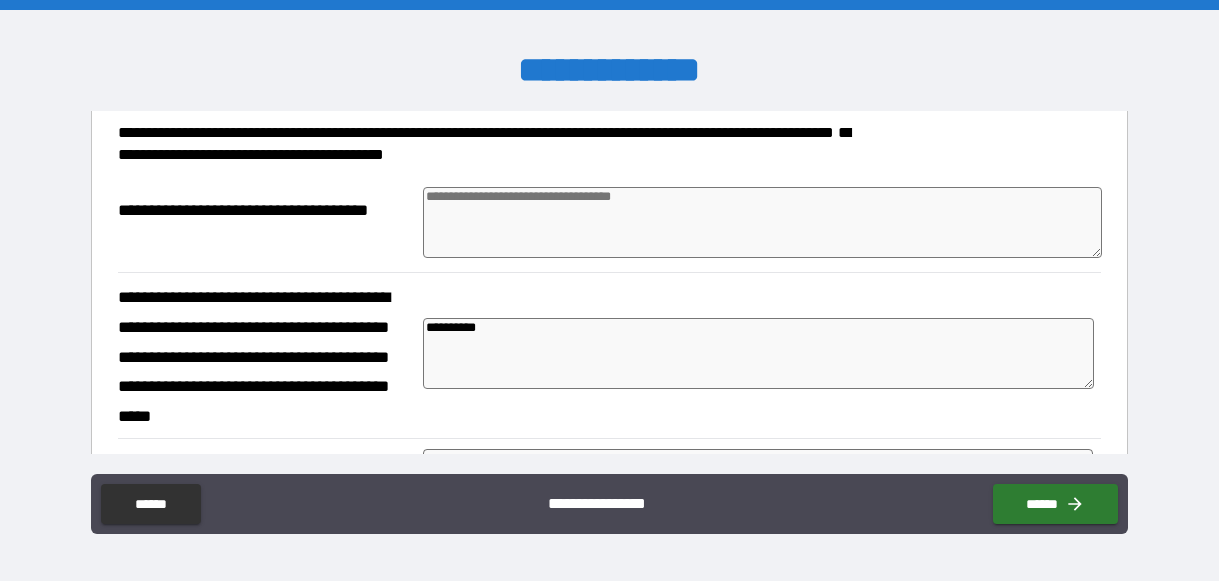 type on "*" 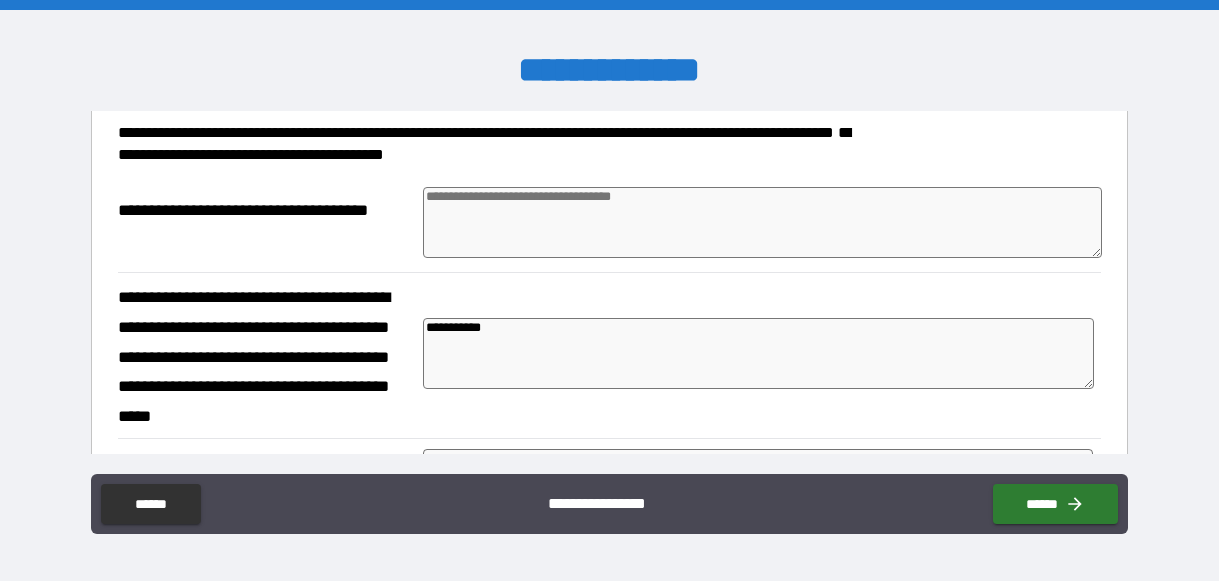 type on "*" 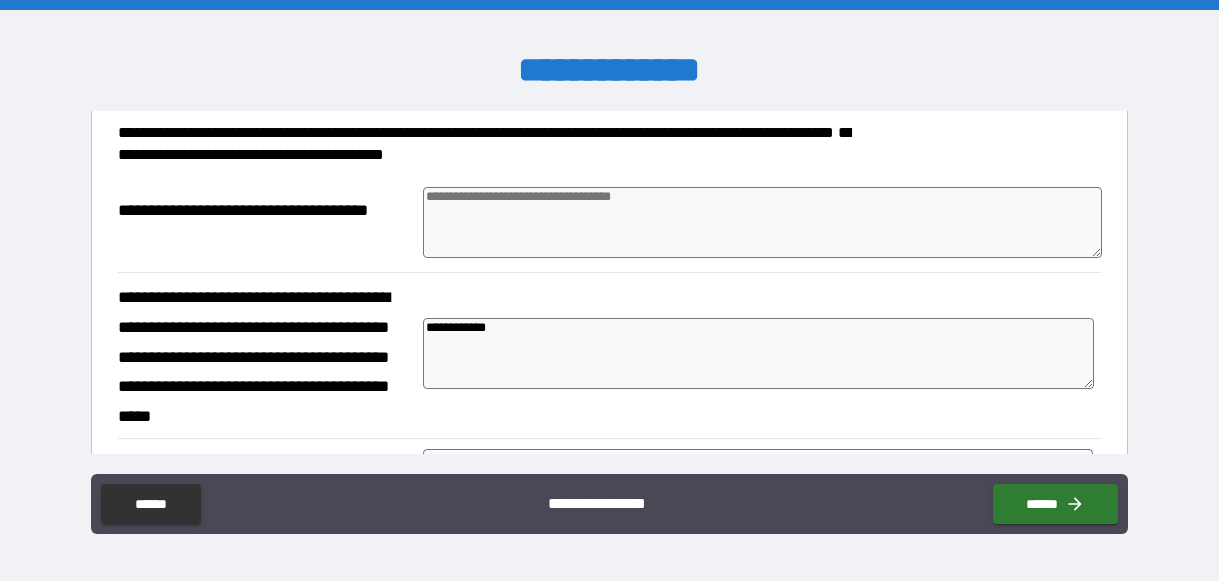 type on "*" 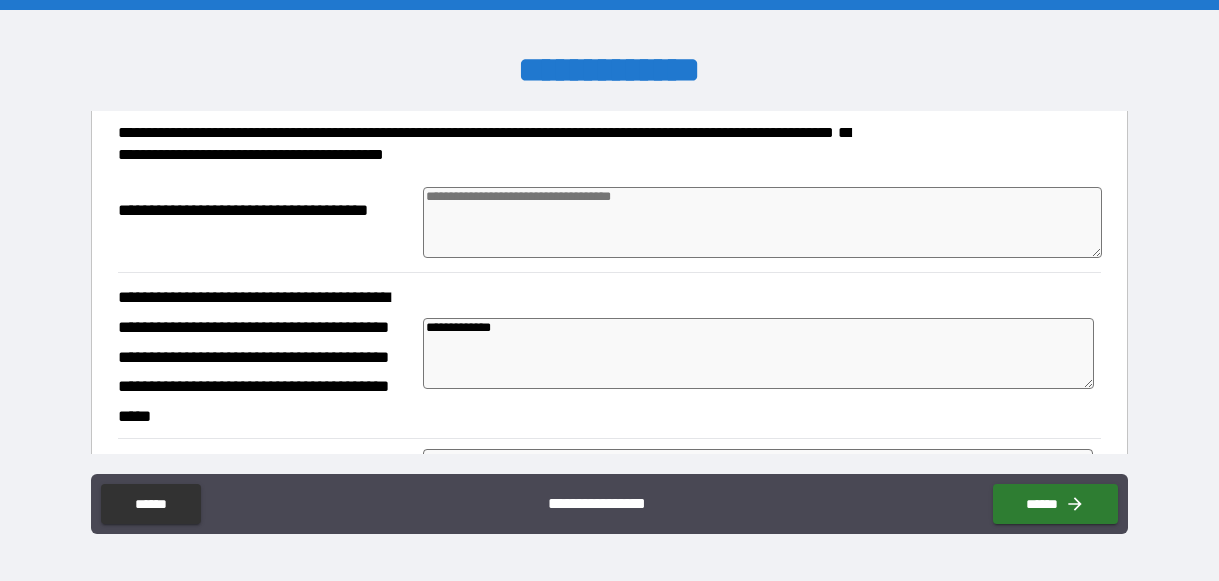 type on "*" 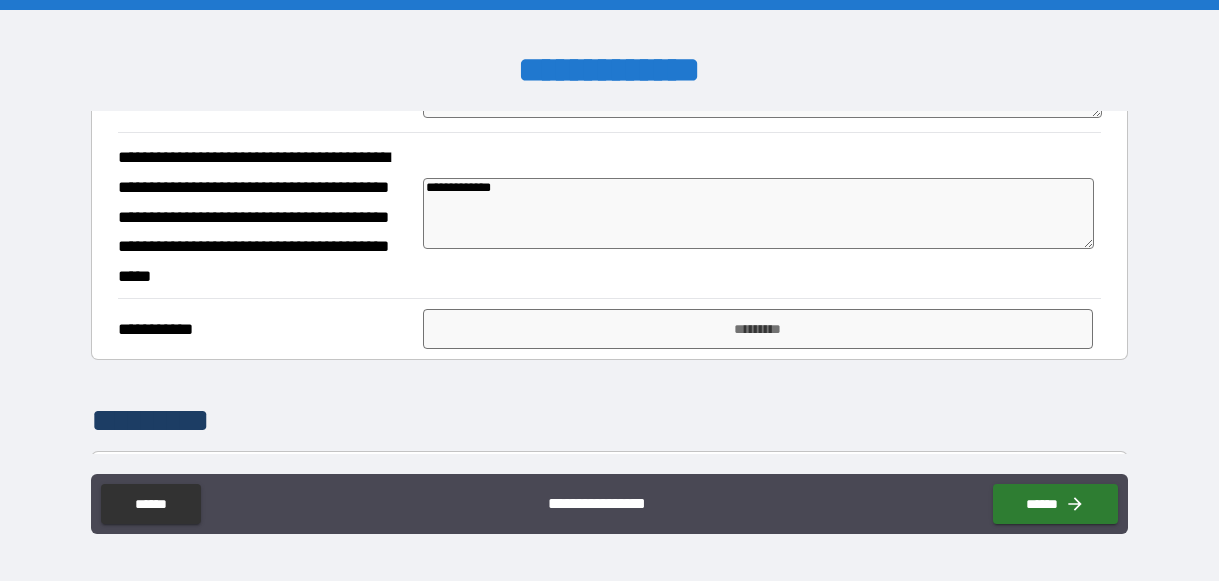 scroll, scrollTop: 2103, scrollLeft: 0, axis: vertical 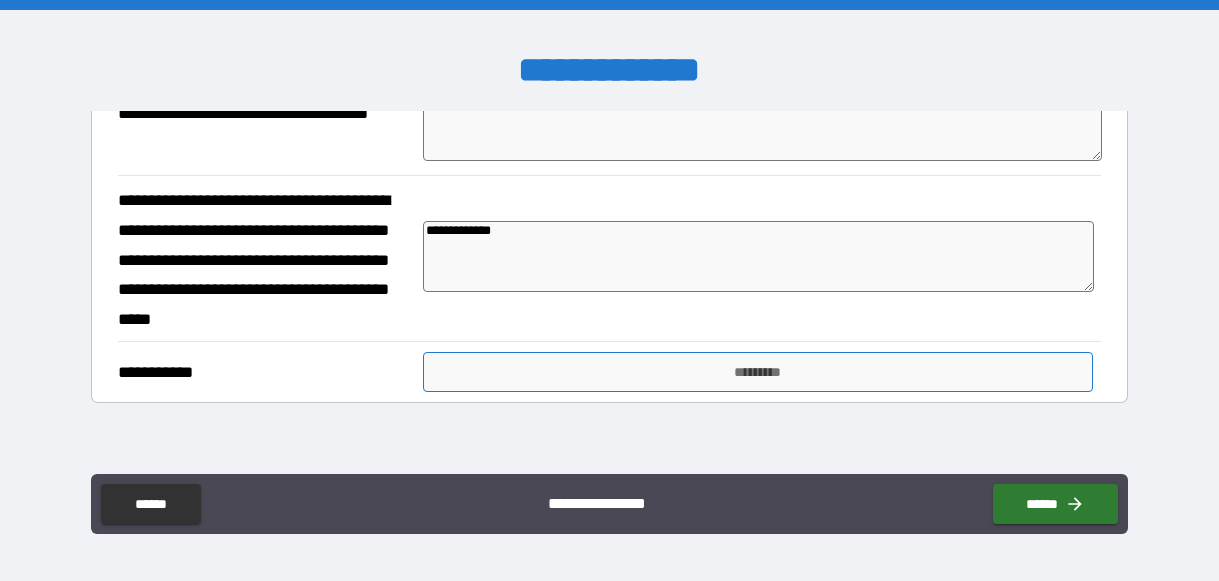 type on "**********" 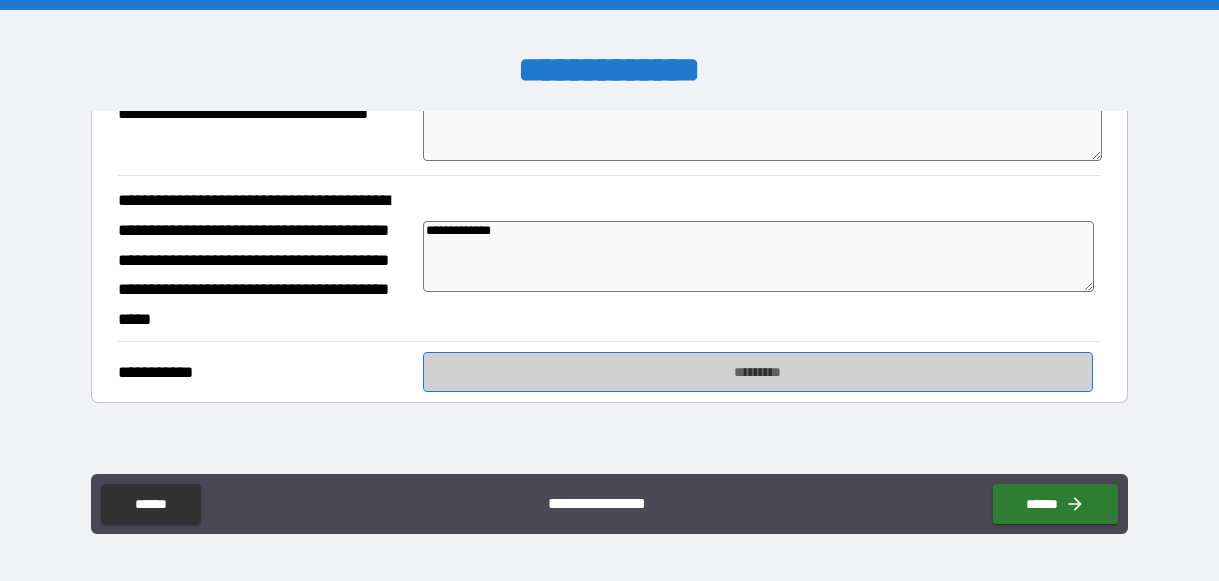 click on "*********" at bounding box center [758, 372] 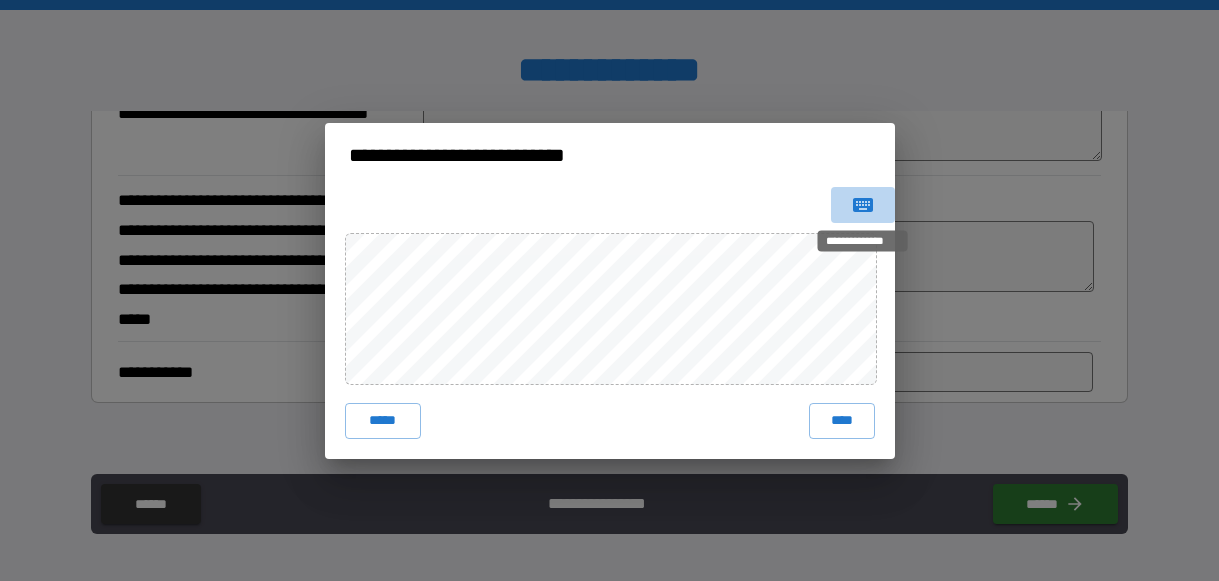 click 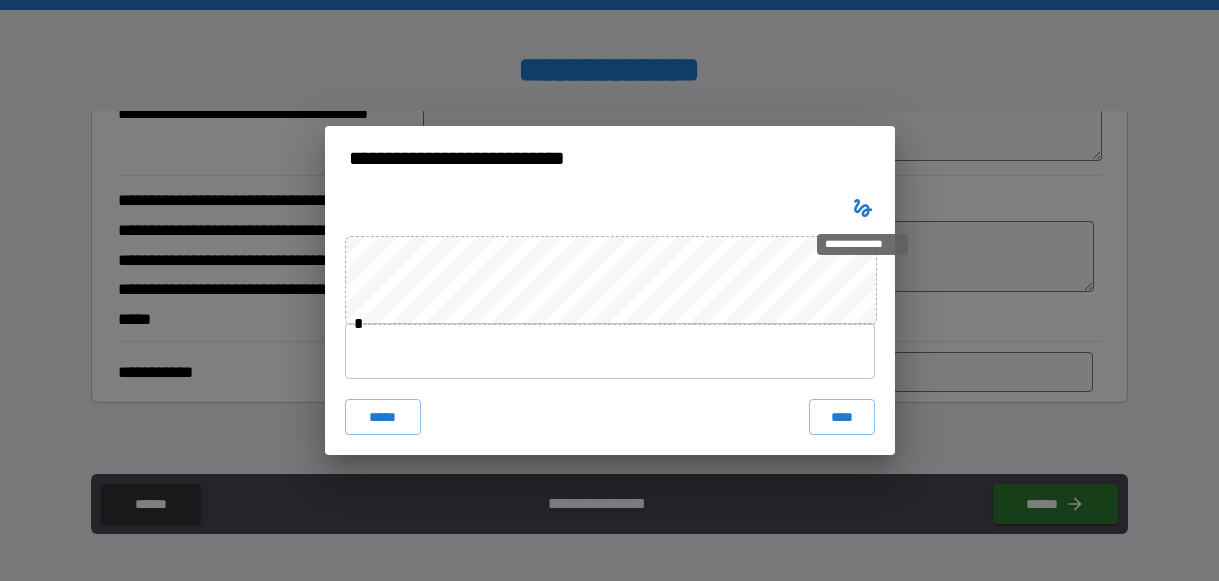 type 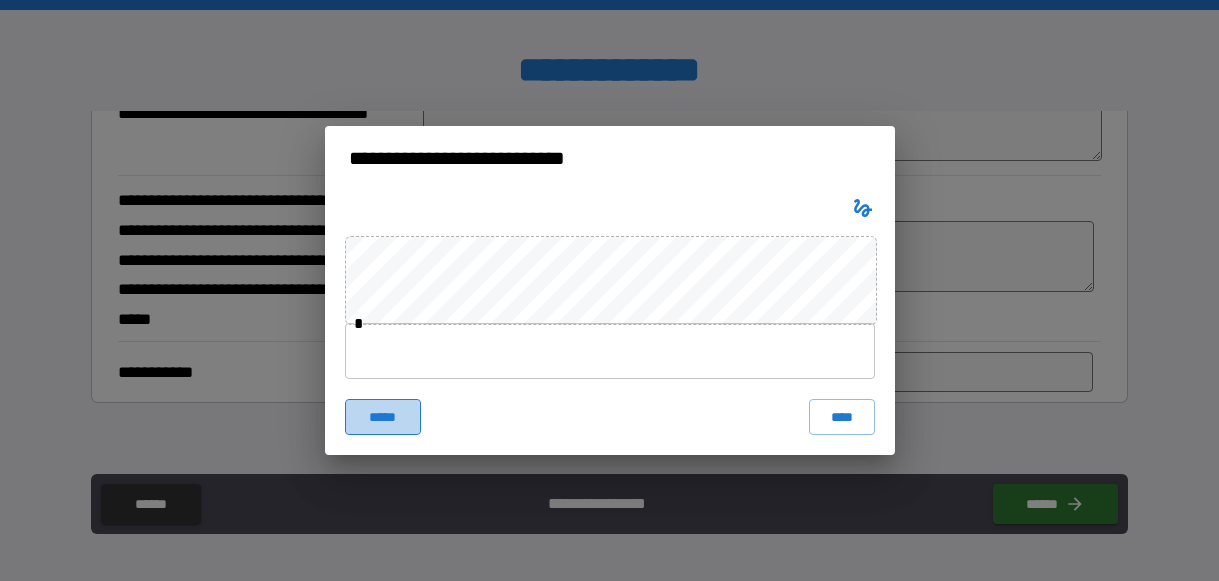 click on "*****" at bounding box center [383, 417] 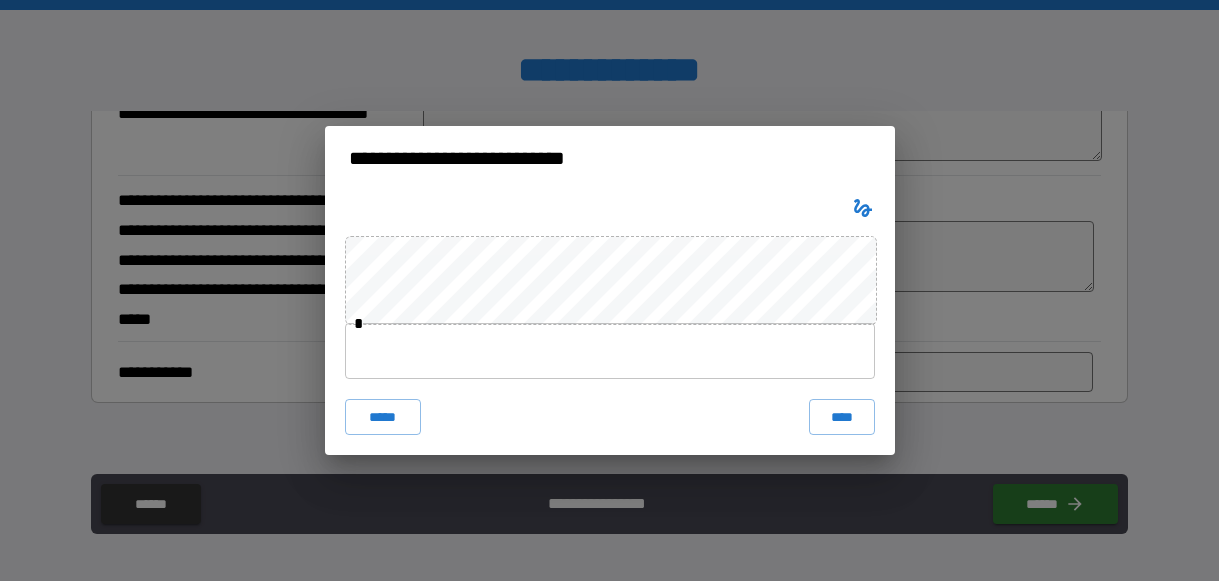 click at bounding box center (610, 351) 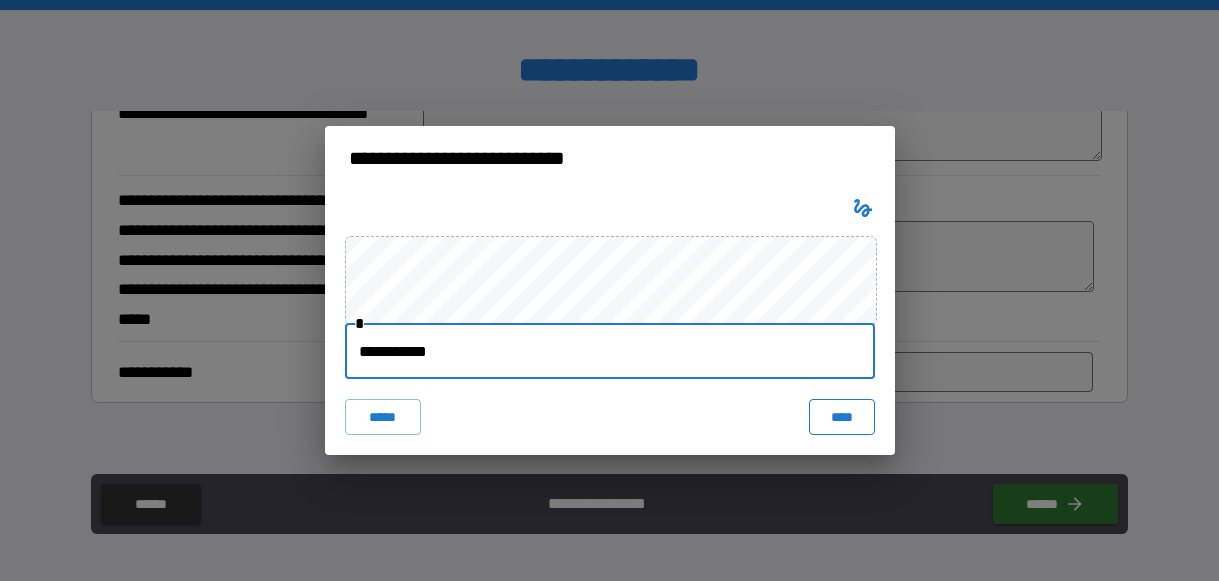 type on "**********" 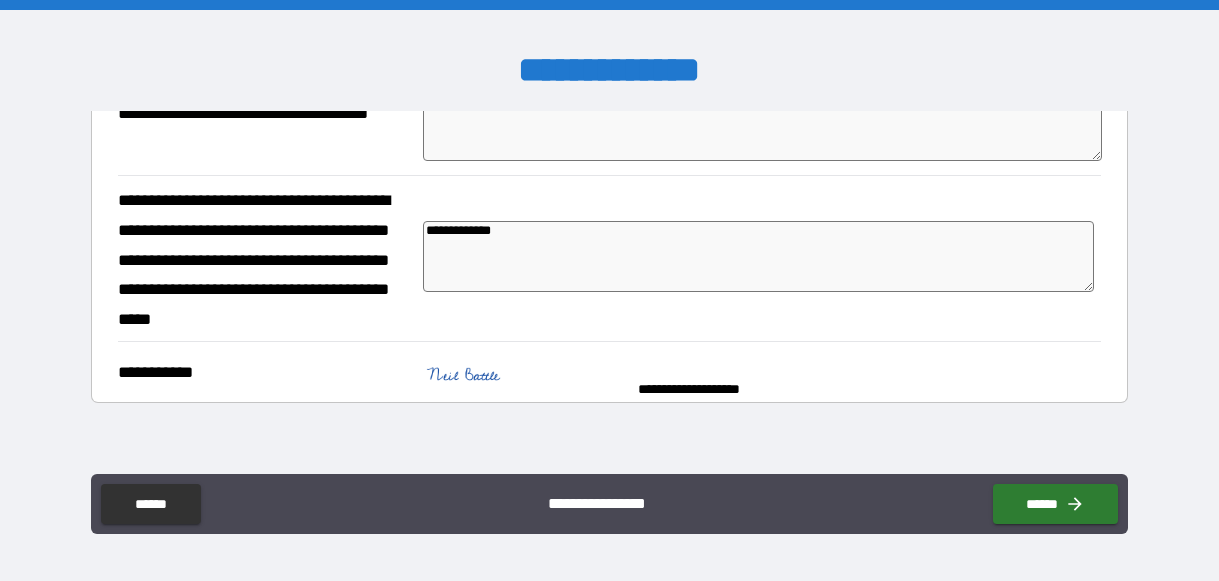 type on "*" 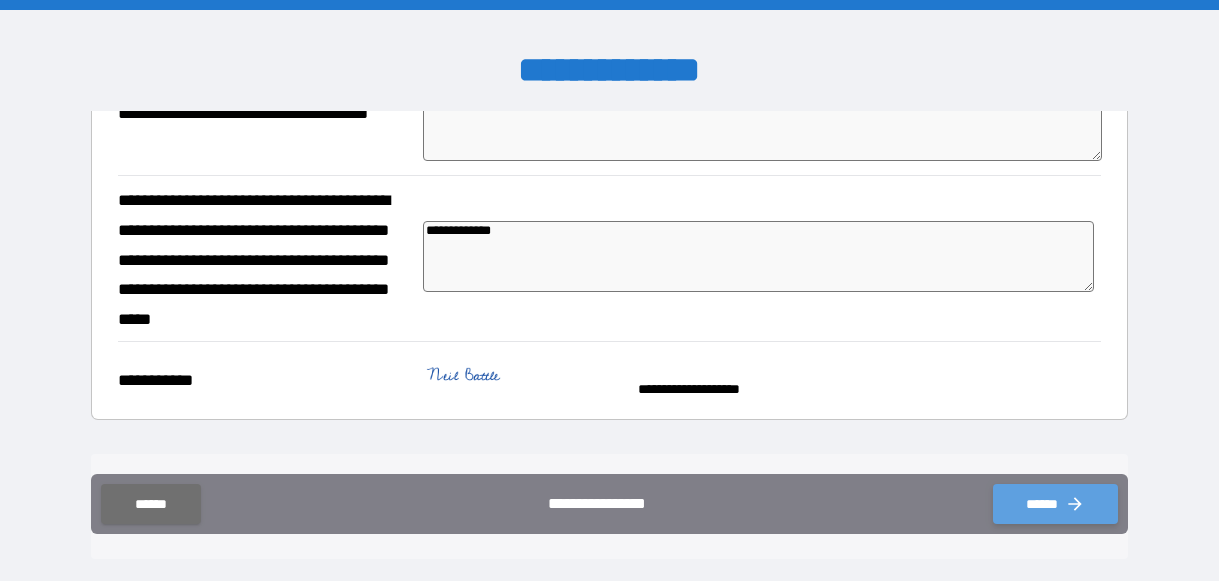 click on "******" at bounding box center [1055, 504] 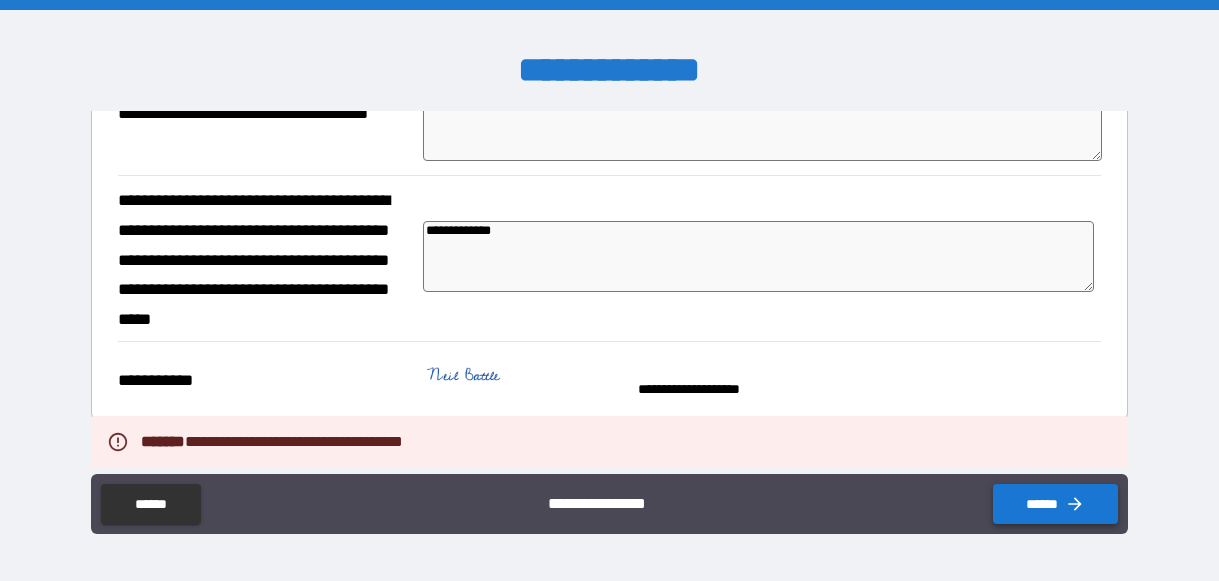 type on "*" 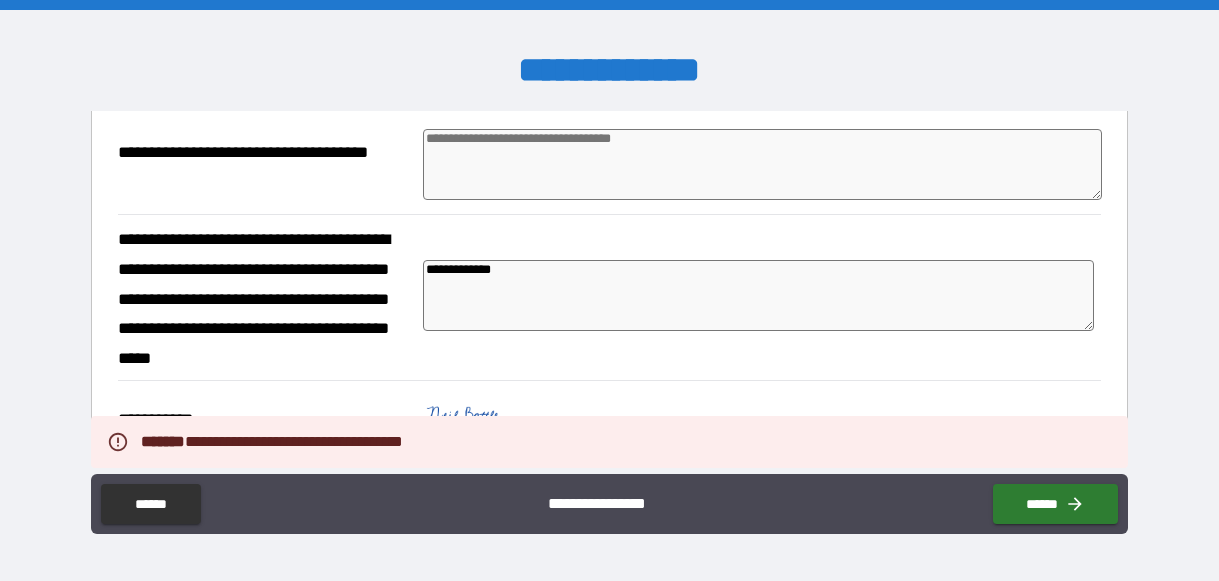 scroll, scrollTop: 1940, scrollLeft: 0, axis: vertical 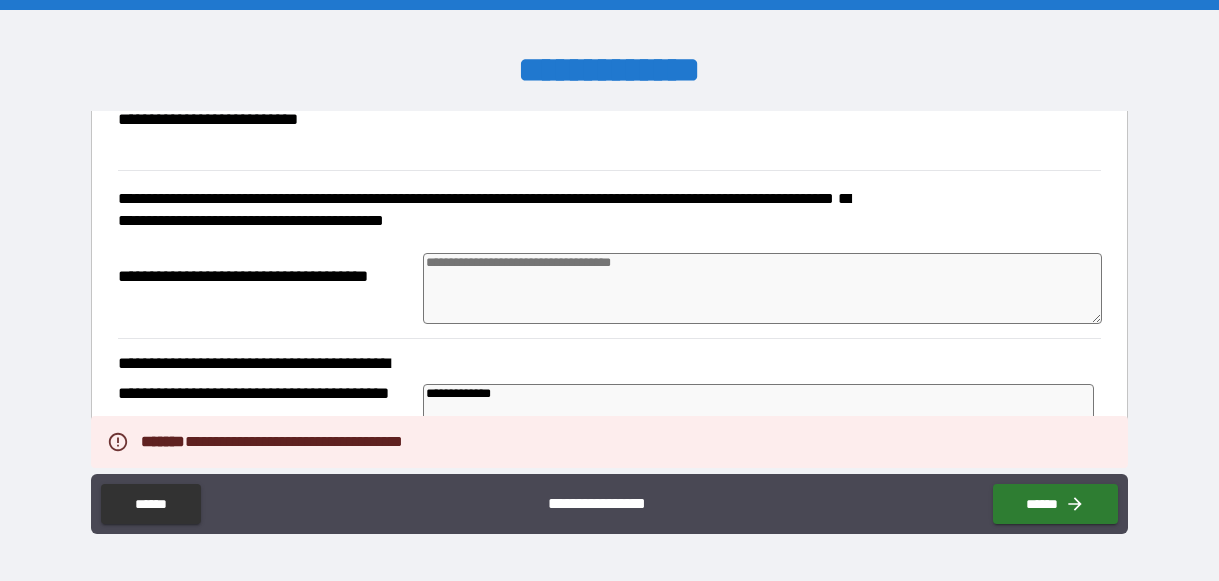 click at bounding box center (762, 288) 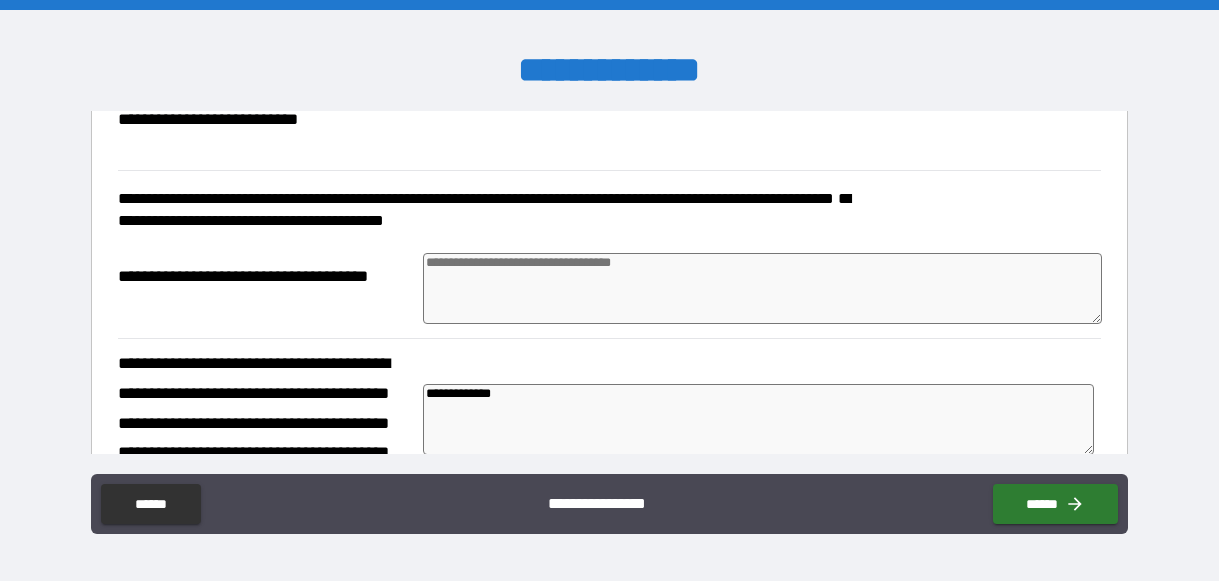 type on "*" 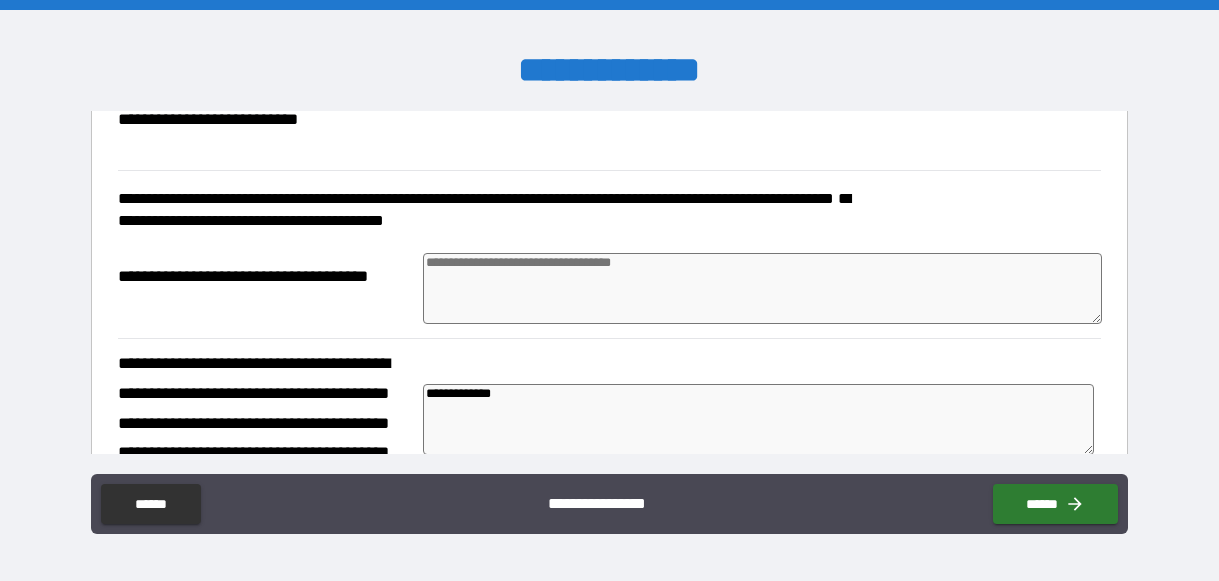 type on "*" 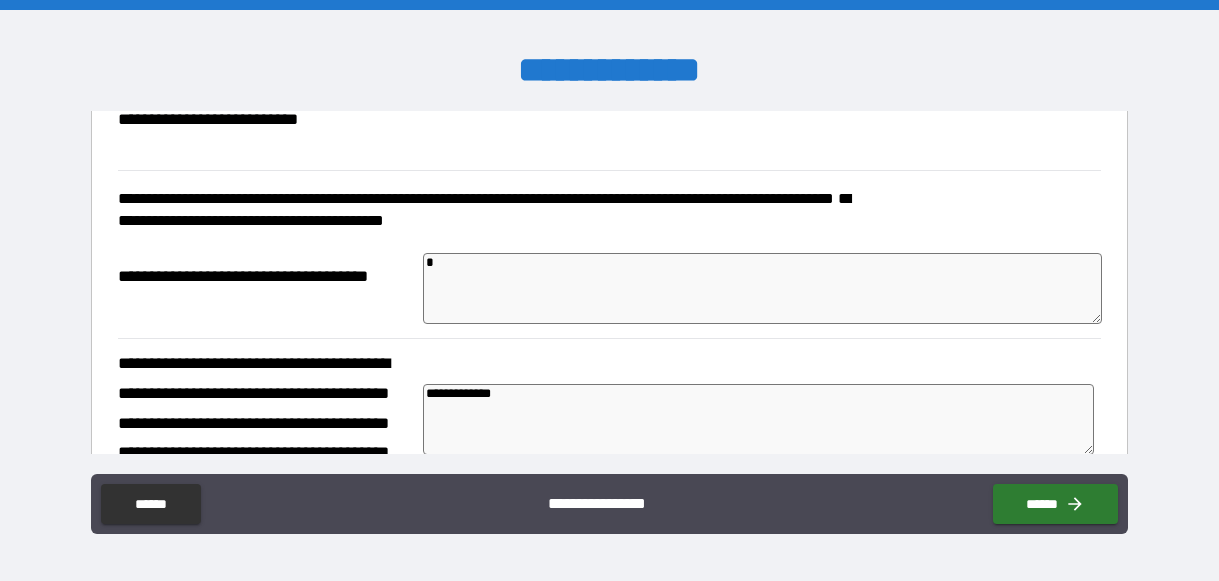 type on "*" 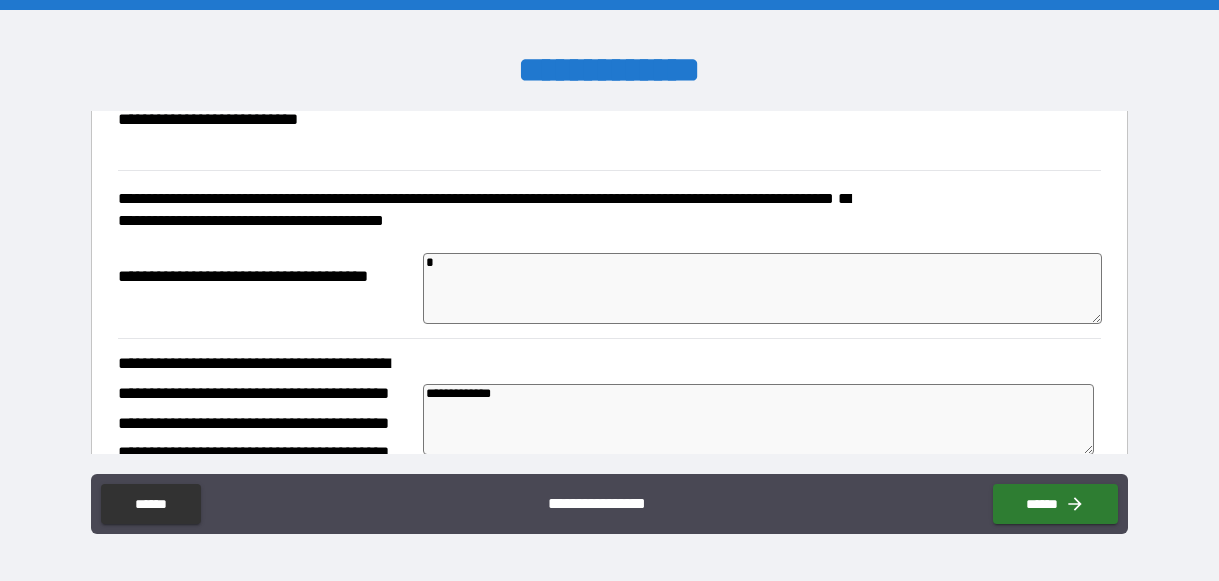 type on "*" 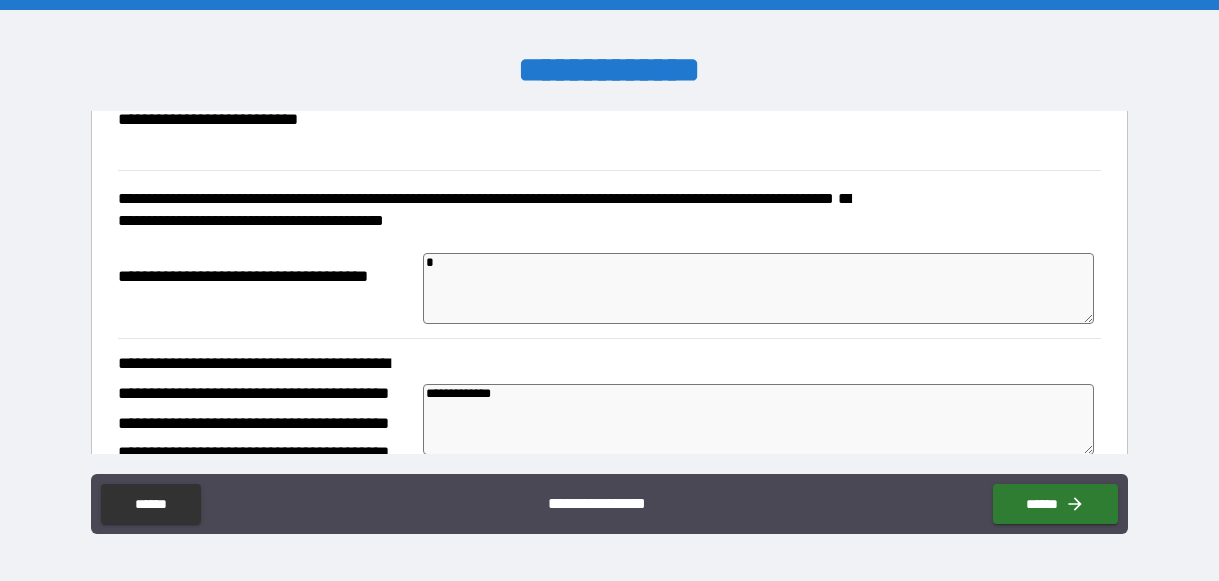 type on "**" 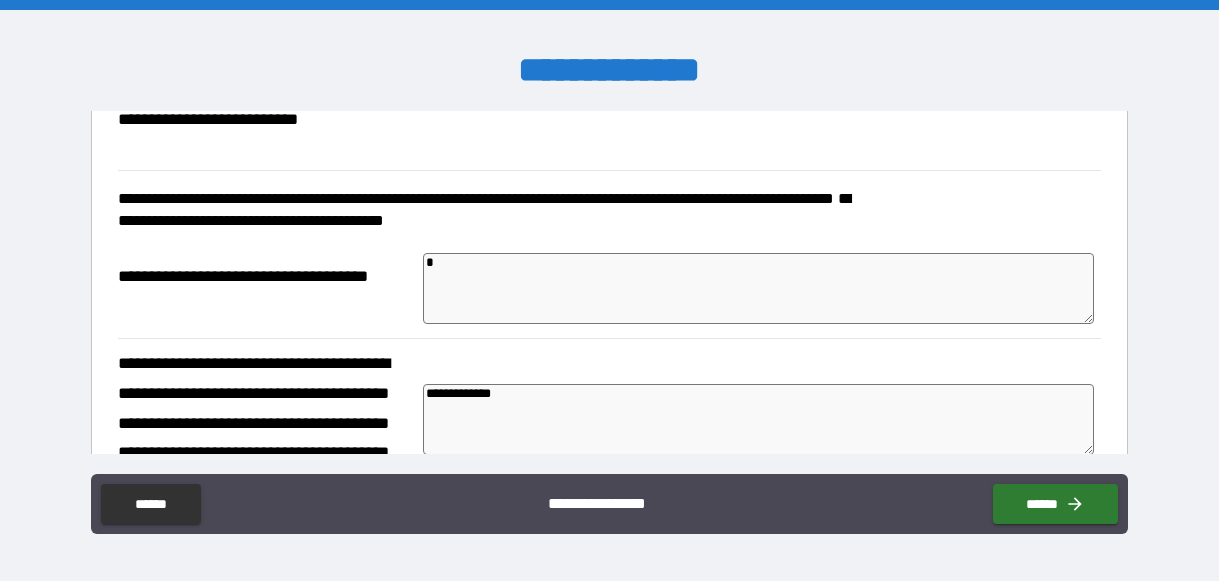 type on "*" 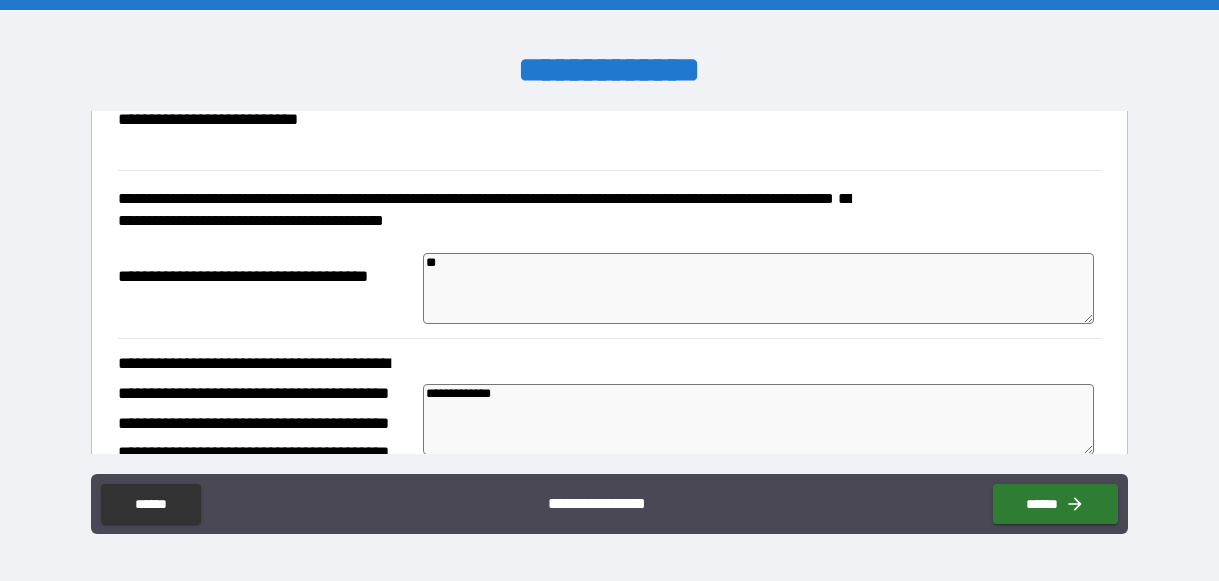 type on "*" 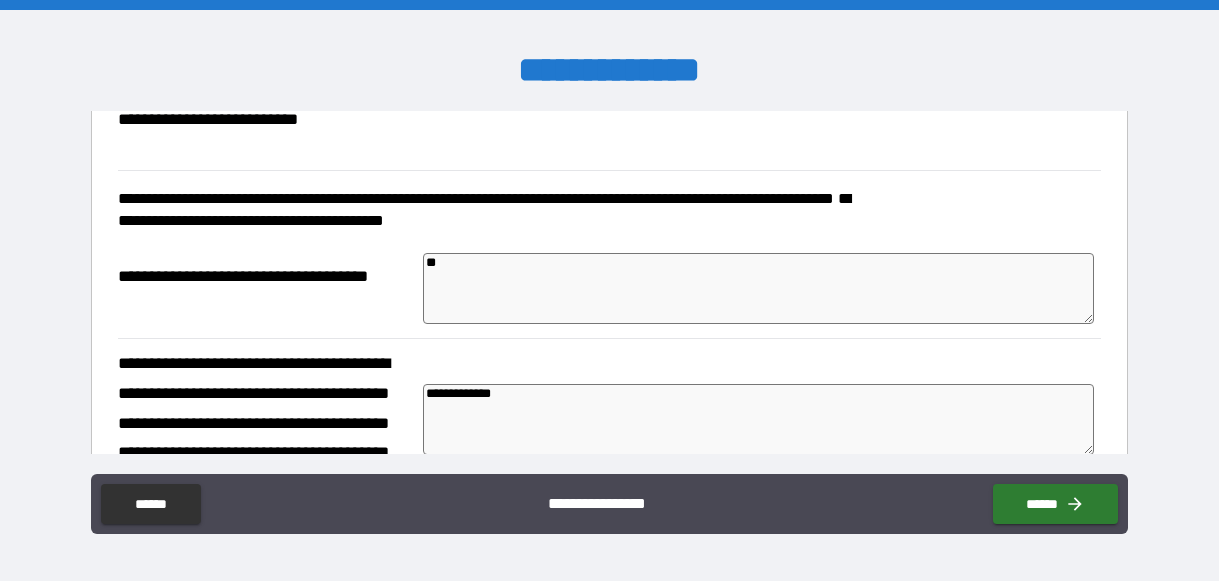 type on "*" 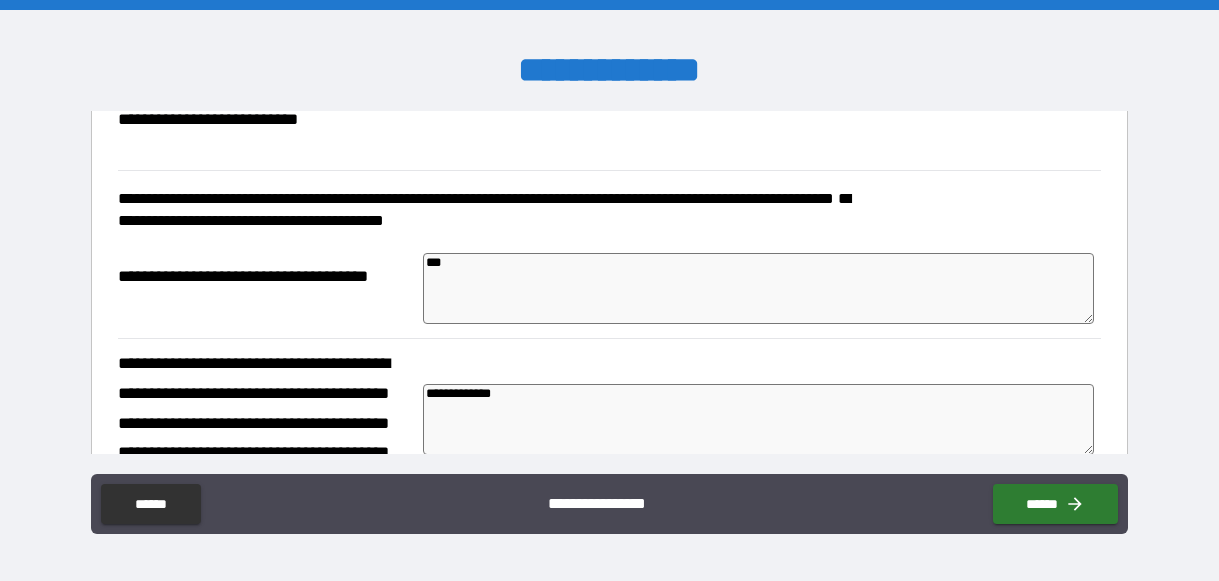 type on "*" 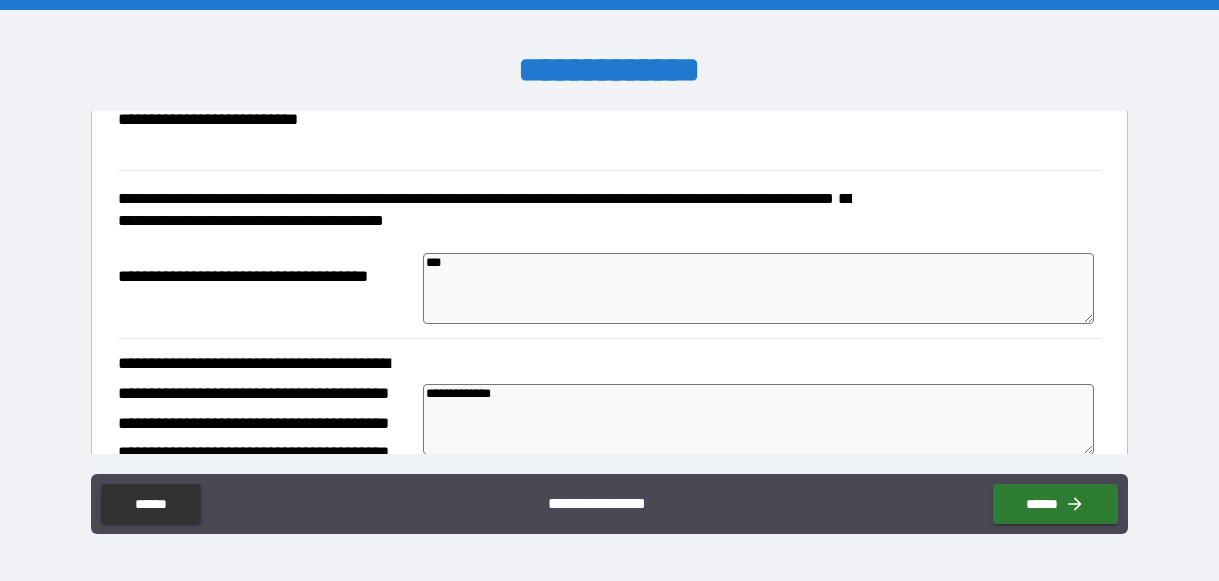 type on "*" 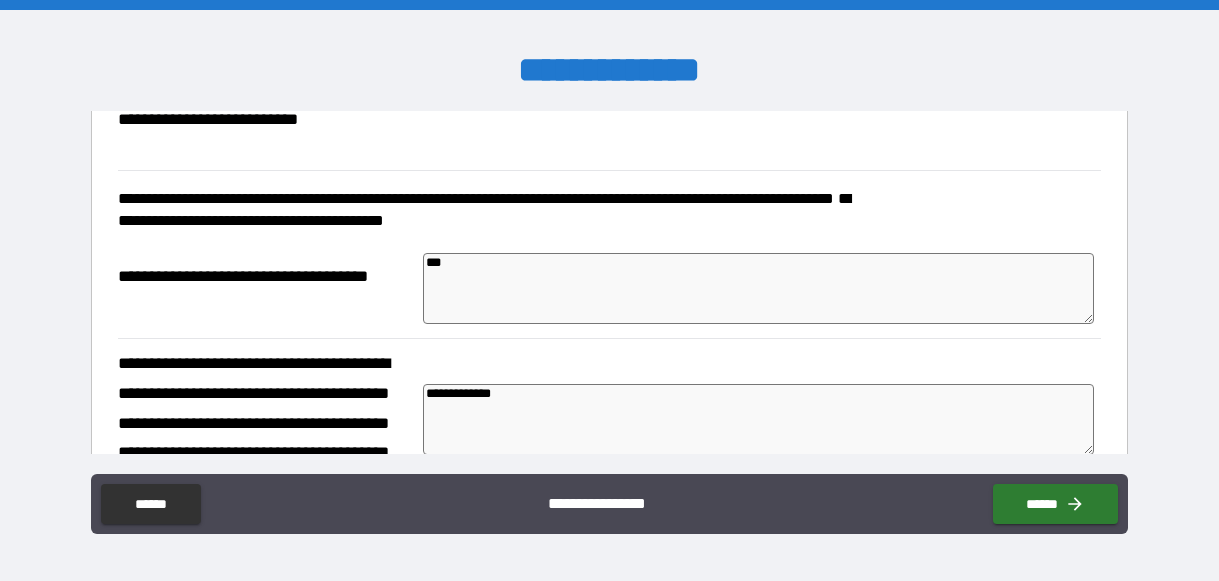 type on "**" 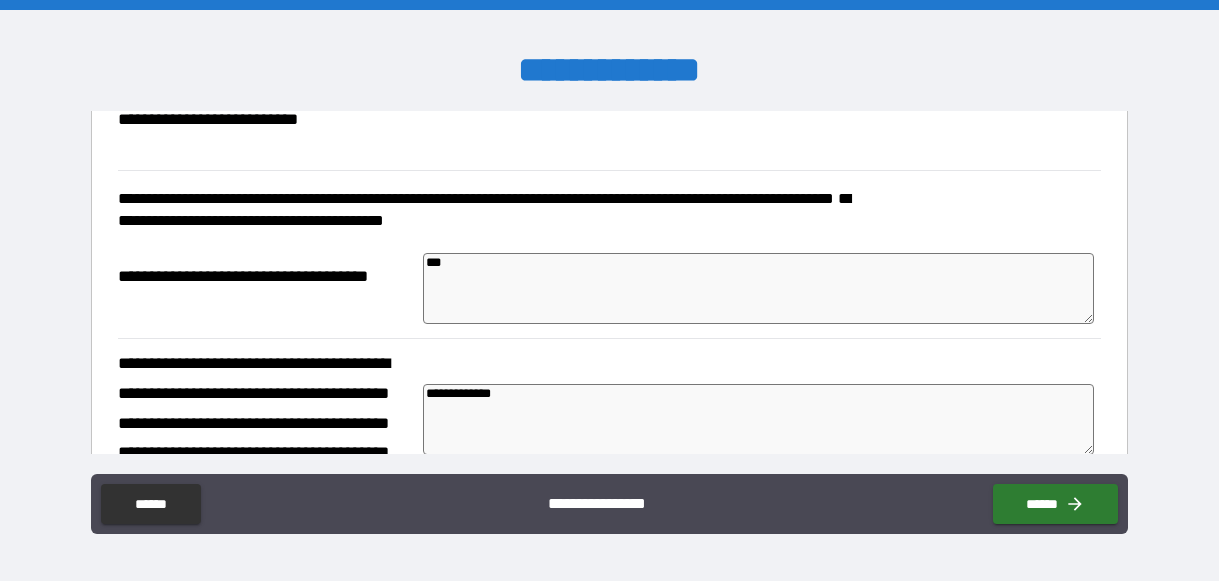 type on "*" 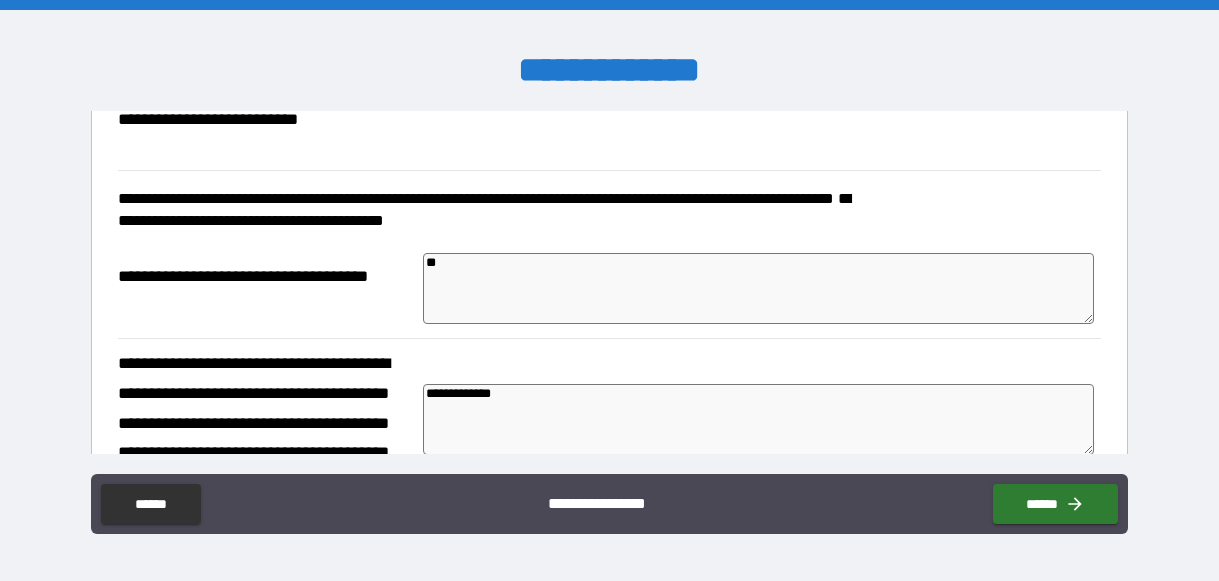 type on "*" 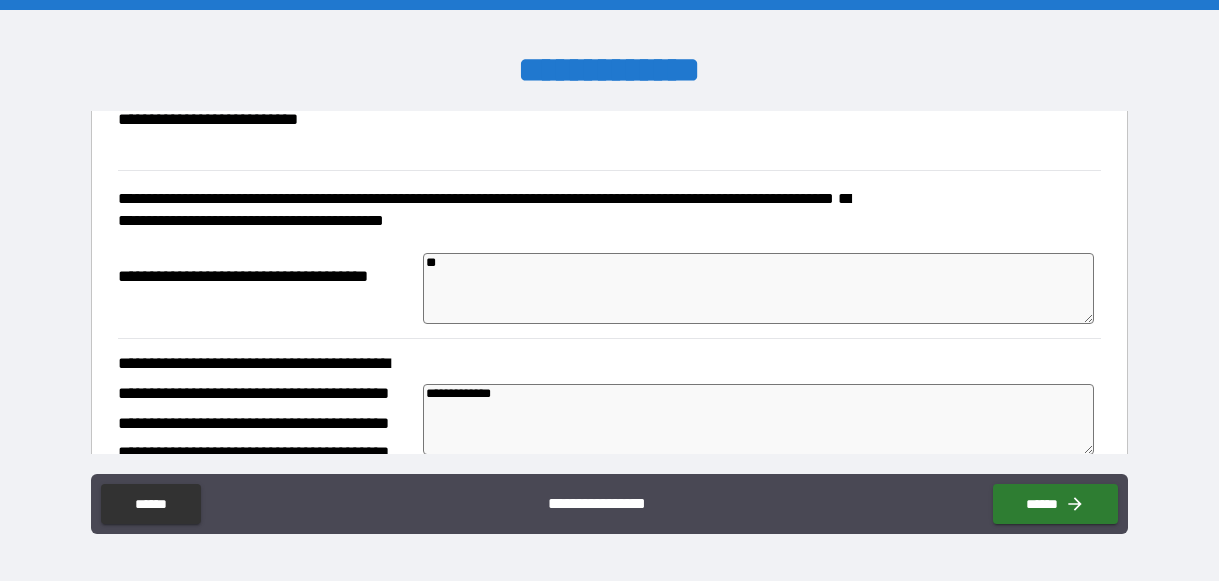 type on "*" 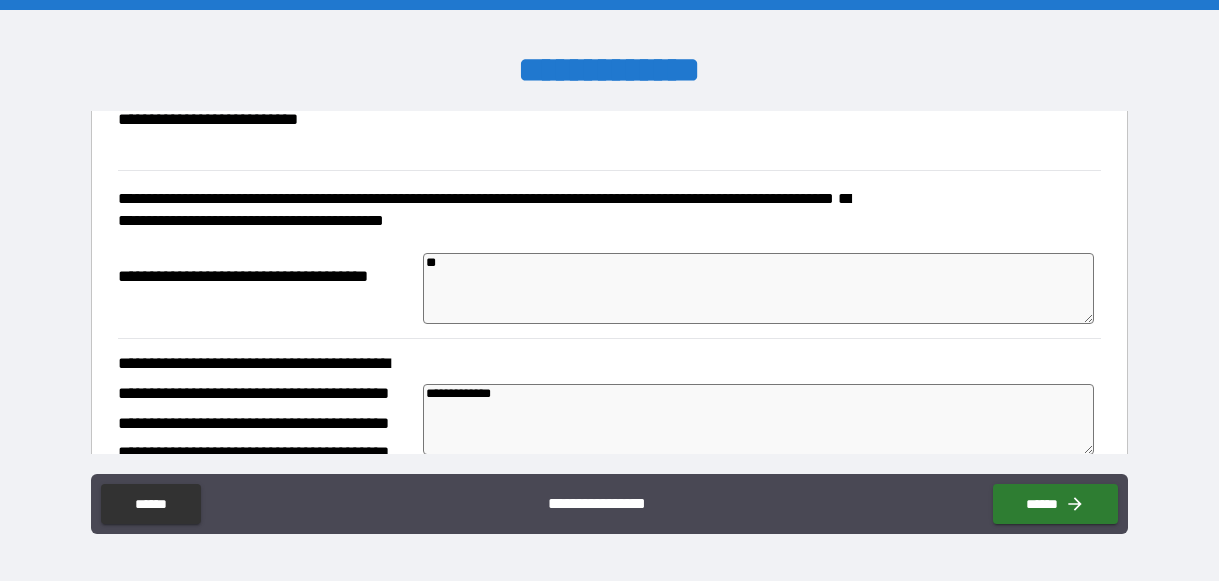 type on "***" 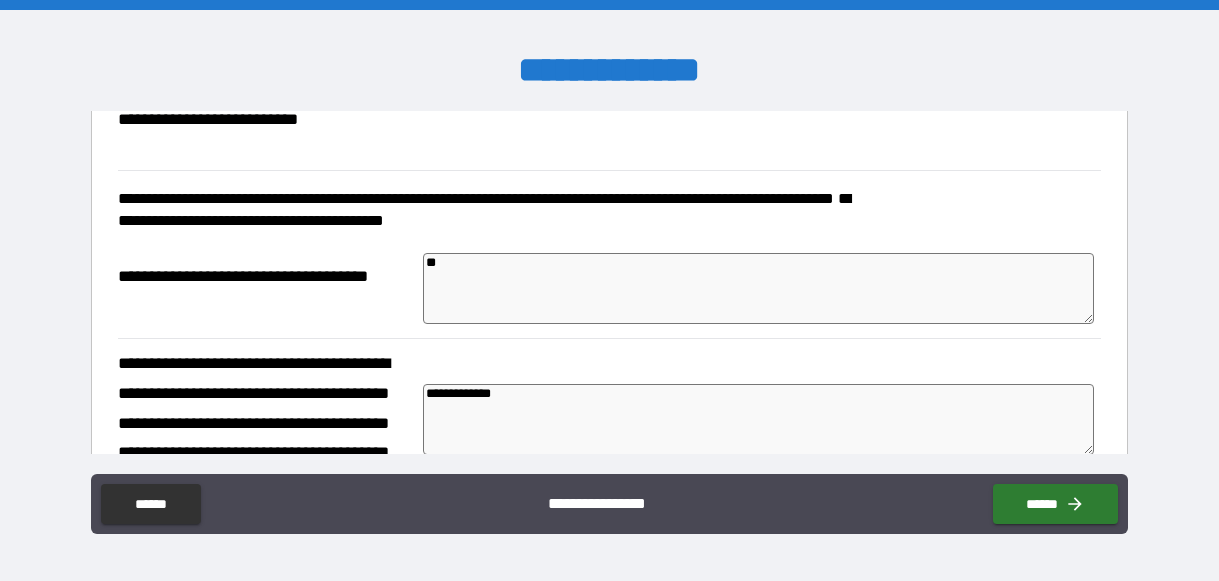 type on "*" 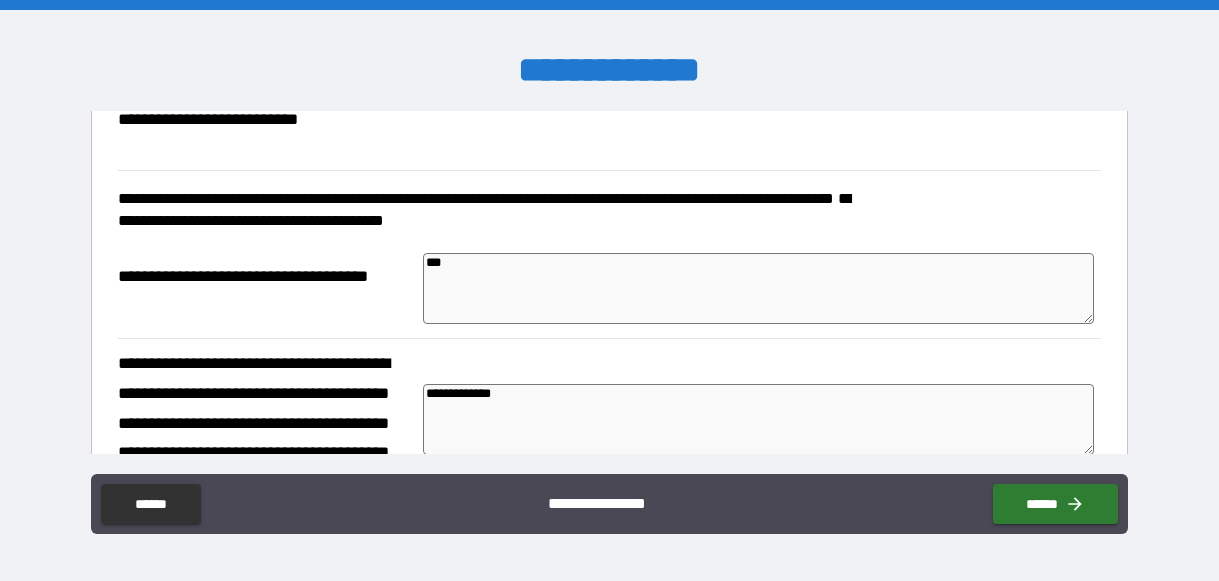 type on "*" 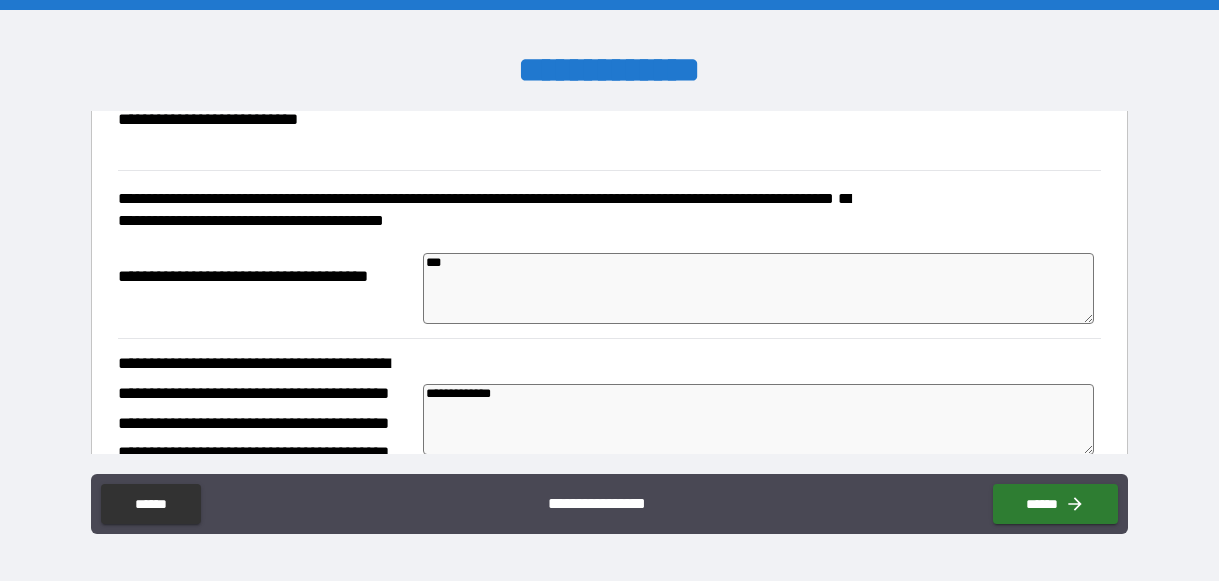 type on "*" 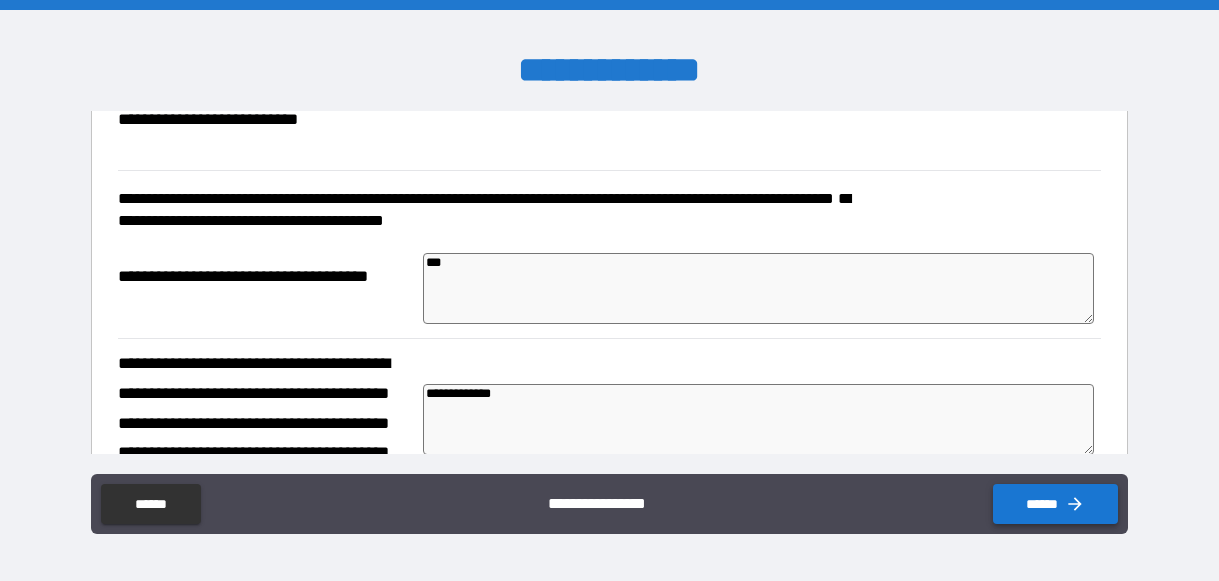 type on "***" 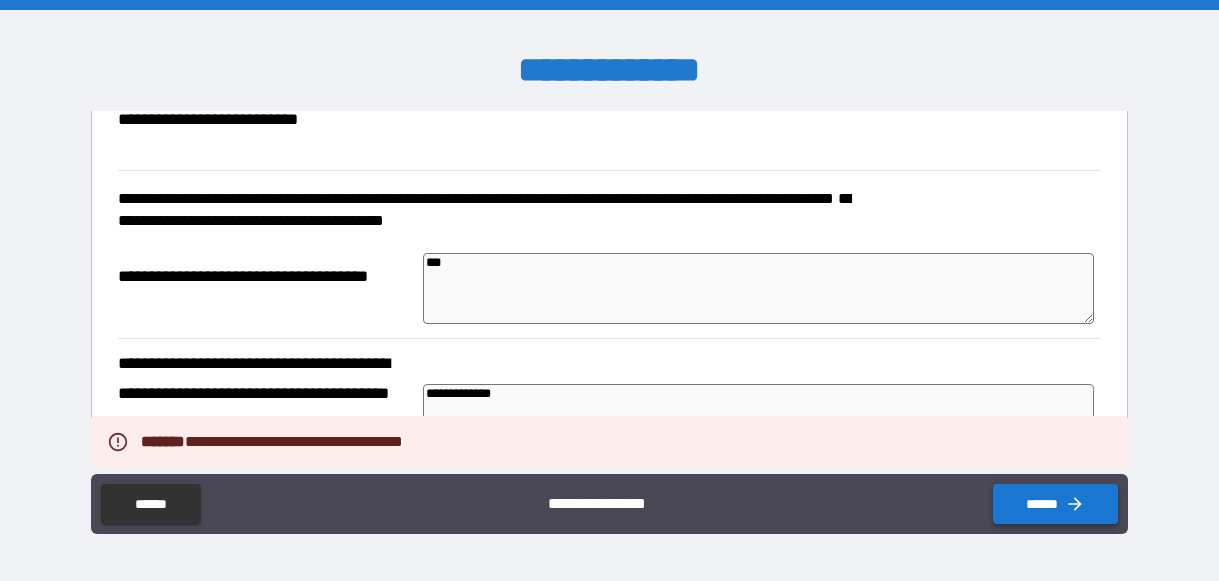 type on "*" 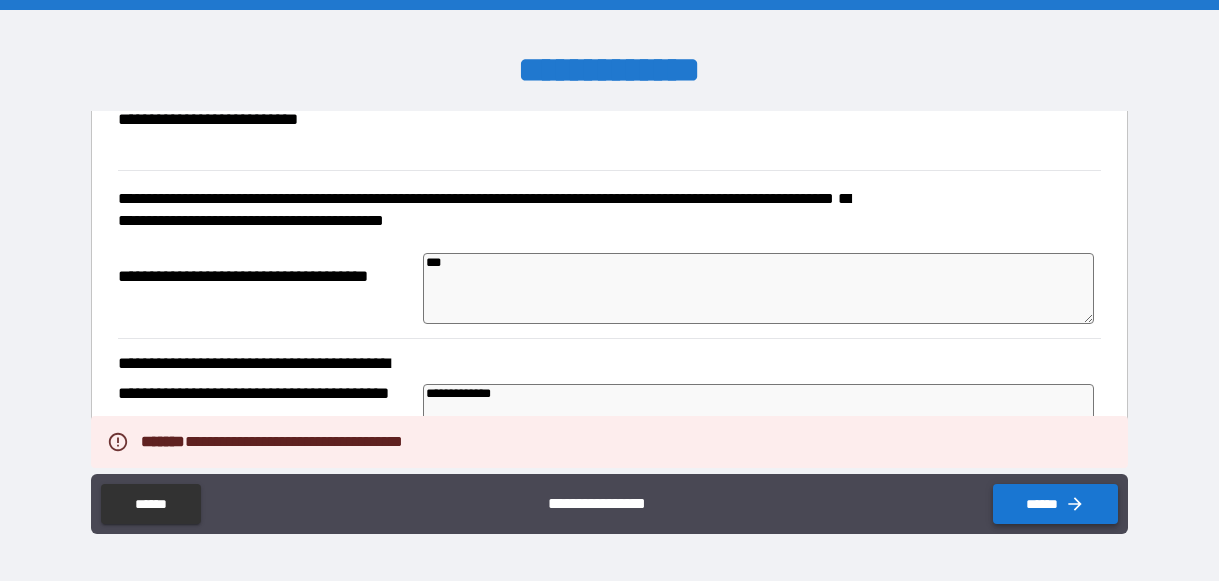 type on "*" 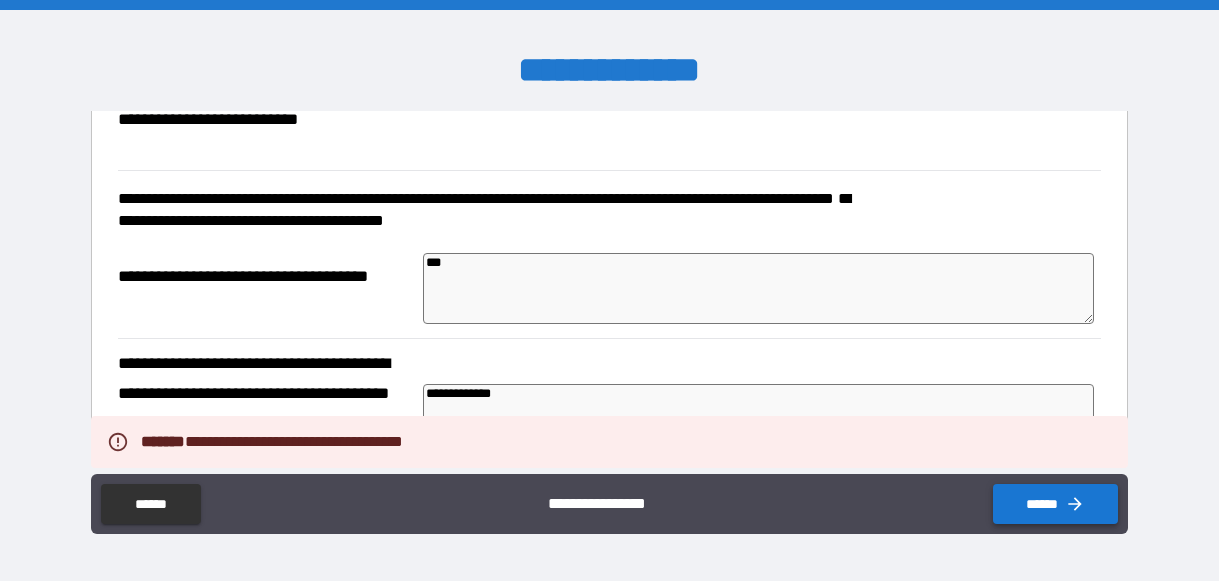 type on "*" 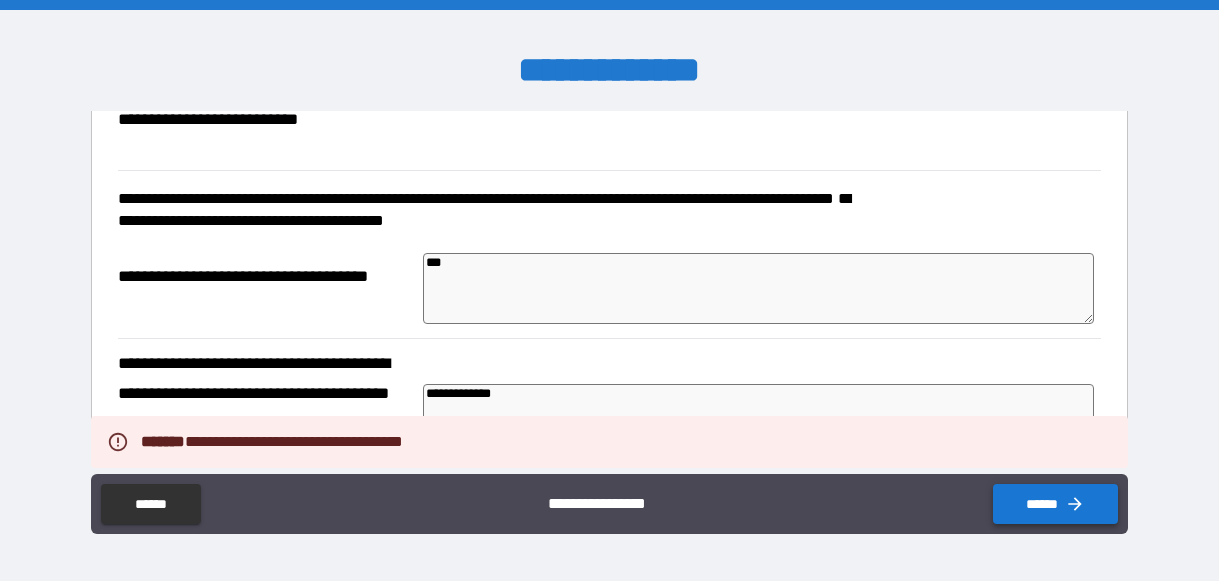type on "*" 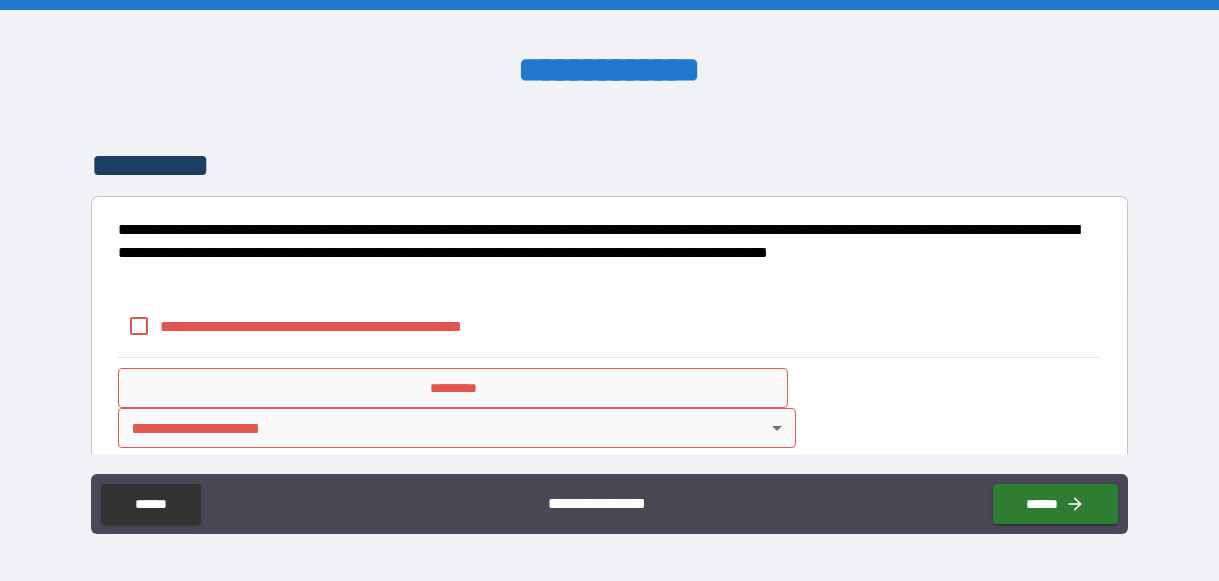 scroll, scrollTop: 2428, scrollLeft: 0, axis: vertical 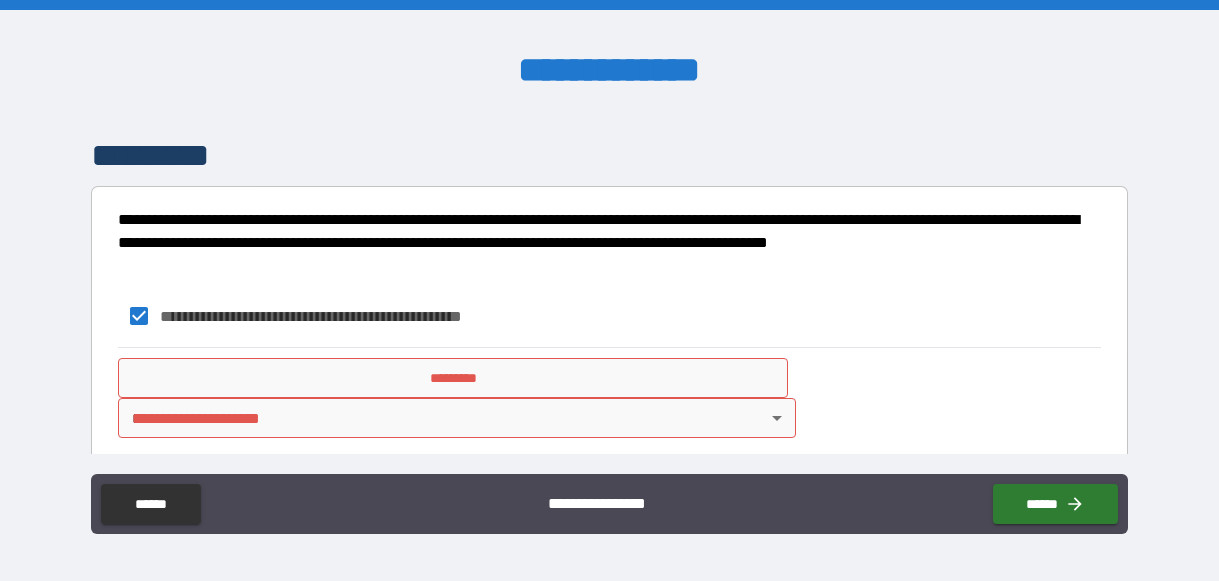type on "*" 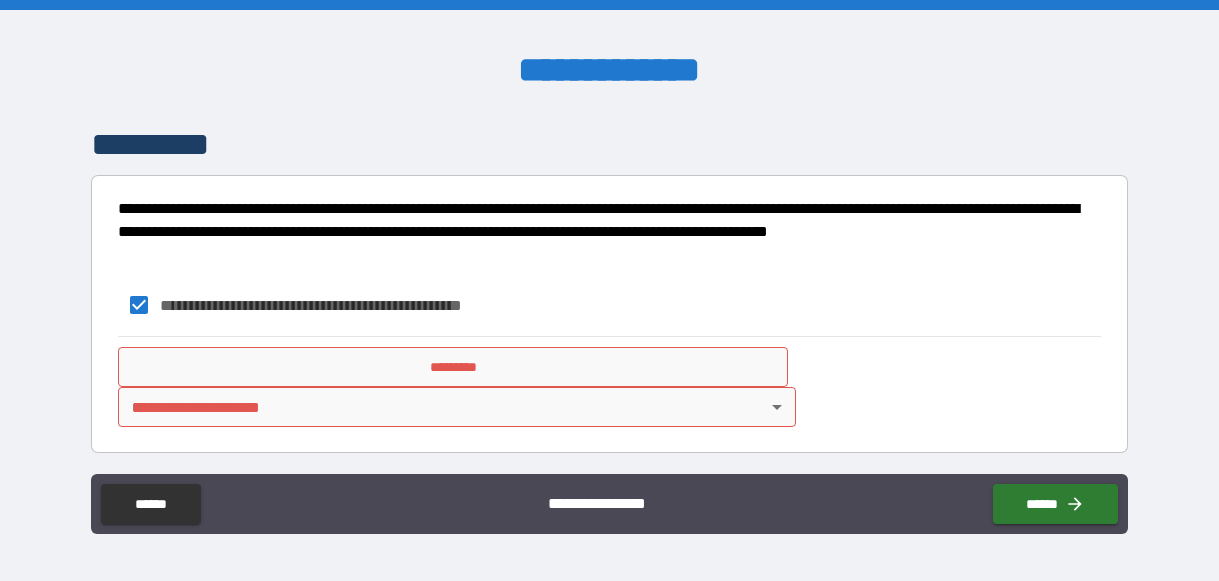 scroll, scrollTop: 2438, scrollLeft: 0, axis: vertical 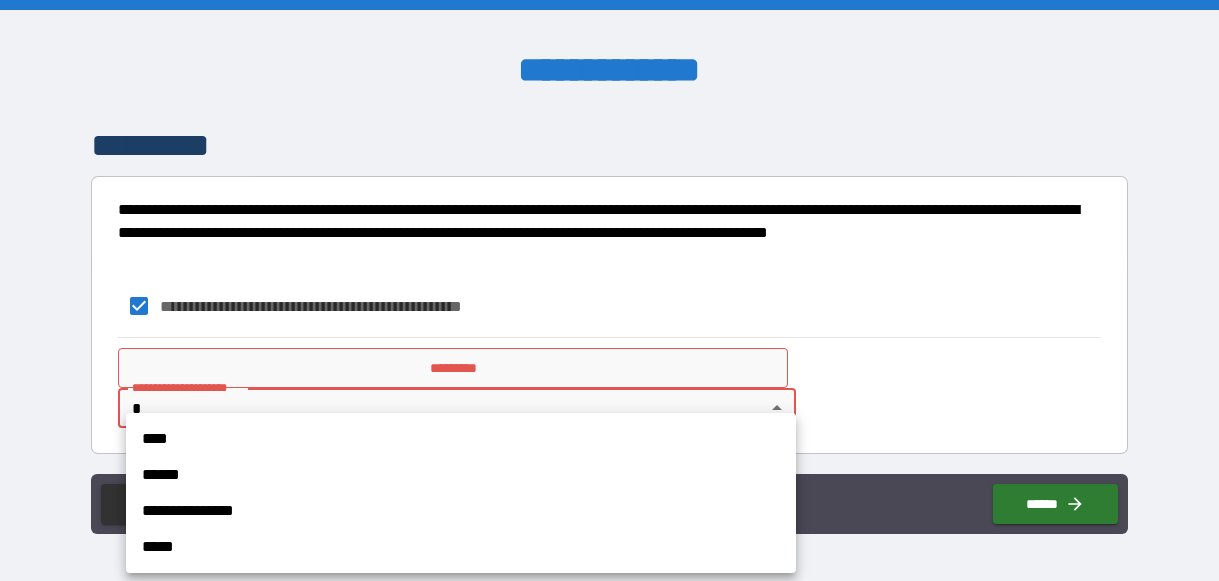 click on "**********" at bounding box center (609, 290) 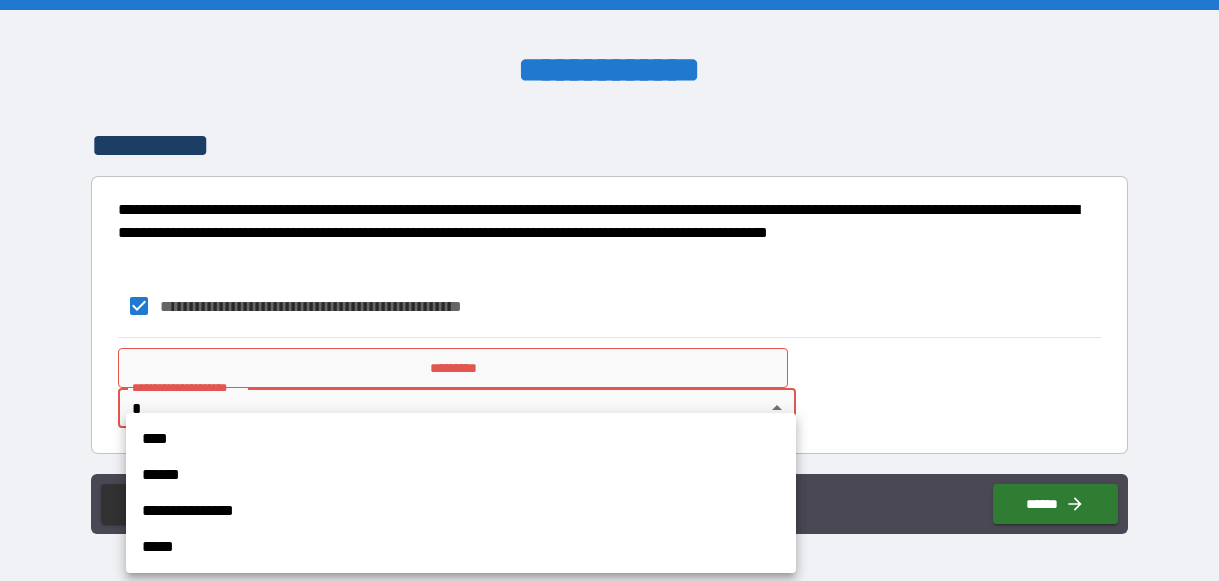 click on "****" at bounding box center [461, 439] 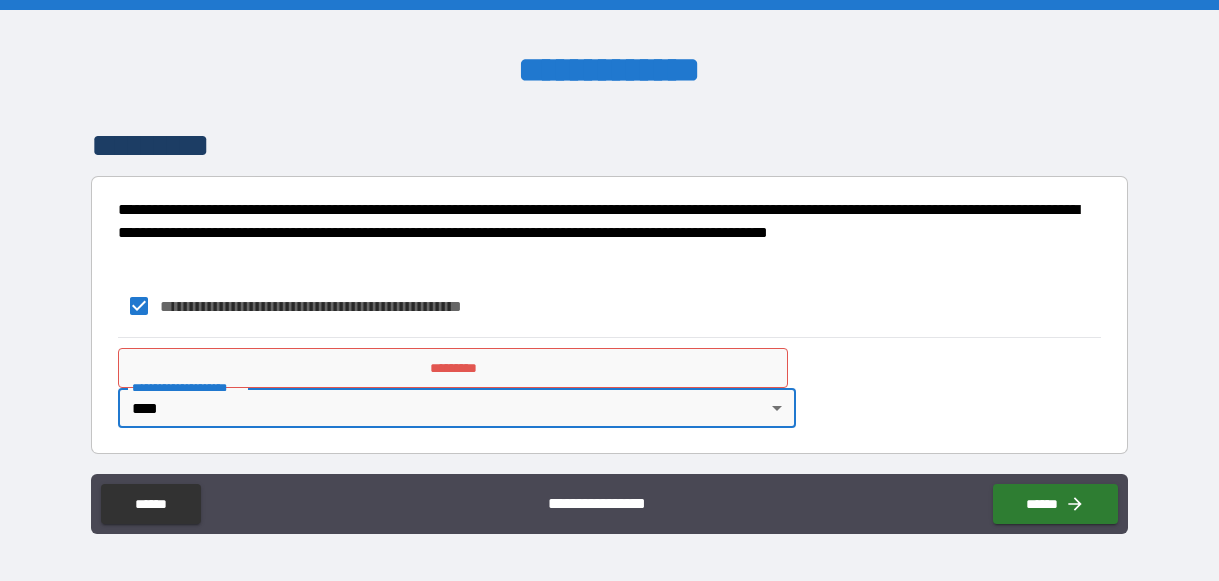 type on "*" 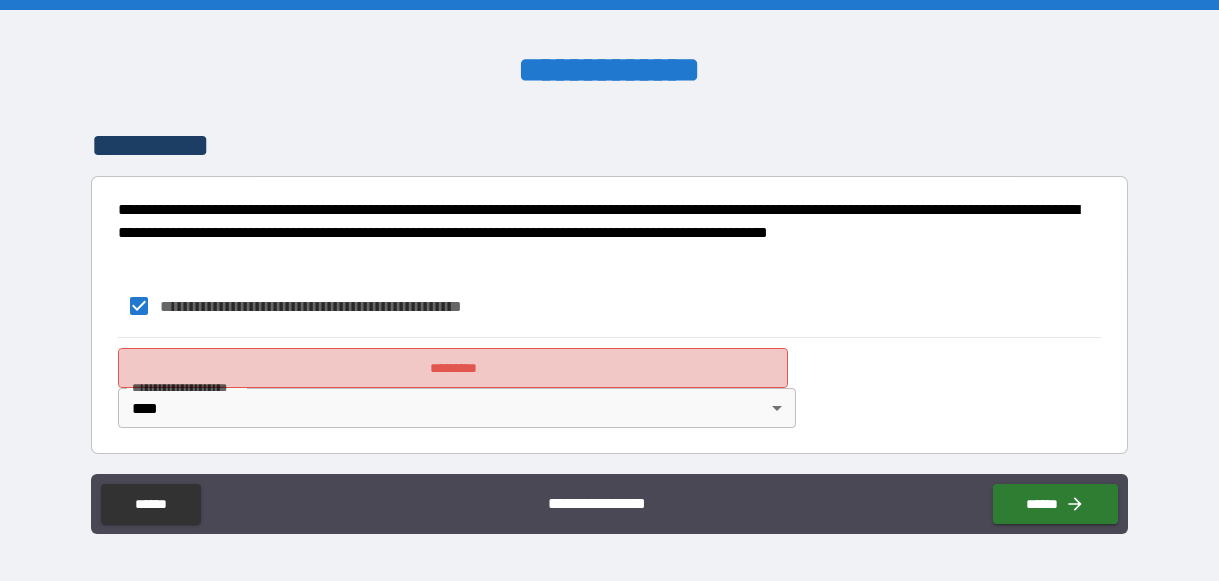 click on "*********" at bounding box center (453, 368) 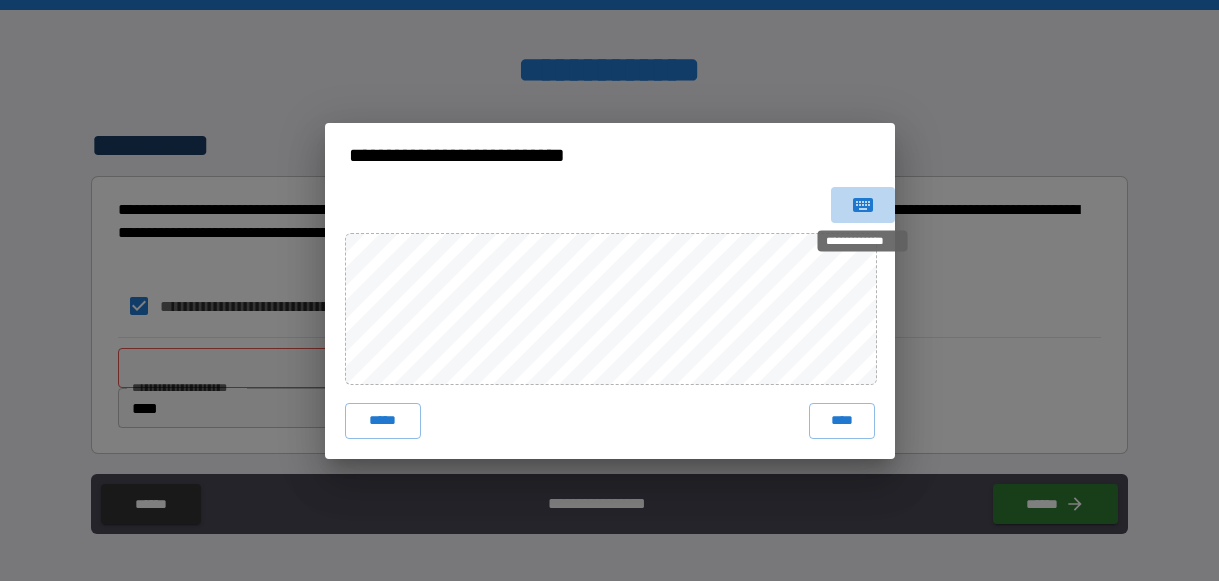 click 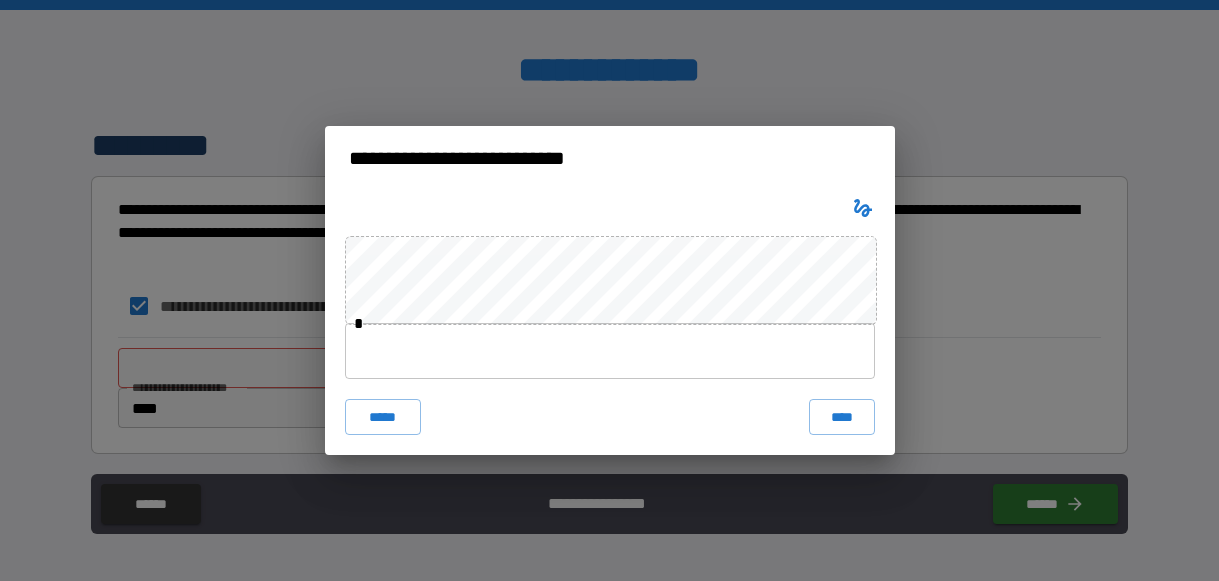 click at bounding box center (610, 351) 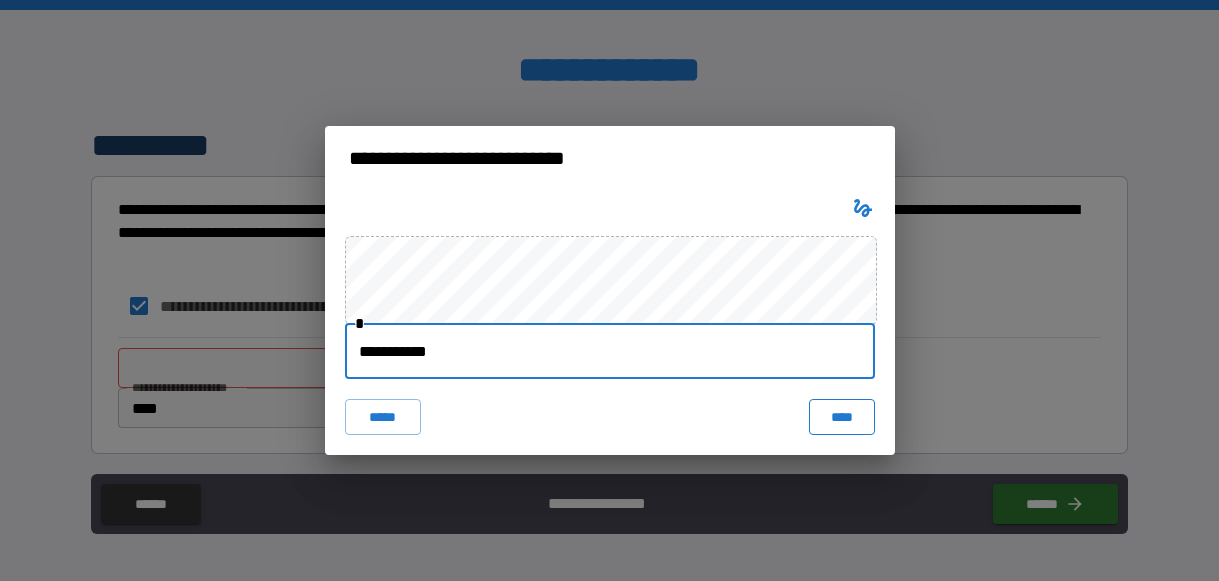 type on "**********" 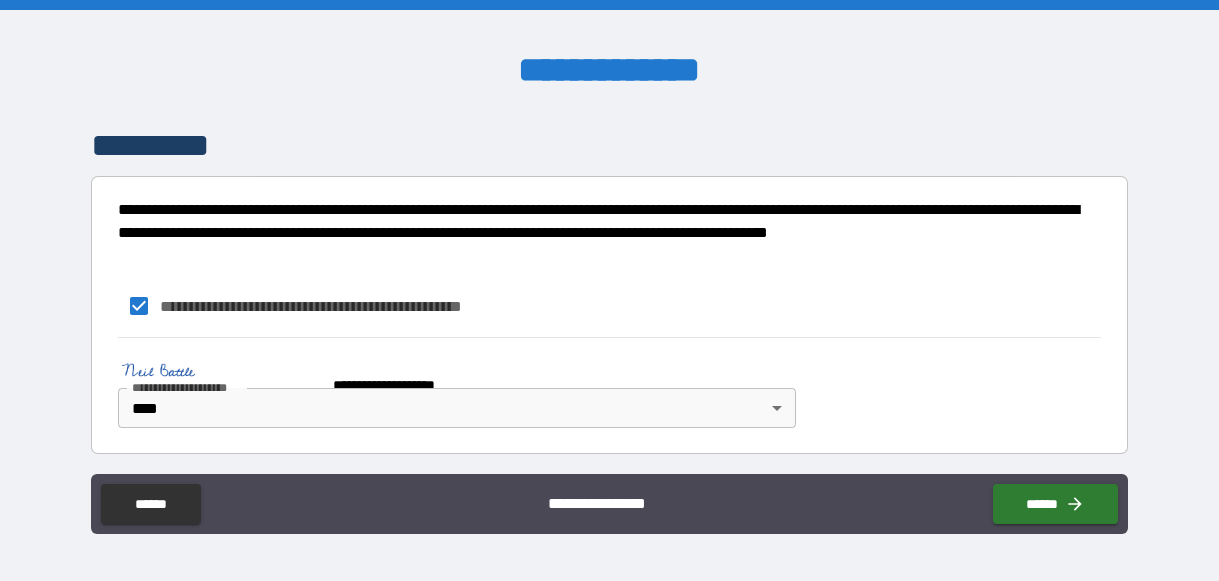 type on "*" 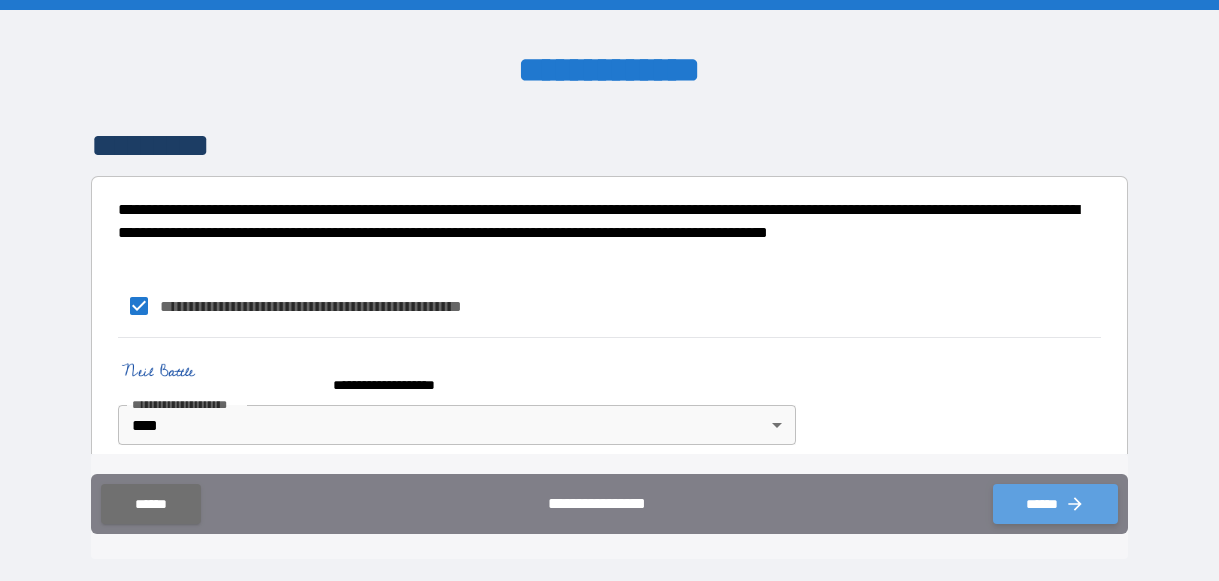 click on "******" at bounding box center (1055, 504) 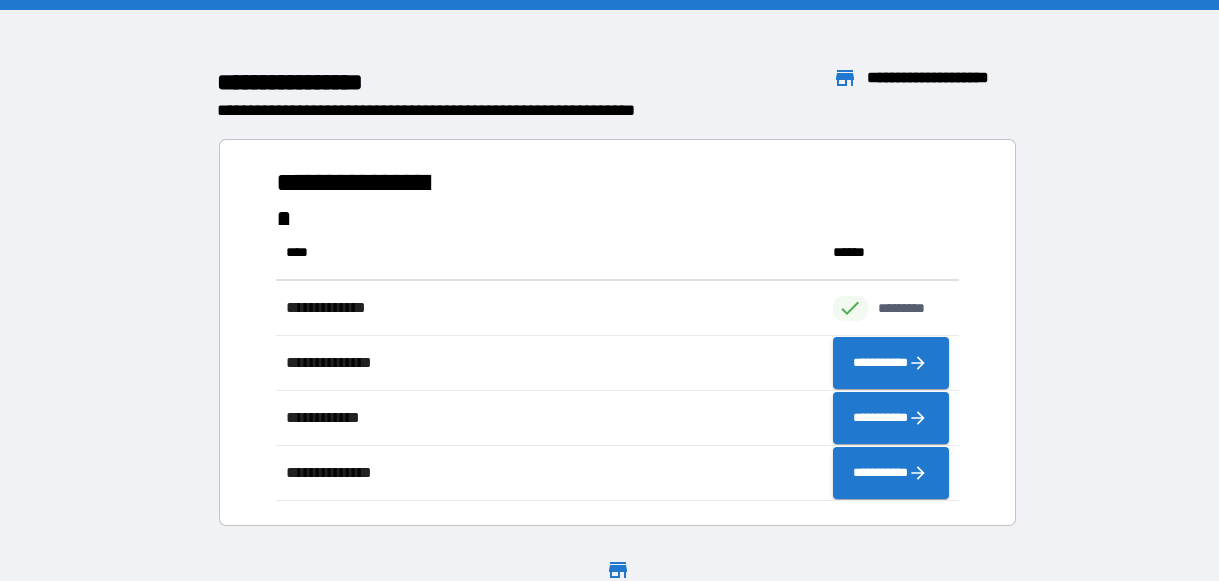 scroll, scrollTop: 1, scrollLeft: 1, axis: both 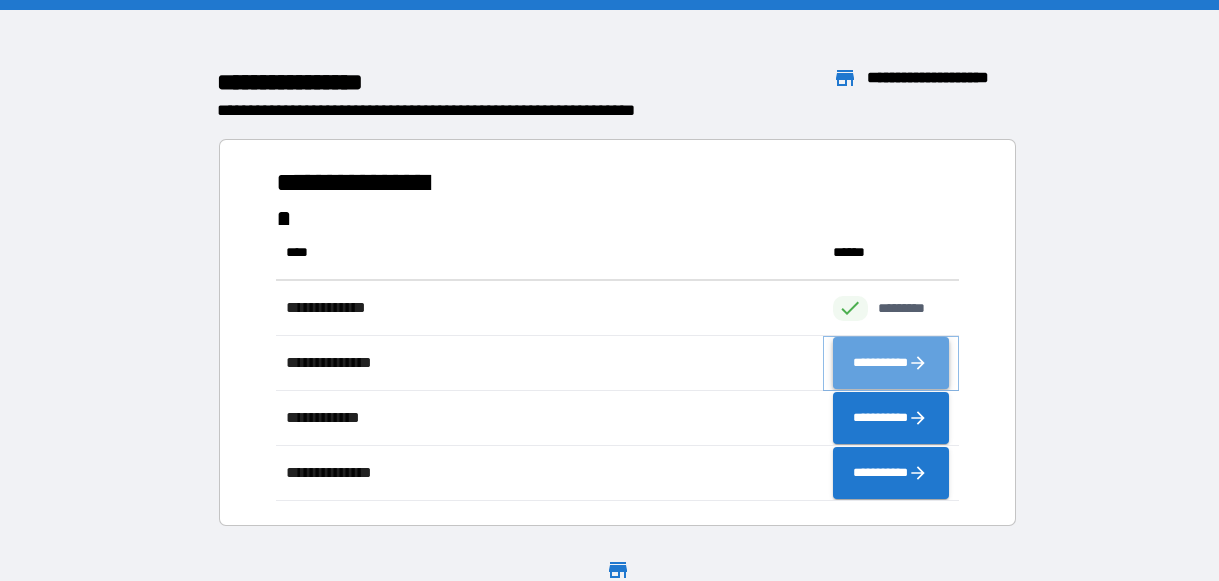 click on "**********" at bounding box center (891, 363) 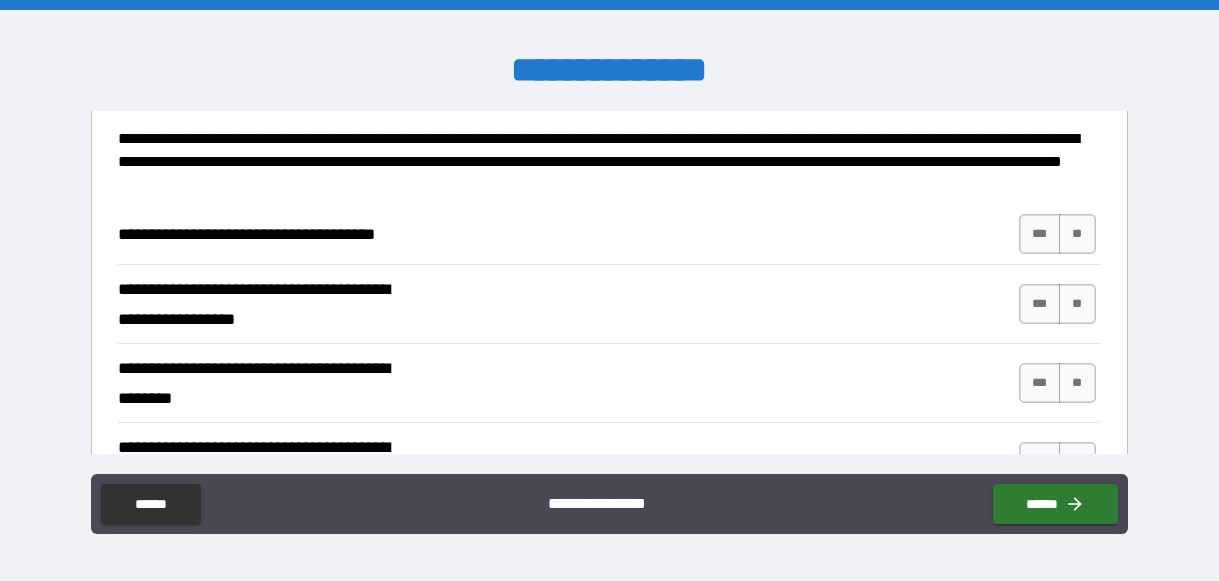 scroll, scrollTop: 128, scrollLeft: 0, axis: vertical 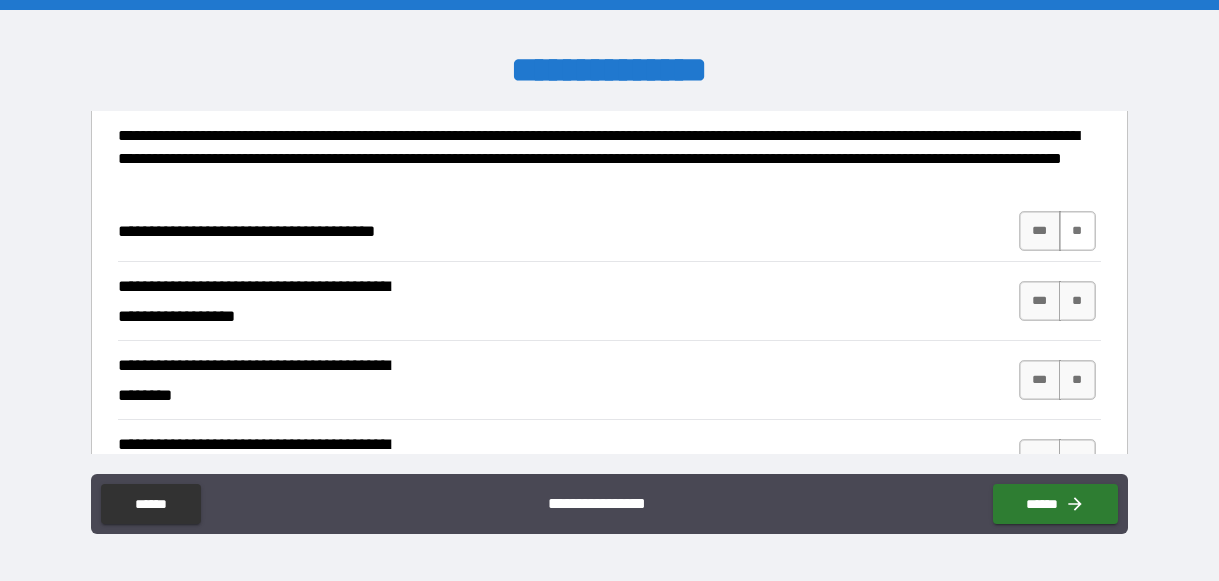 click on "**" at bounding box center (1077, 231) 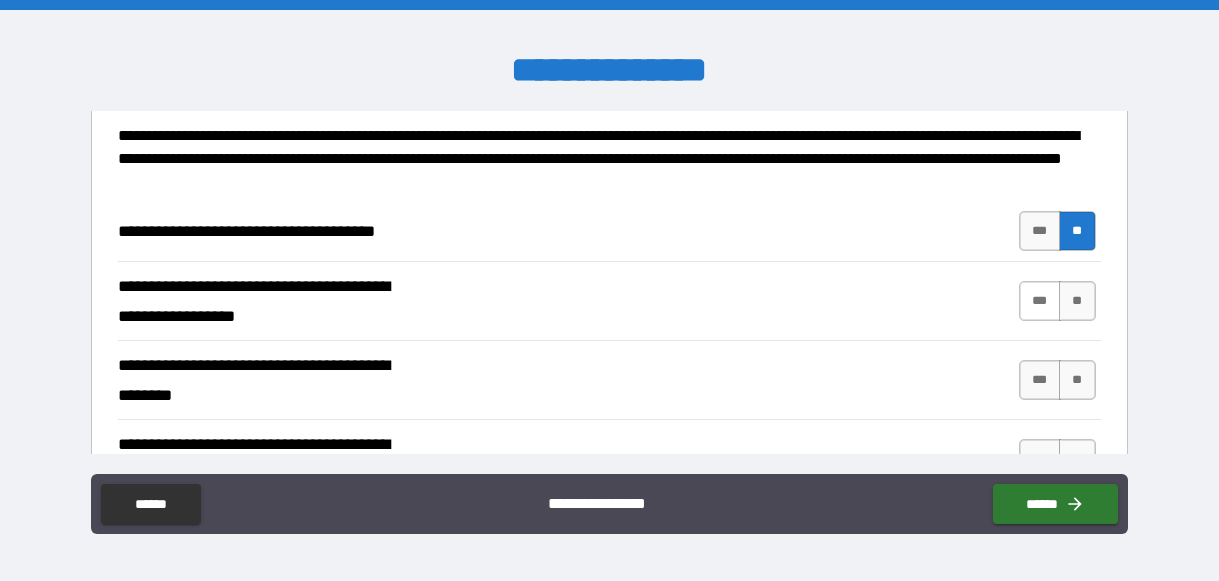 click on "***" at bounding box center [1040, 301] 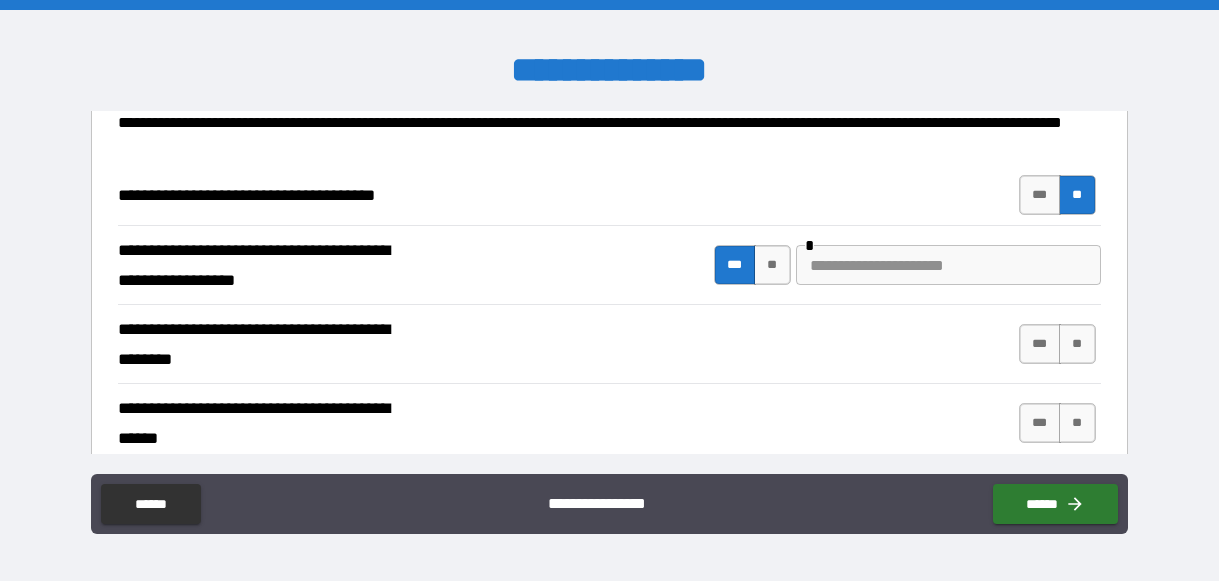 scroll, scrollTop: 181, scrollLeft: 0, axis: vertical 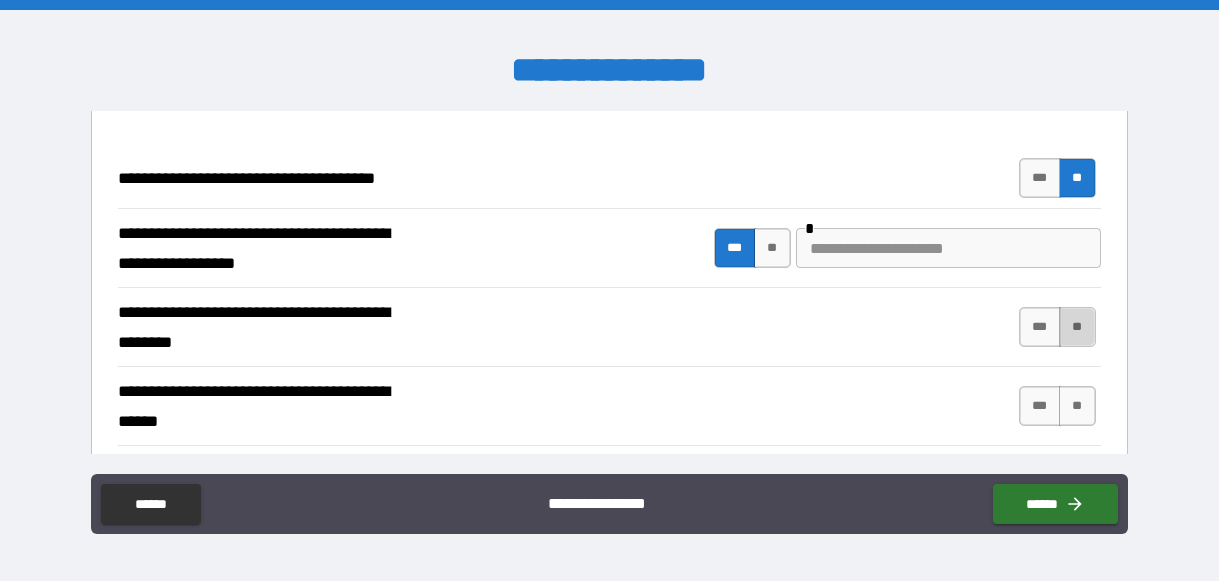 click on "**" at bounding box center [1077, 327] 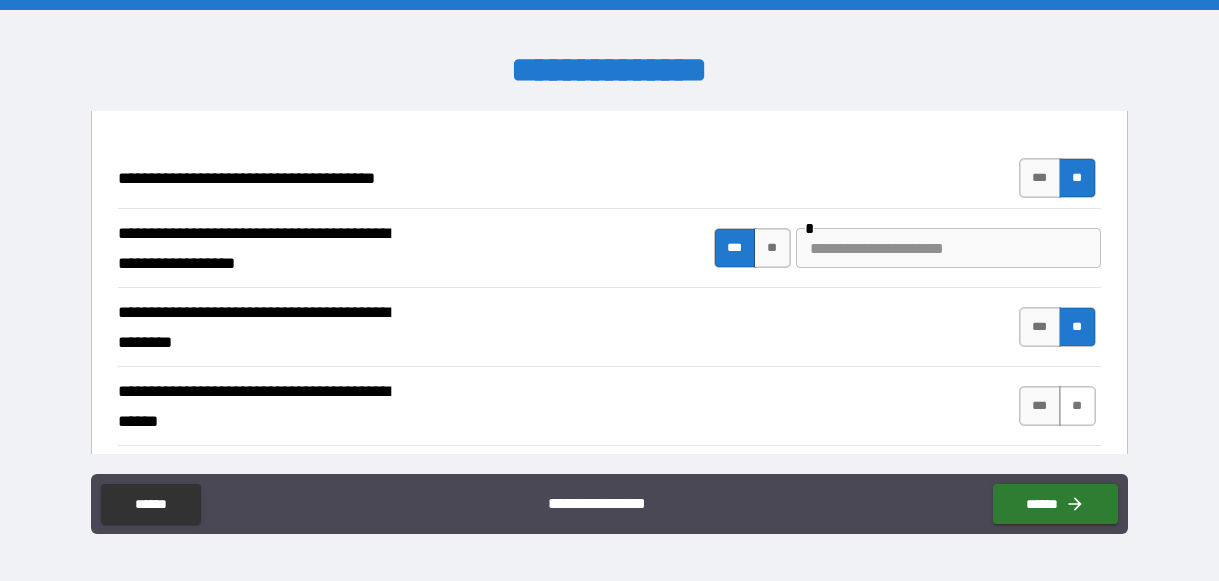 click on "**" at bounding box center [1077, 406] 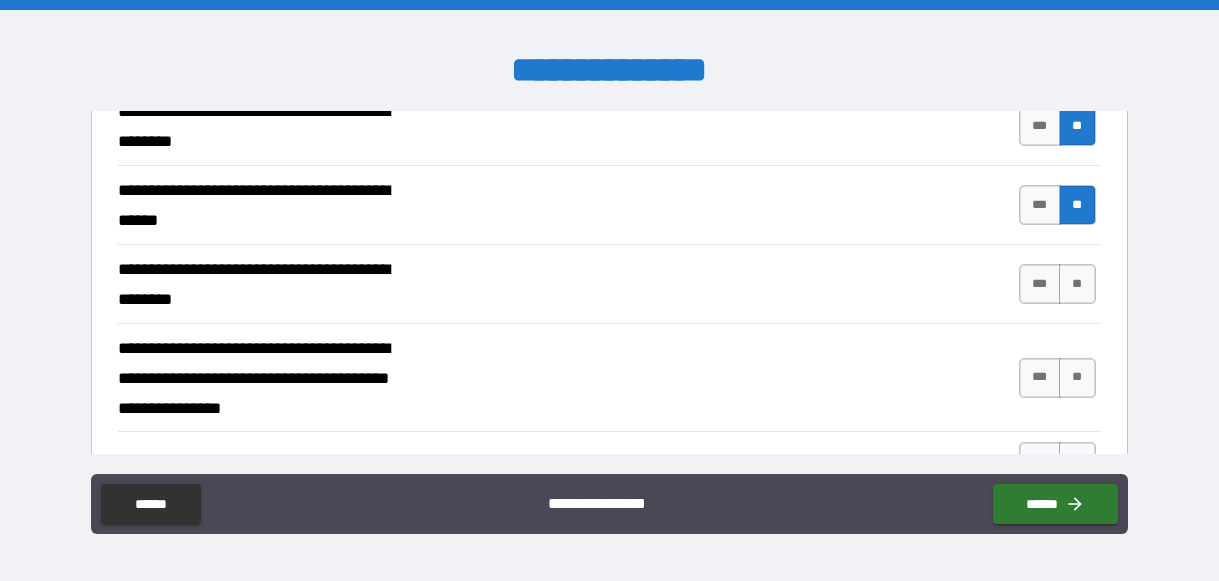 scroll, scrollTop: 384, scrollLeft: 0, axis: vertical 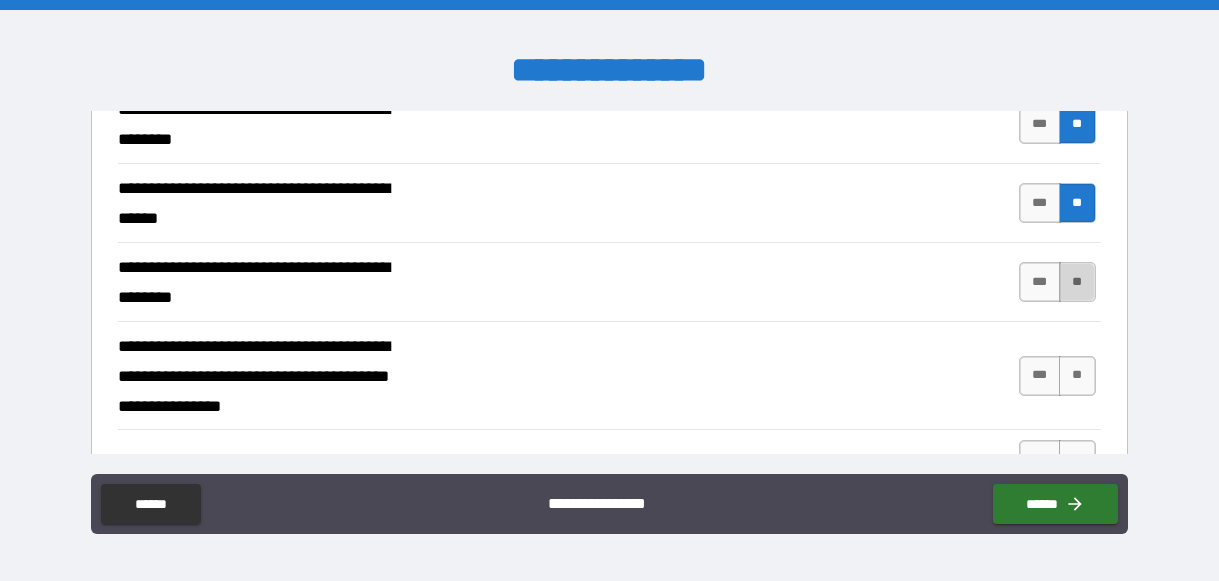 click on "**" at bounding box center (1077, 282) 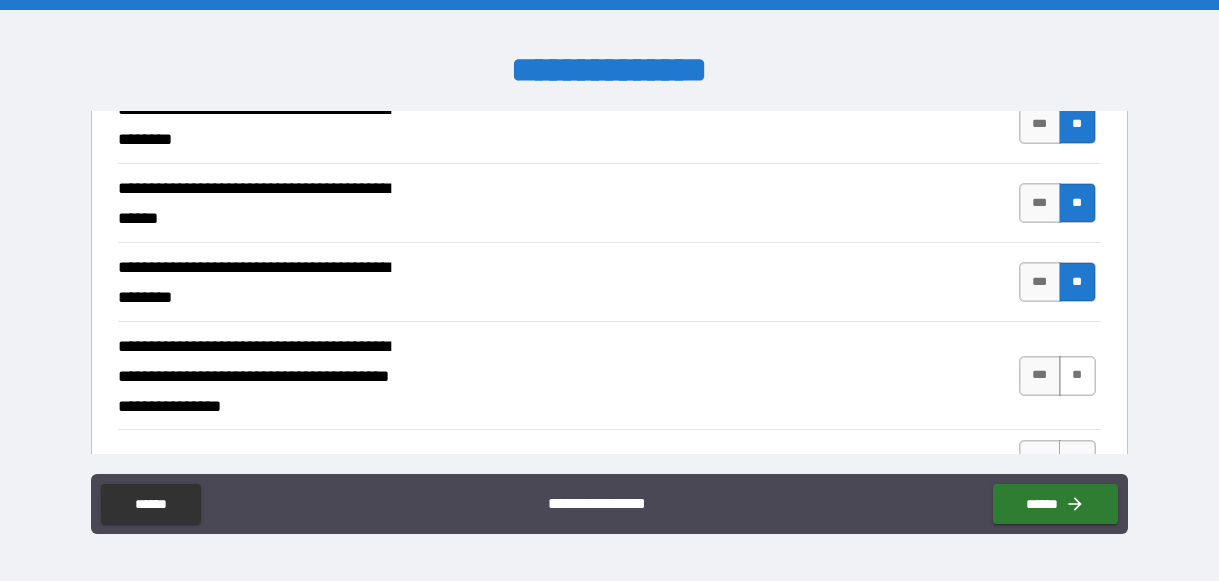 click on "**" at bounding box center (1077, 376) 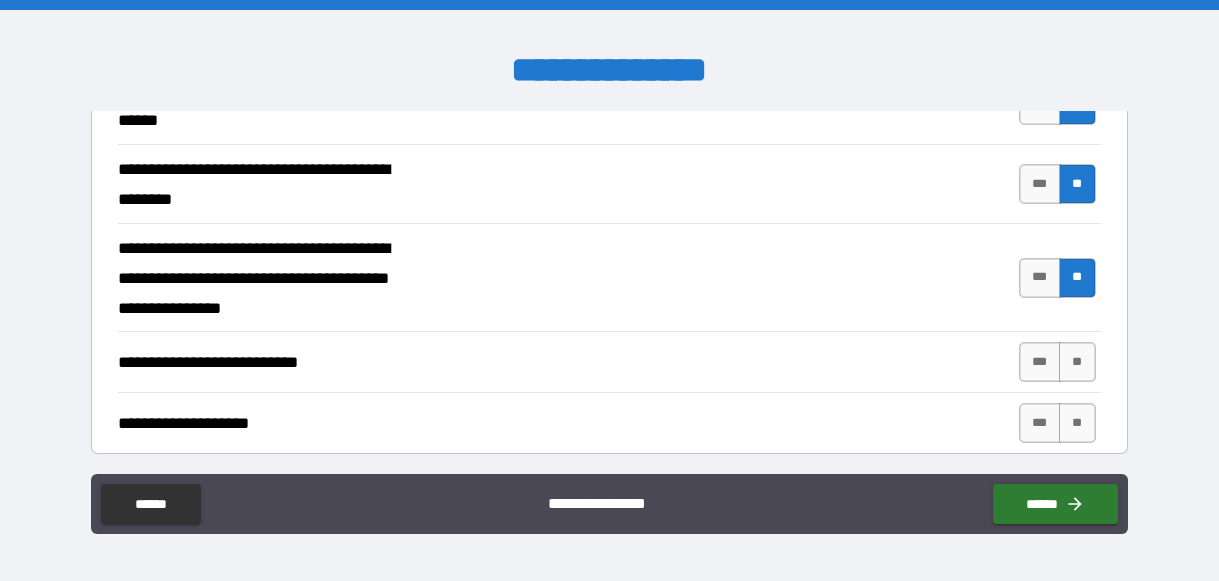 scroll, scrollTop: 501, scrollLeft: 0, axis: vertical 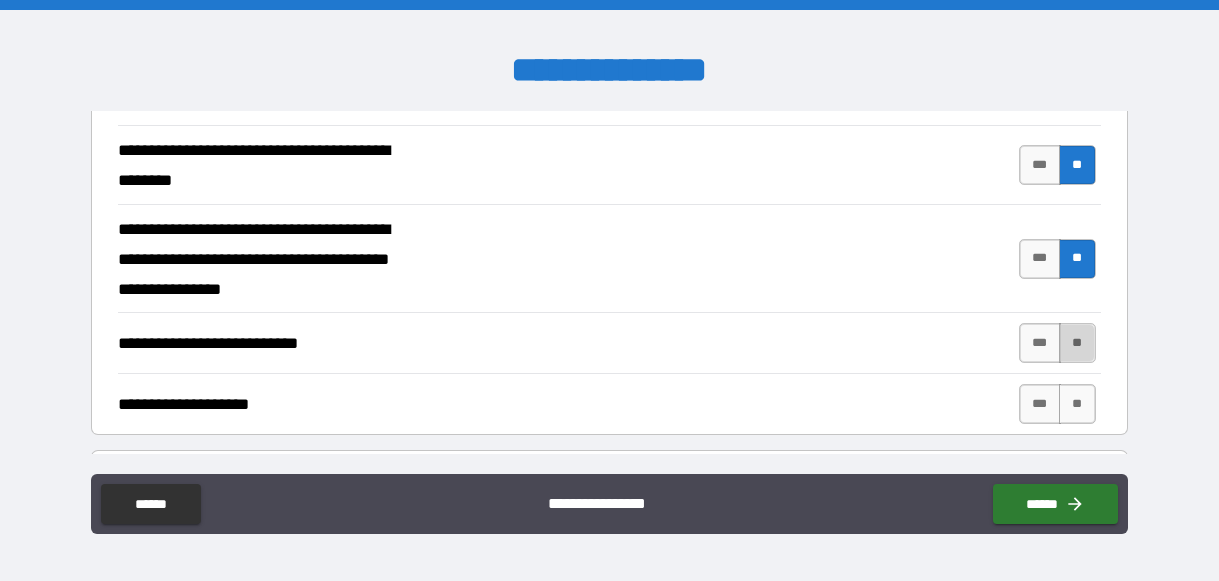 click on "**" at bounding box center [1077, 343] 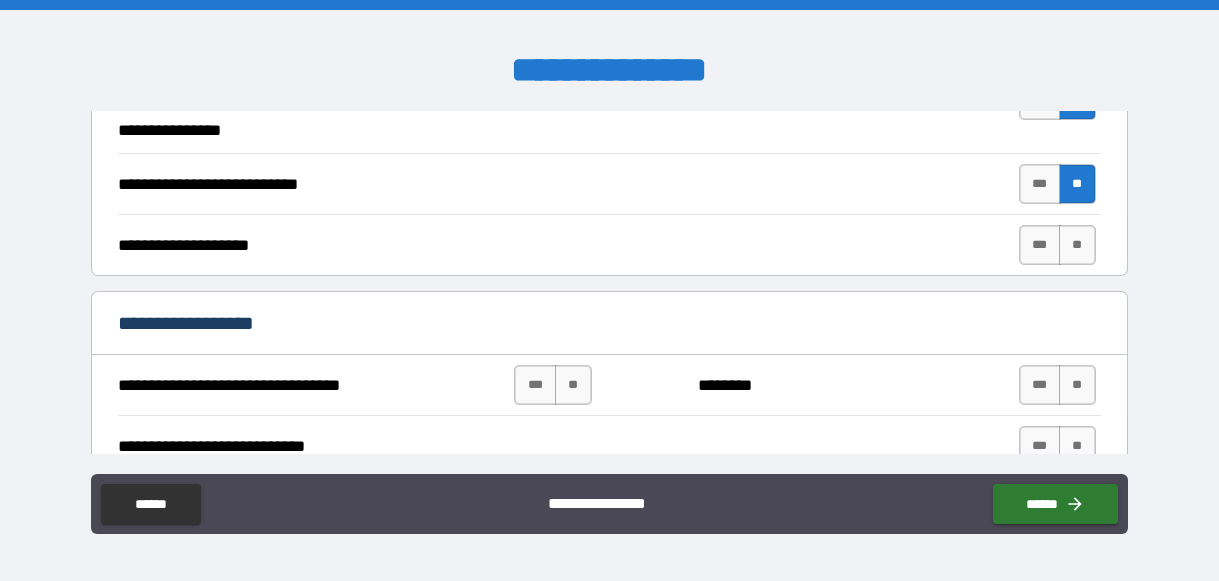 scroll, scrollTop: 661, scrollLeft: 0, axis: vertical 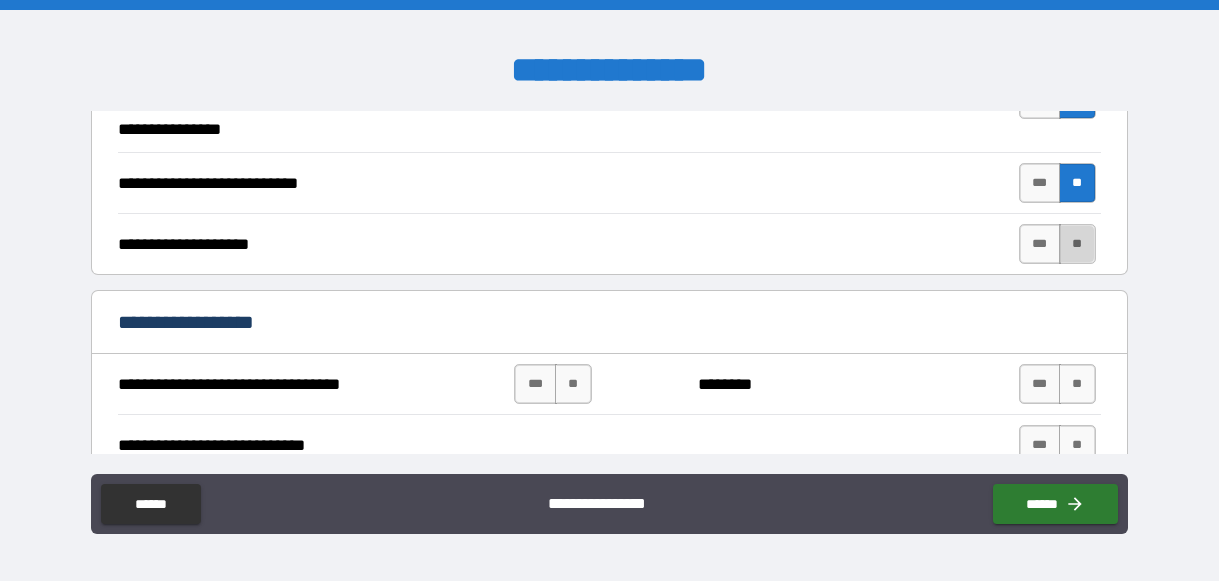 click on "**" at bounding box center [1077, 244] 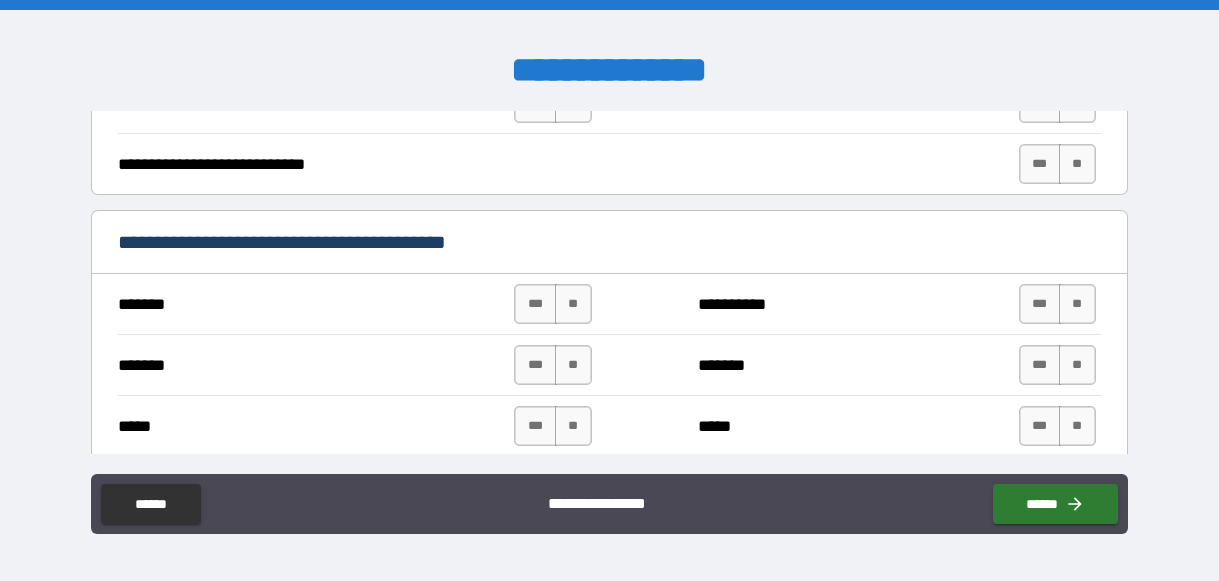 scroll, scrollTop: 939, scrollLeft: 0, axis: vertical 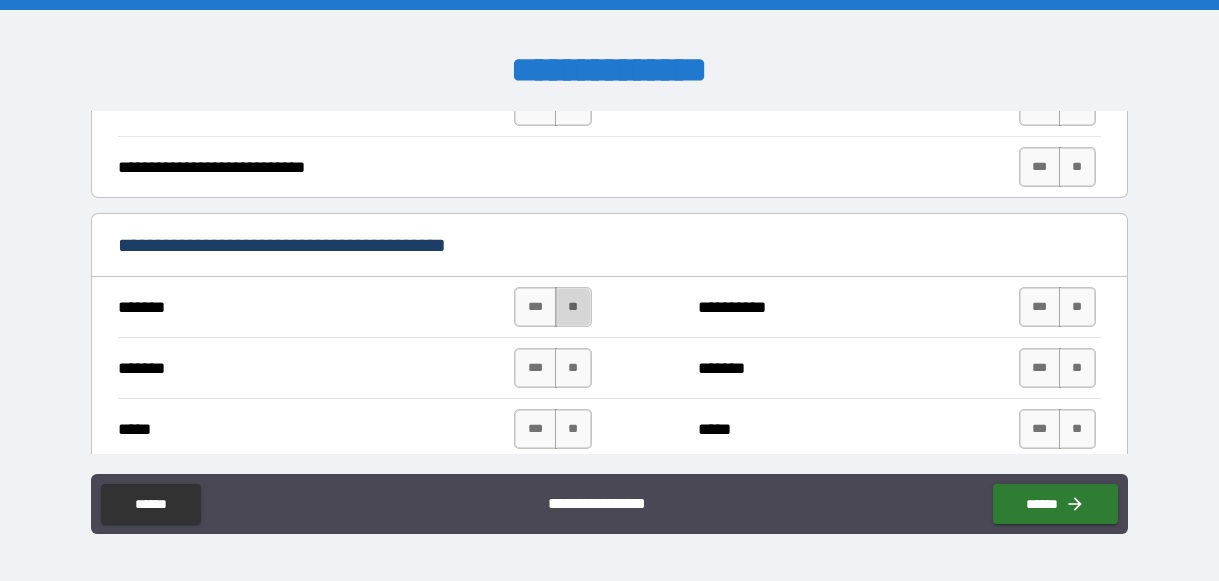 click on "**" at bounding box center (573, 307) 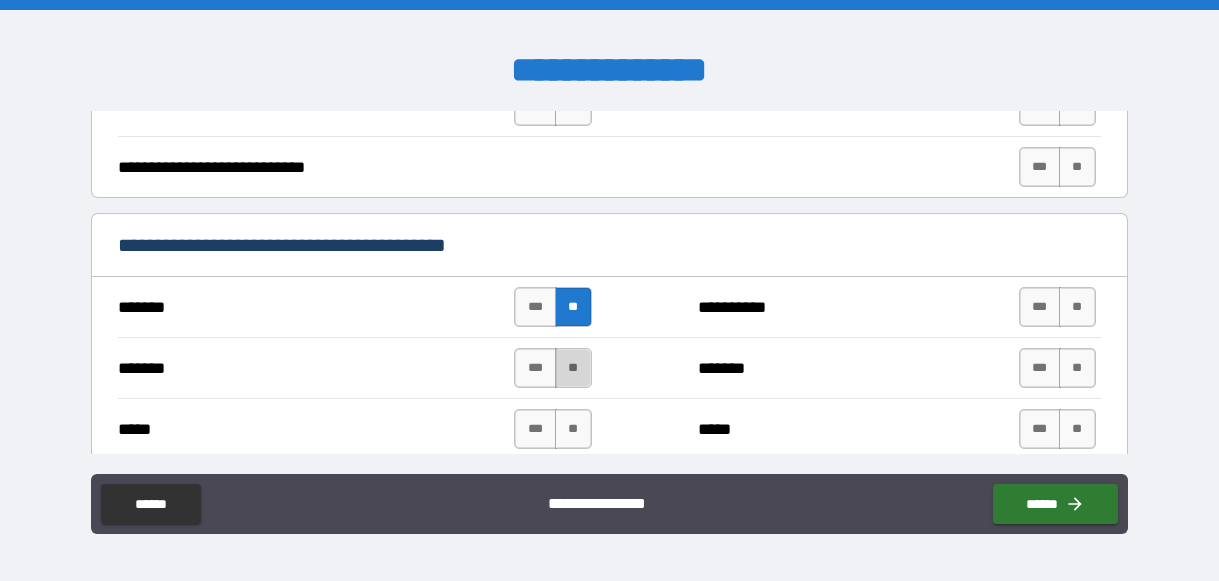 click on "**" at bounding box center [573, 368] 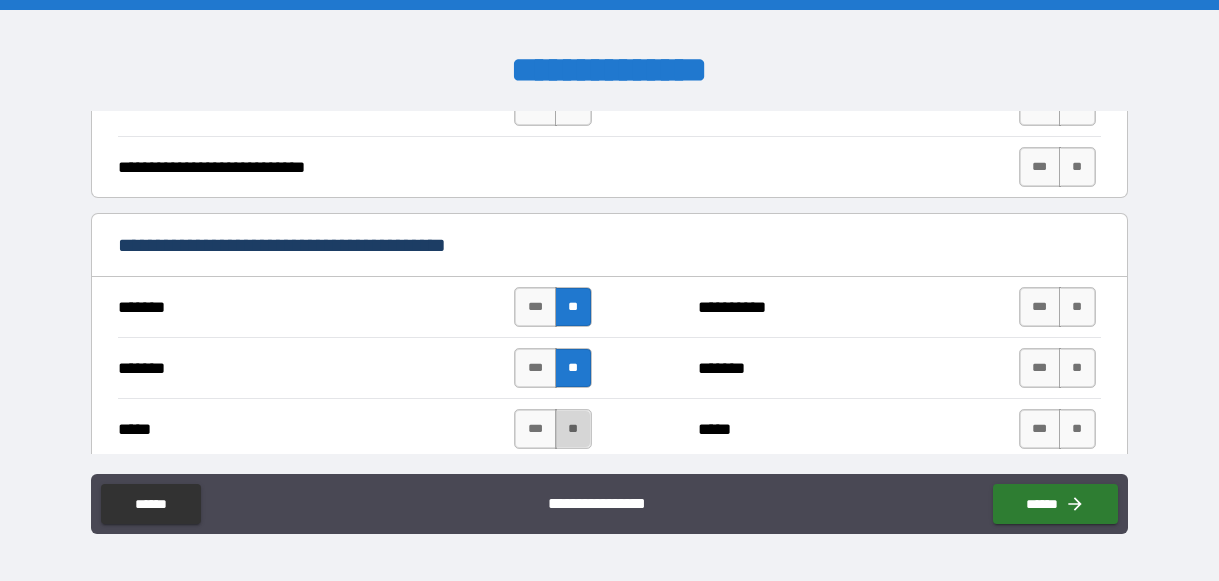 click on "**" at bounding box center [573, 429] 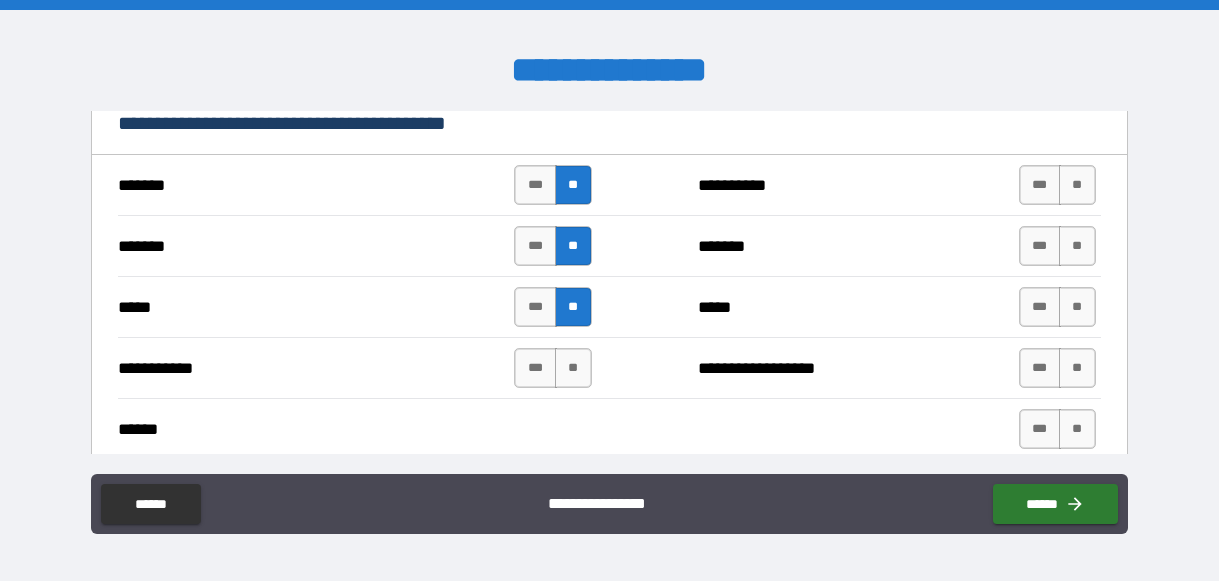 scroll, scrollTop: 1063, scrollLeft: 0, axis: vertical 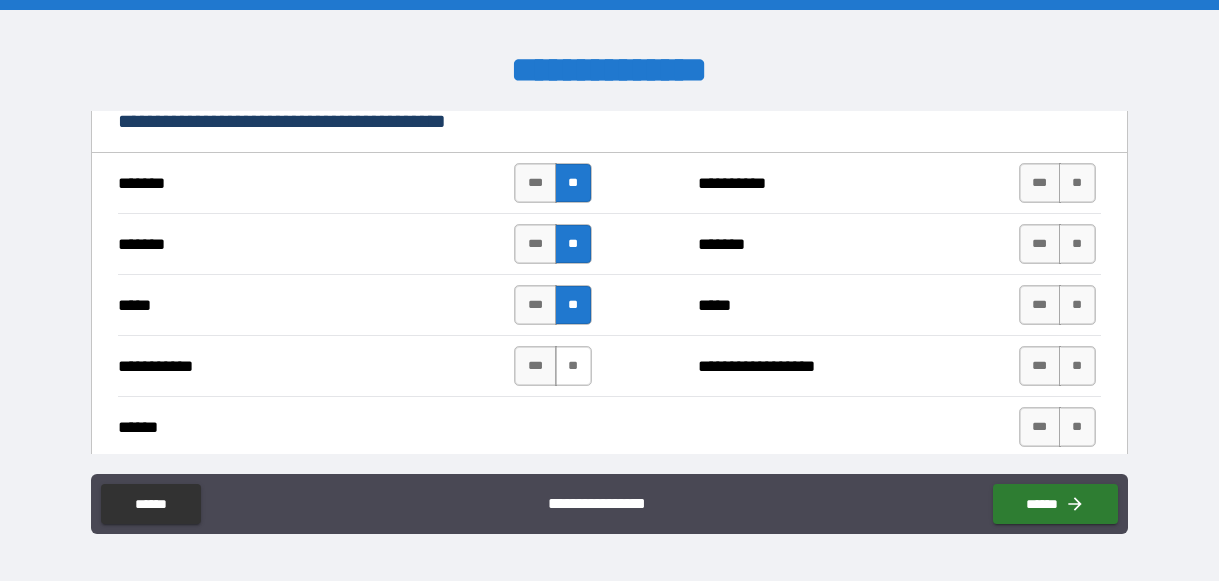click on "**" at bounding box center (573, 366) 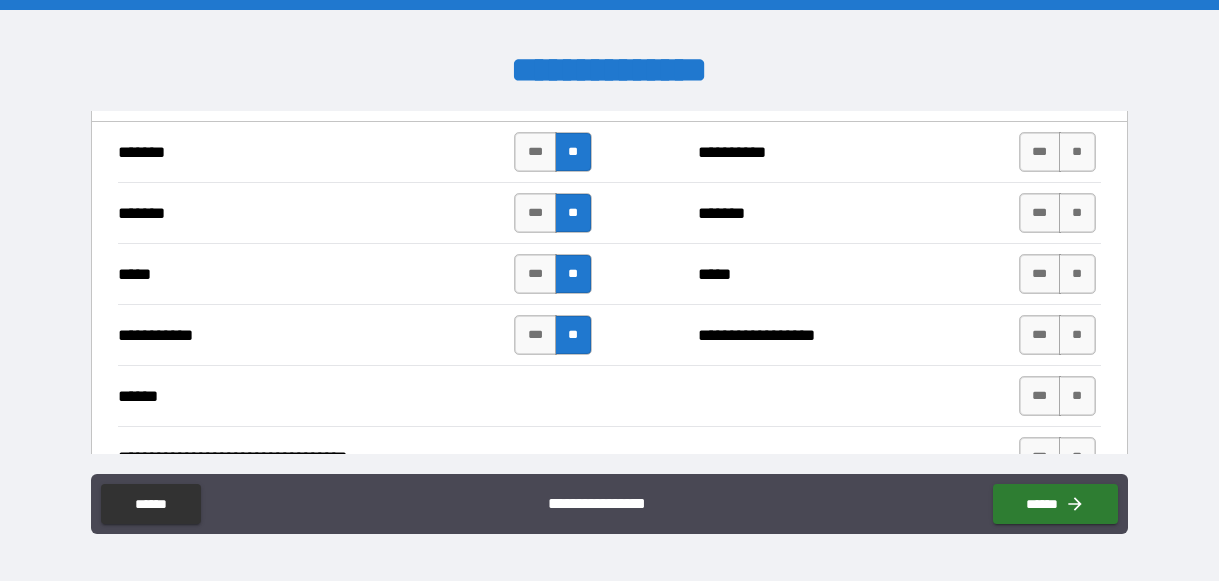scroll, scrollTop: 1070, scrollLeft: 0, axis: vertical 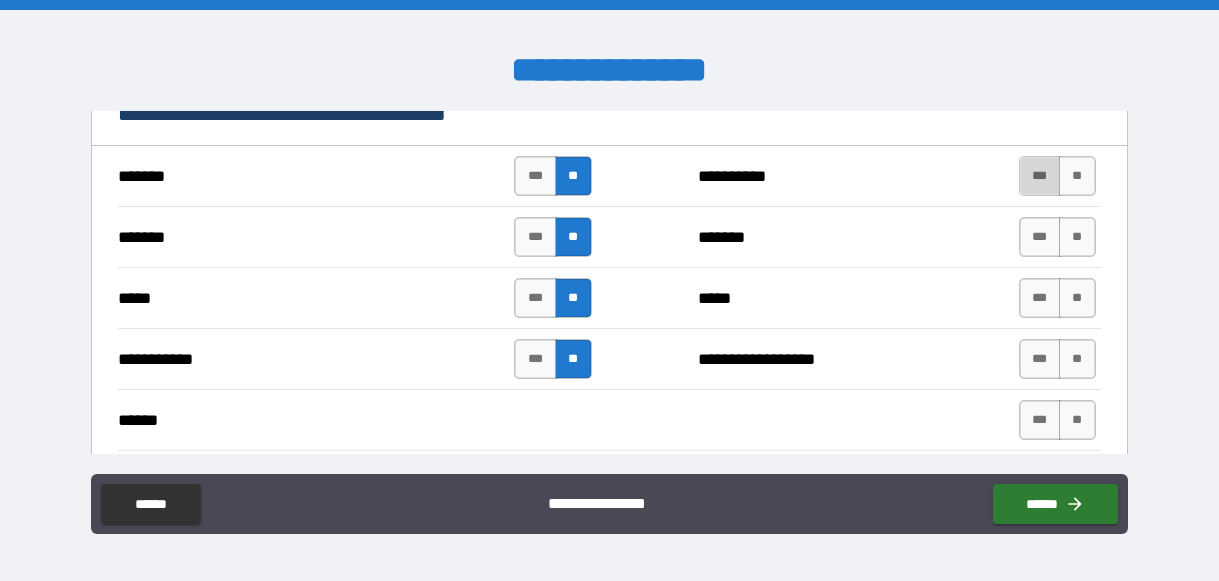 click on "***" at bounding box center (1040, 176) 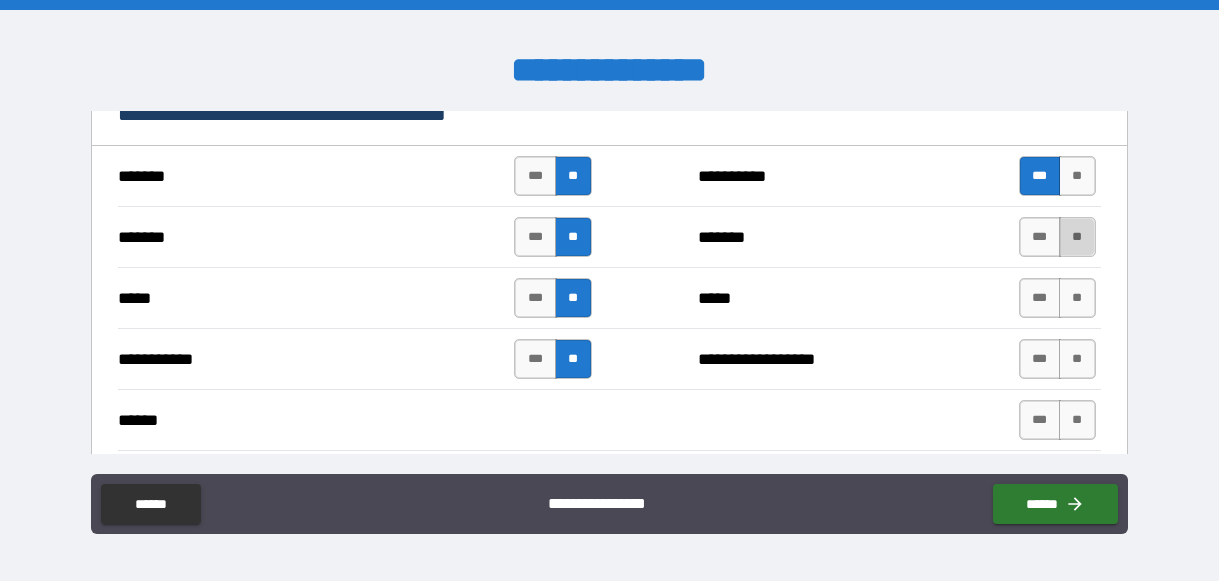 click on "**" at bounding box center (1077, 237) 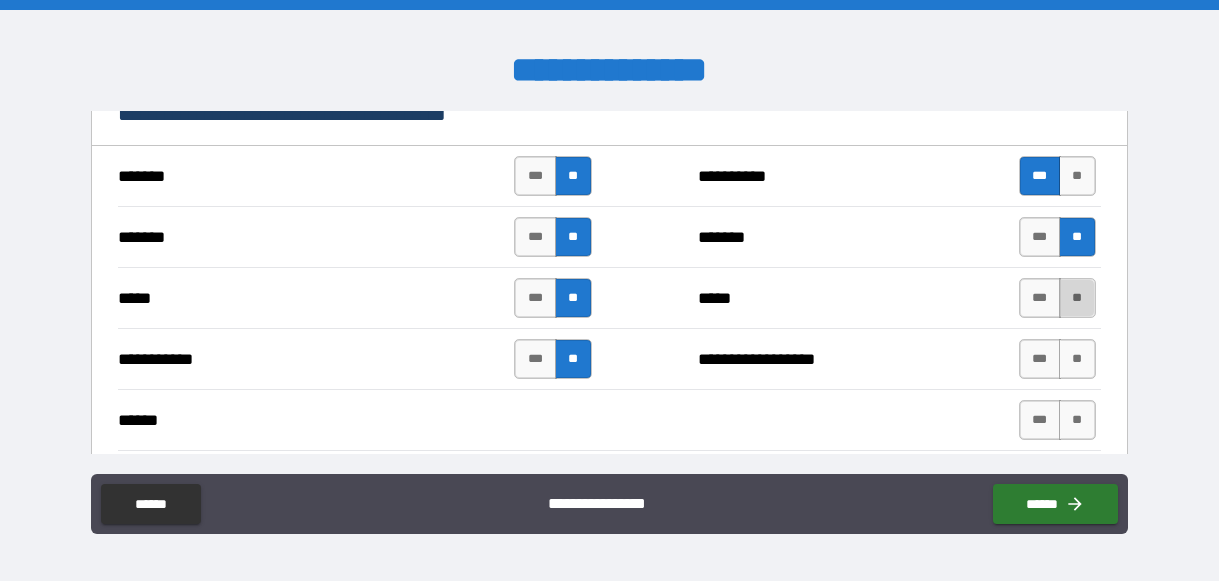 click on "**" at bounding box center [1077, 298] 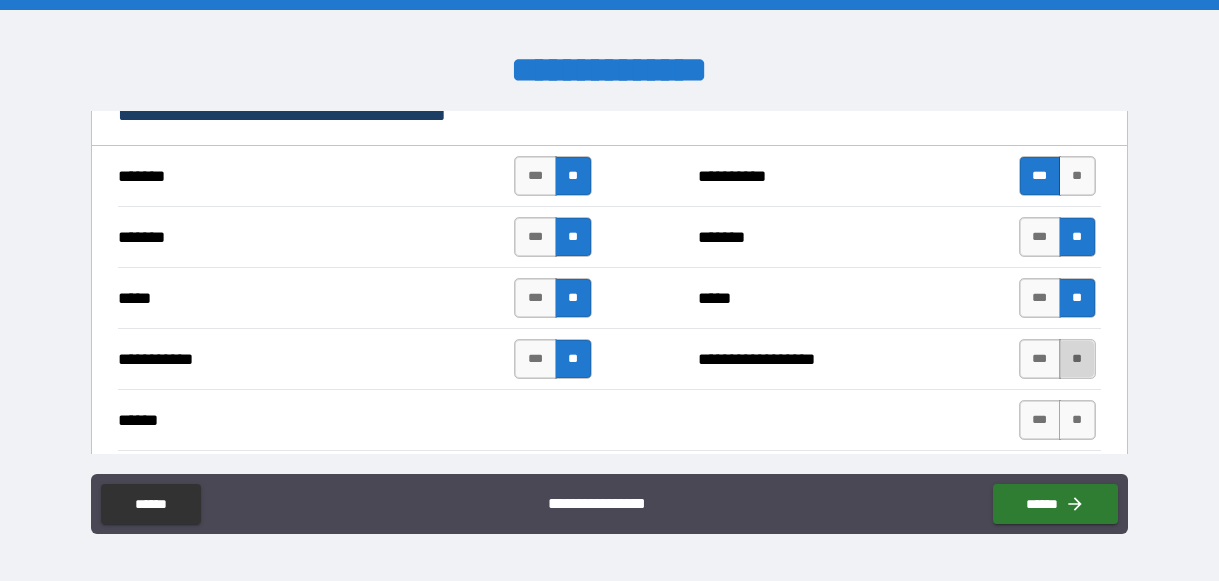click on "**" at bounding box center [1077, 359] 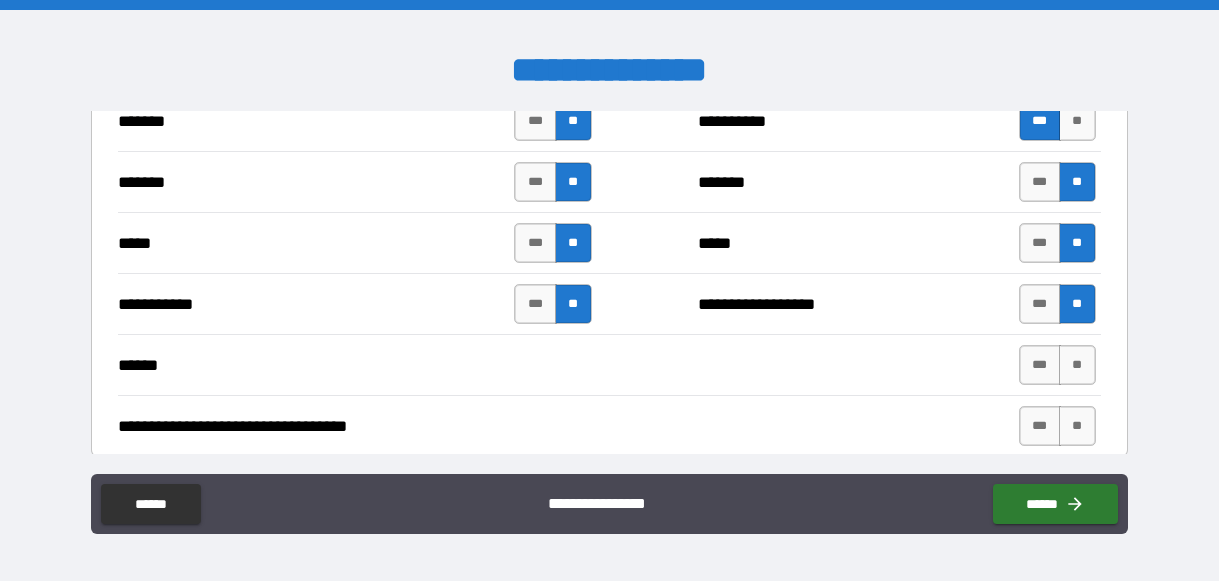 scroll, scrollTop: 1133, scrollLeft: 0, axis: vertical 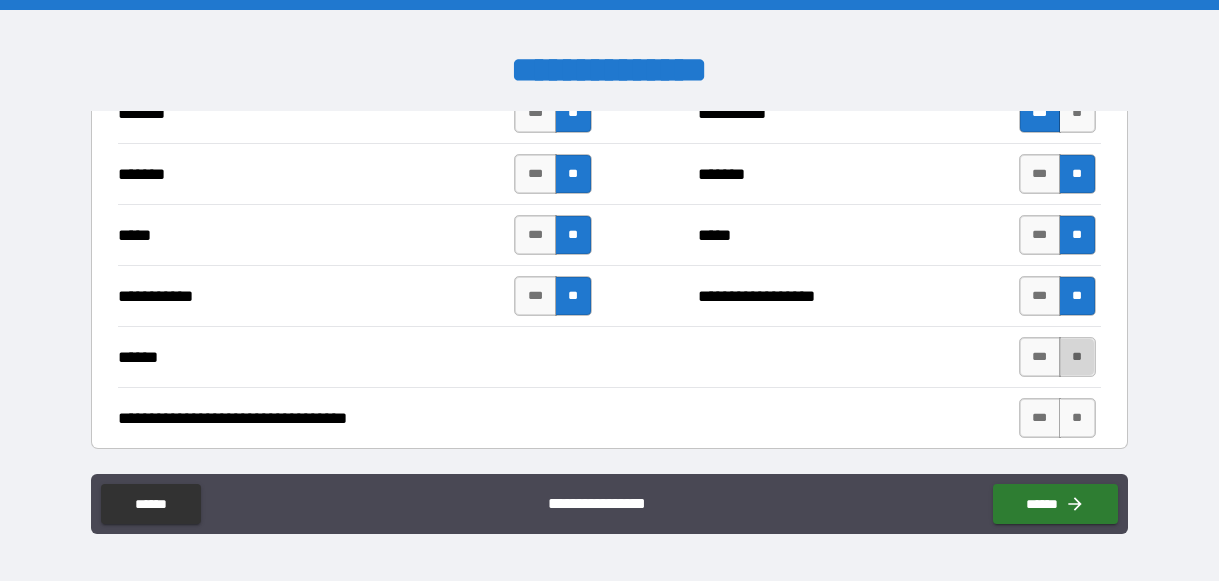 click on "**" at bounding box center [1077, 357] 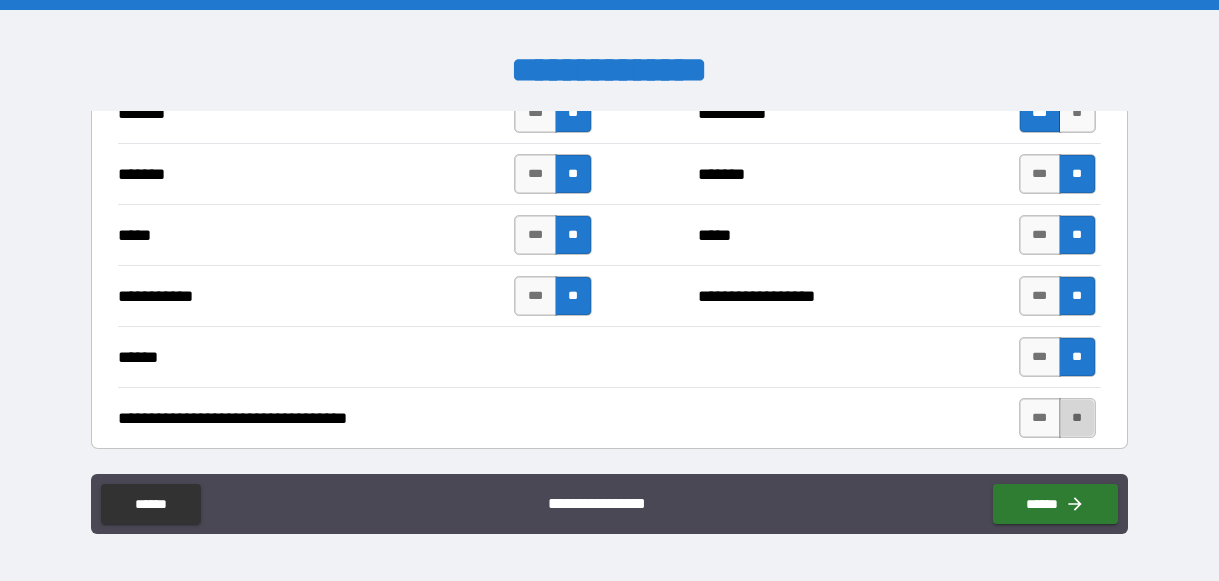 click on "**" at bounding box center [1077, 418] 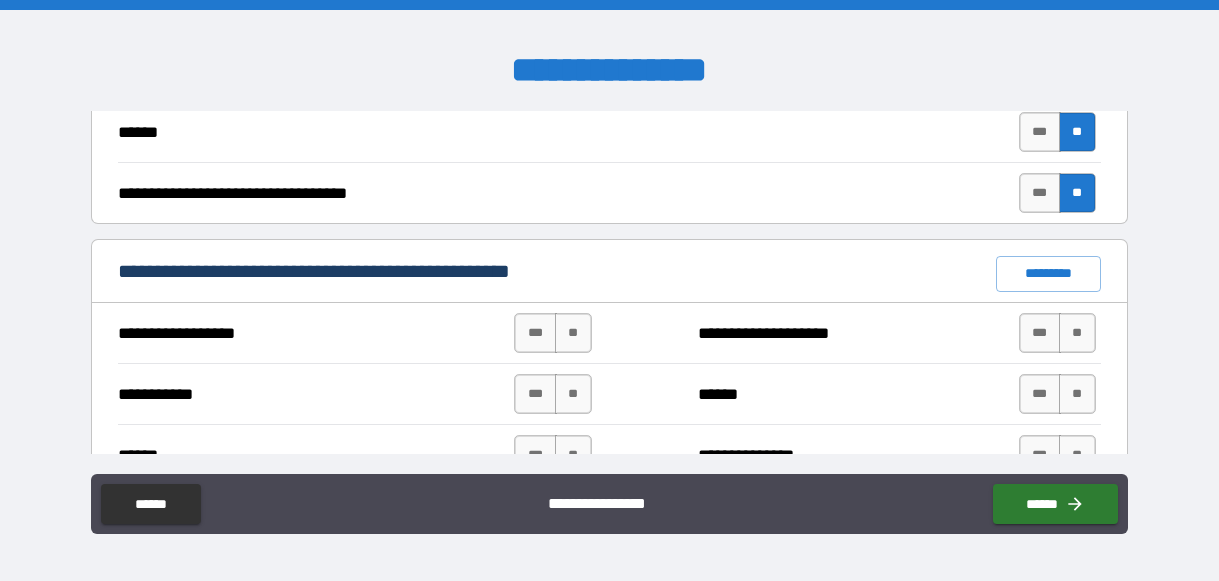 scroll, scrollTop: 1360, scrollLeft: 0, axis: vertical 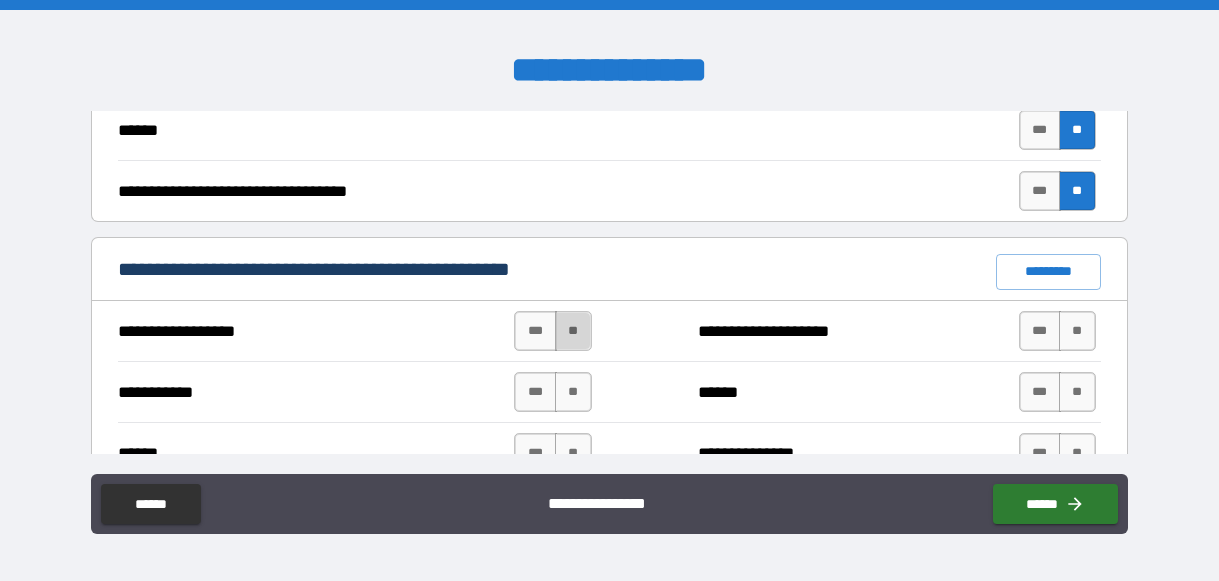 click on "**" at bounding box center [573, 331] 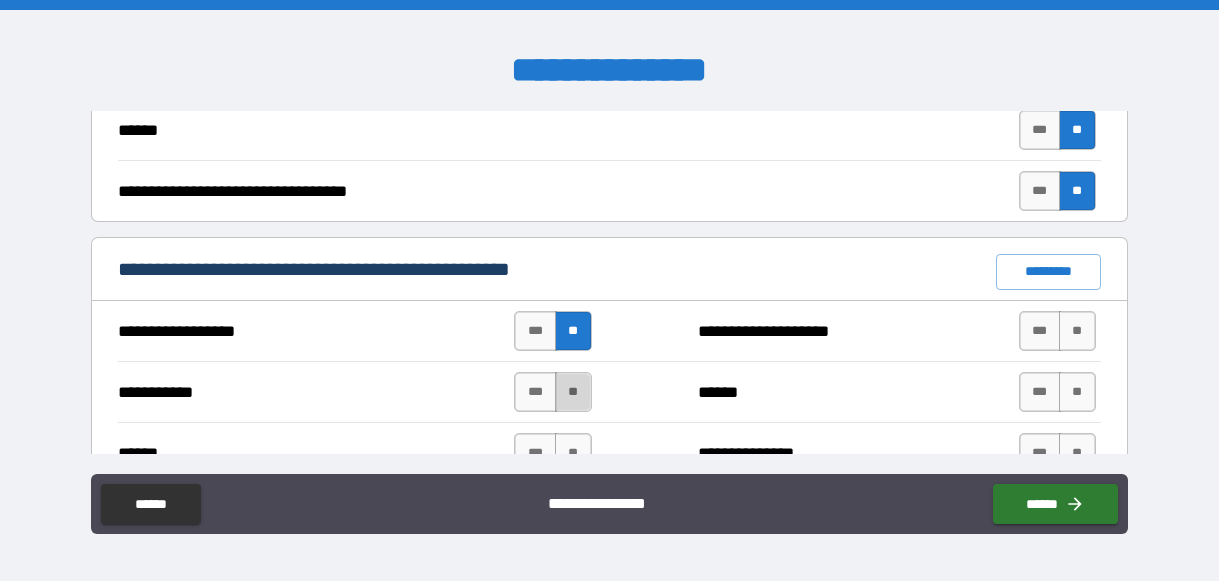click on "**" at bounding box center [573, 392] 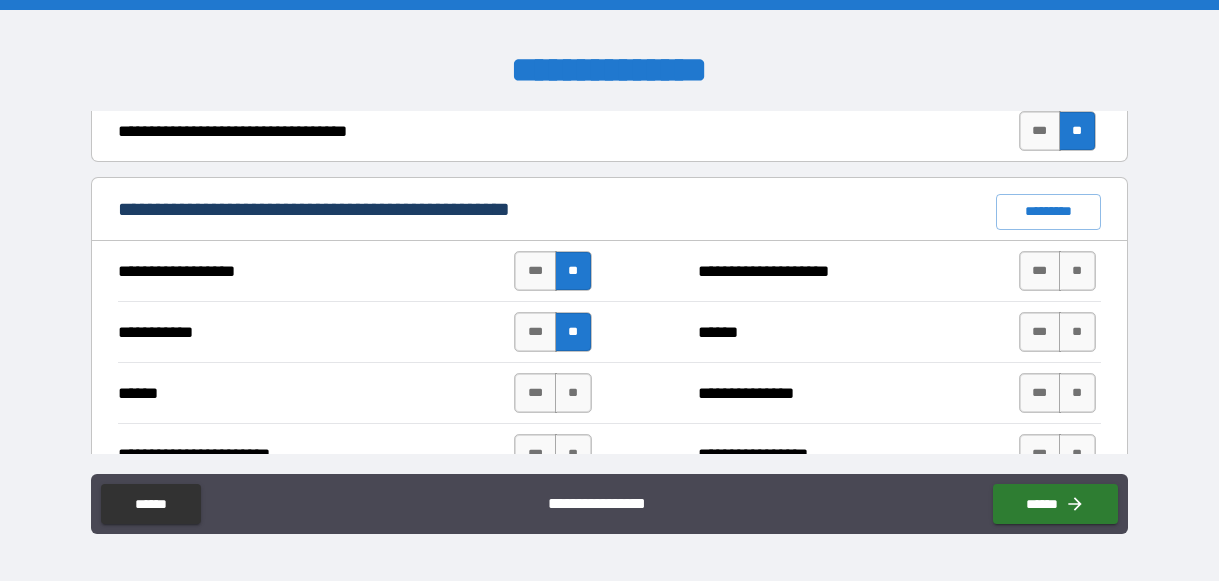 scroll, scrollTop: 1428, scrollLeft: 0, axis: vertical 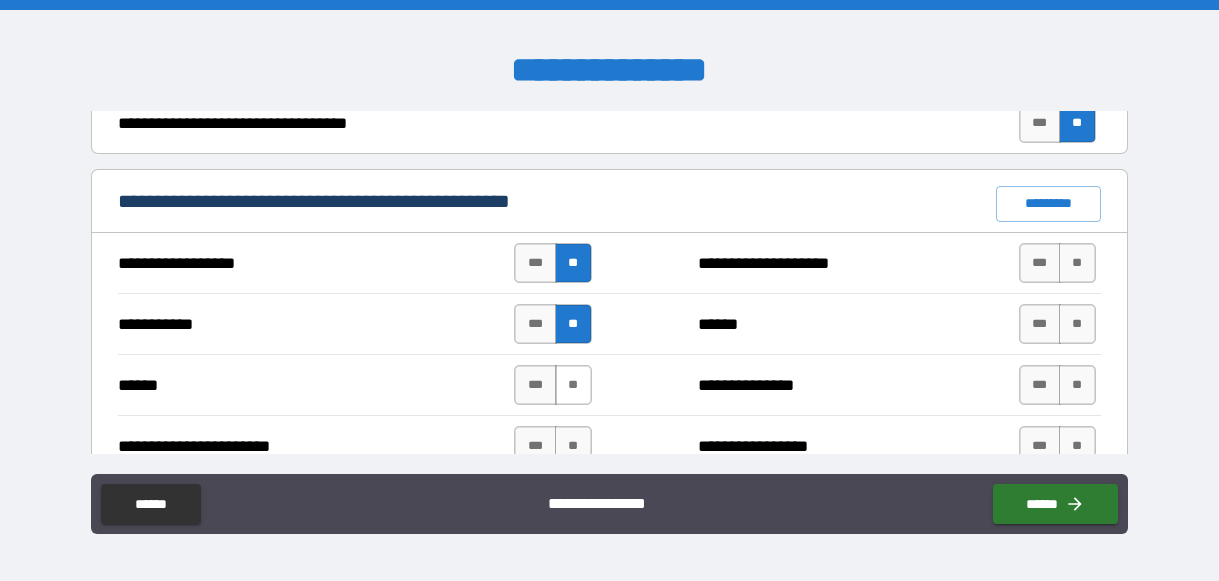 click on "**" at bounding box center (573, 385) 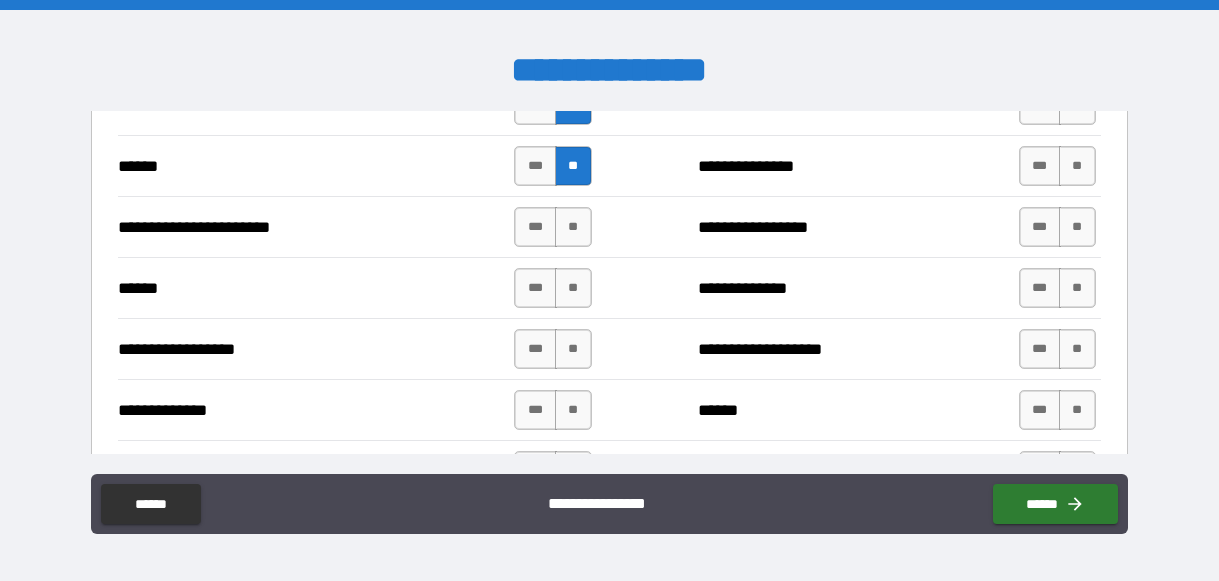 scroll, scrollTop: 1650, scrollLeft: 0, axis: vertical 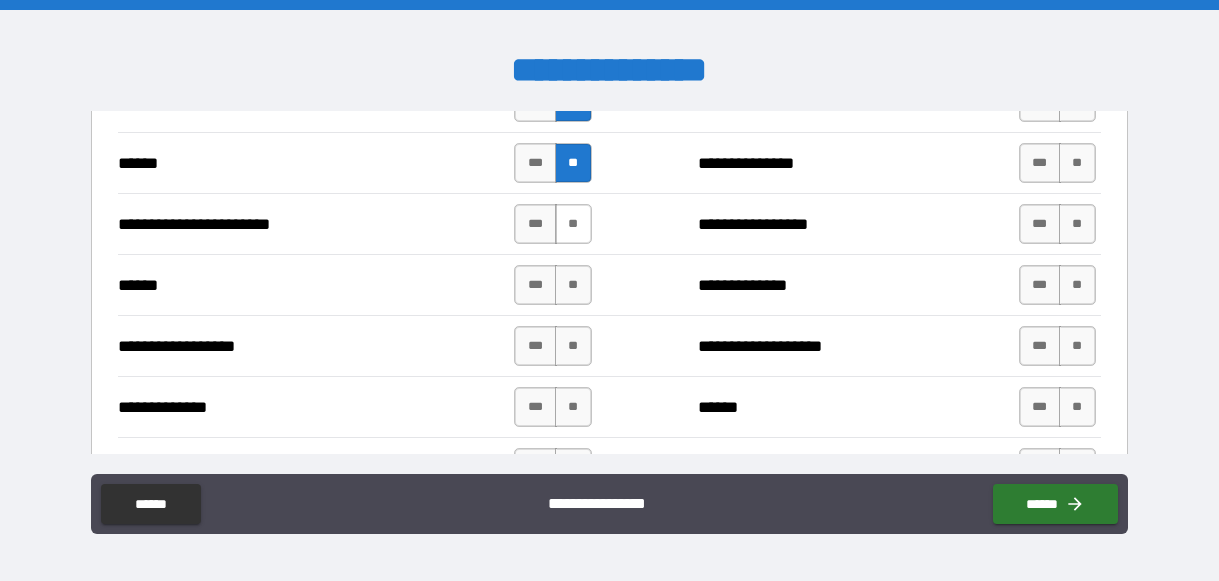 click on "**" at bounding box center (573, 224) 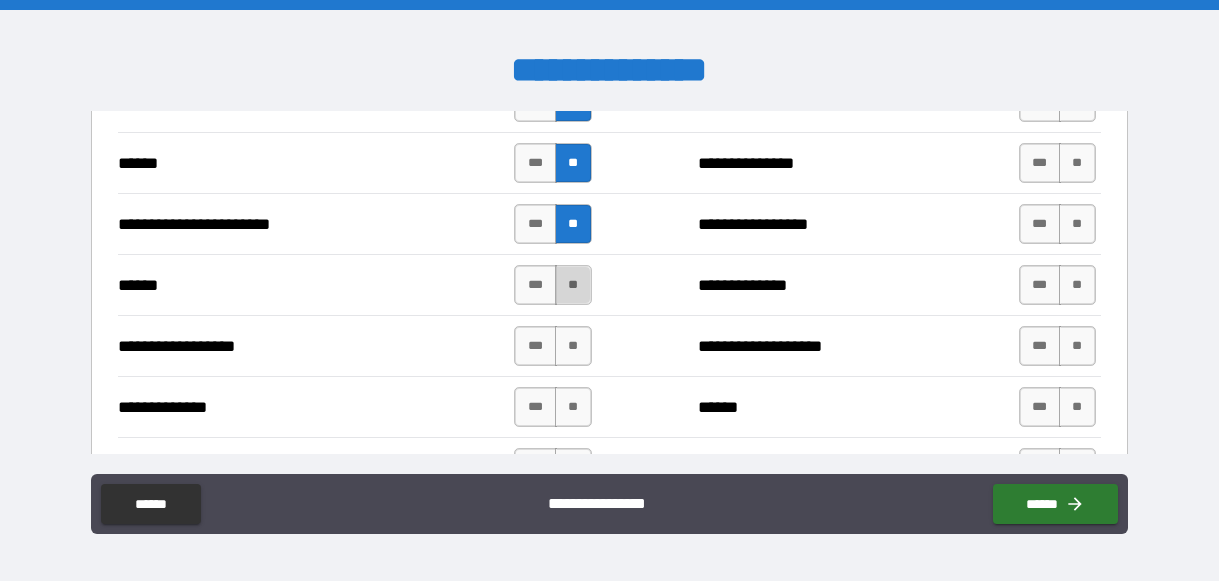 click on "**" at bounding box center (573, 285) 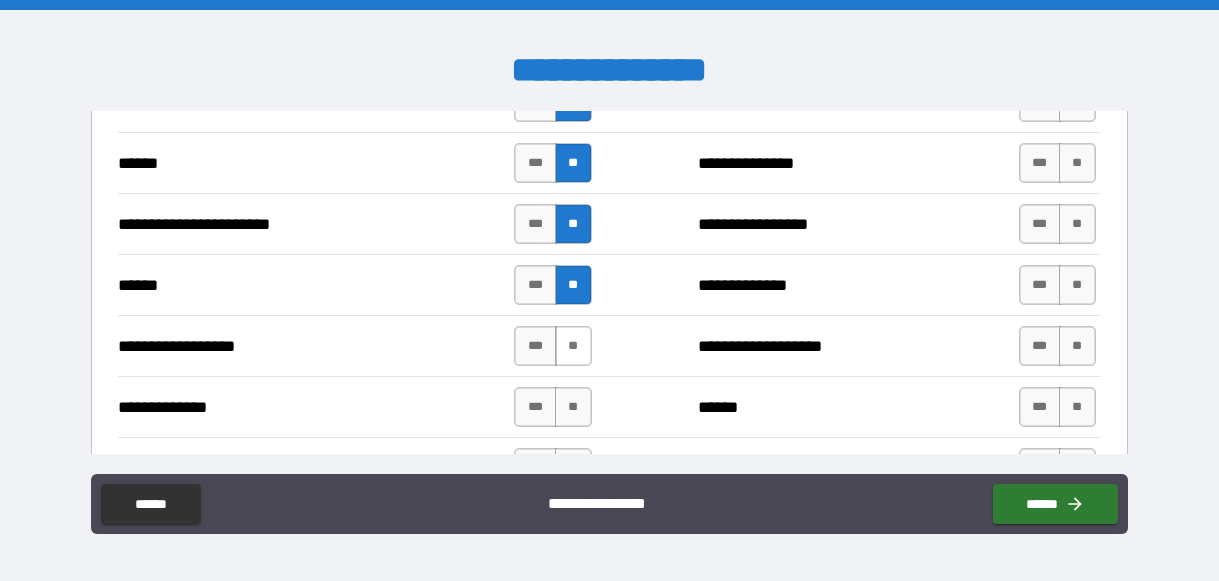 click on "**" at bounding box center [573, 346] 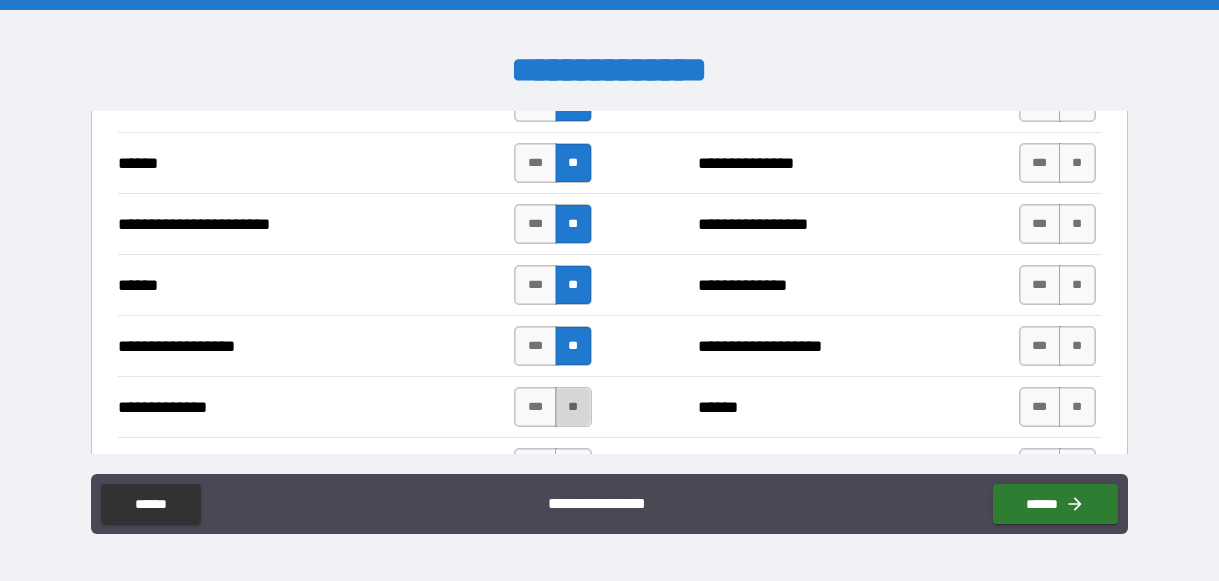click on "**" at bounding box center (573, 407) 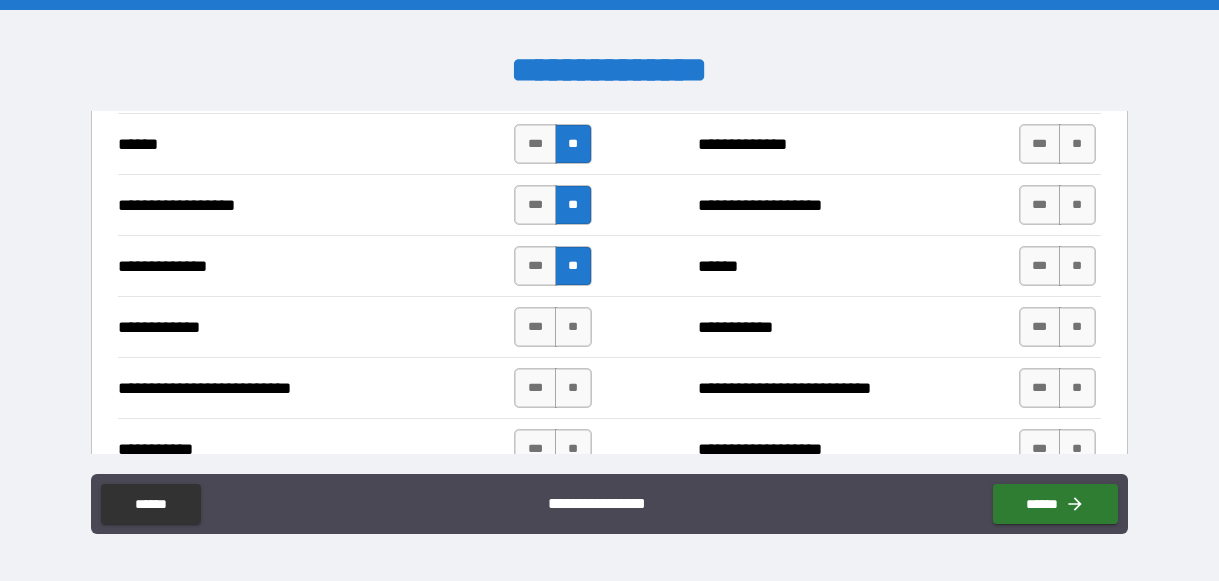 scroll, scrollTop: 1796, scrollLeft: 0, axis: vertical 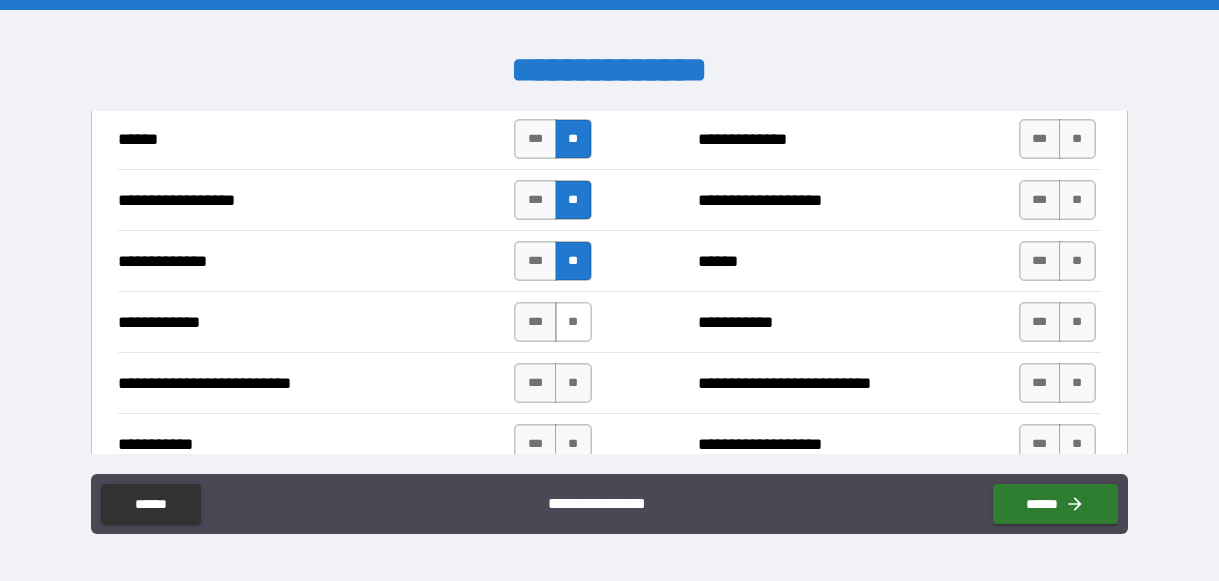 click on "**" at bounding box center [573, 322] 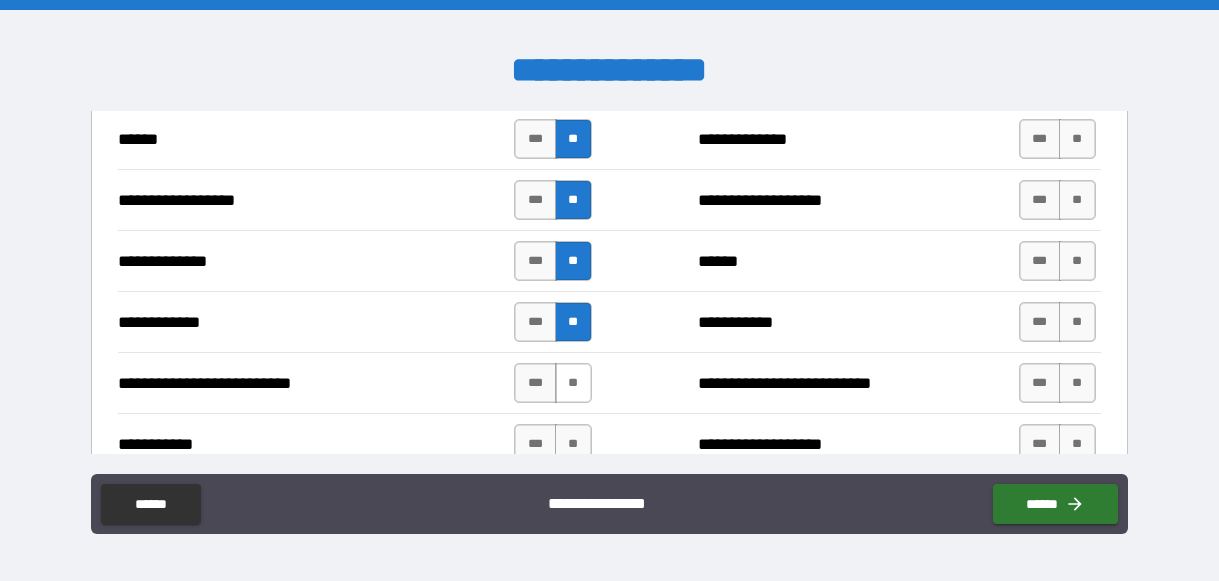 click on "**" at bounding box center (573, 383) 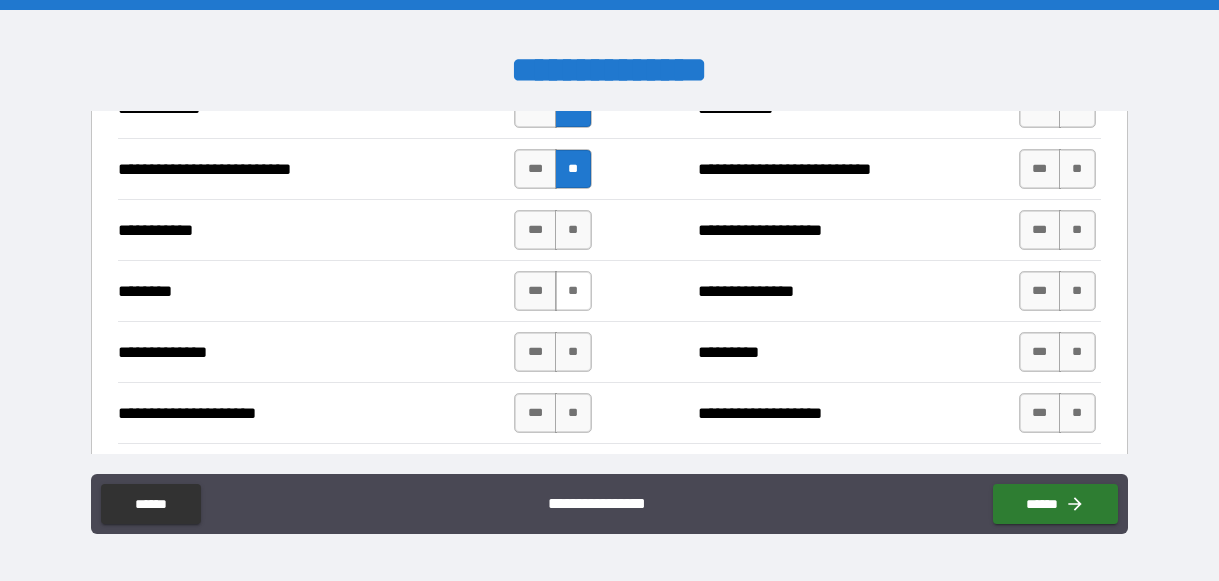 scroll, scrollTop: 2012, scrollLeft: 0, axis: vertical 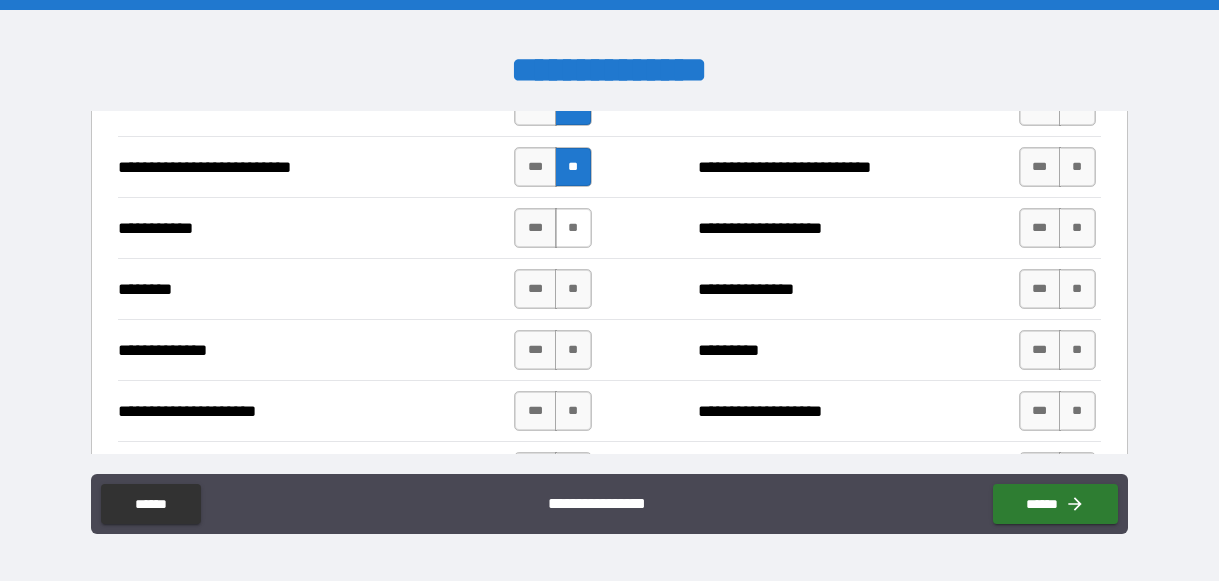 click on "**" at bounding box center [573, 228] 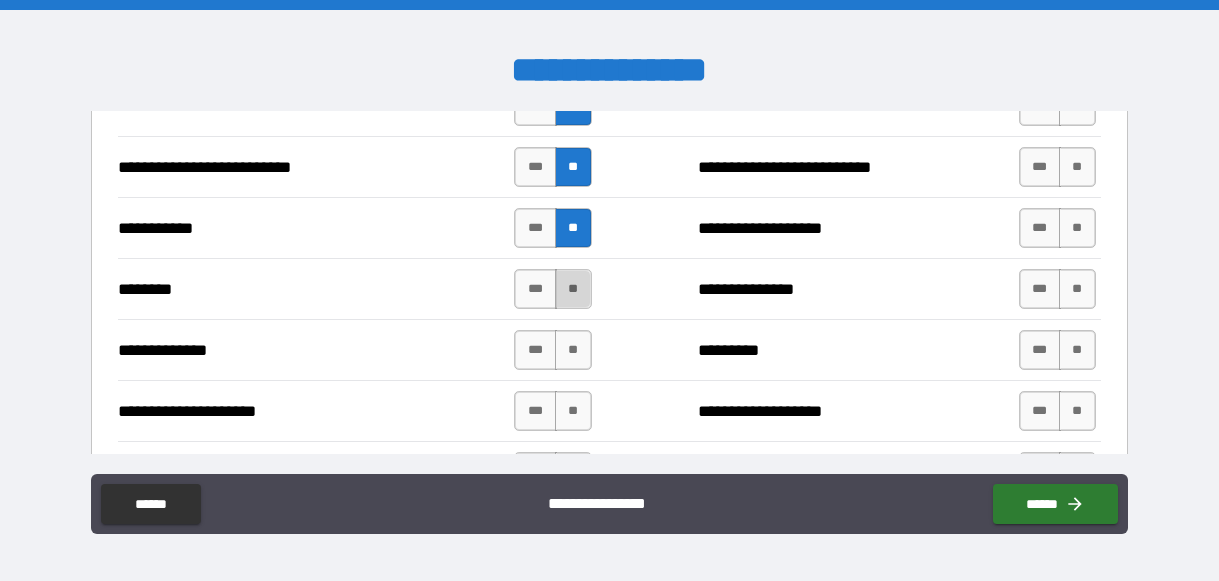 click on "**" at bounding box center [573, 289] 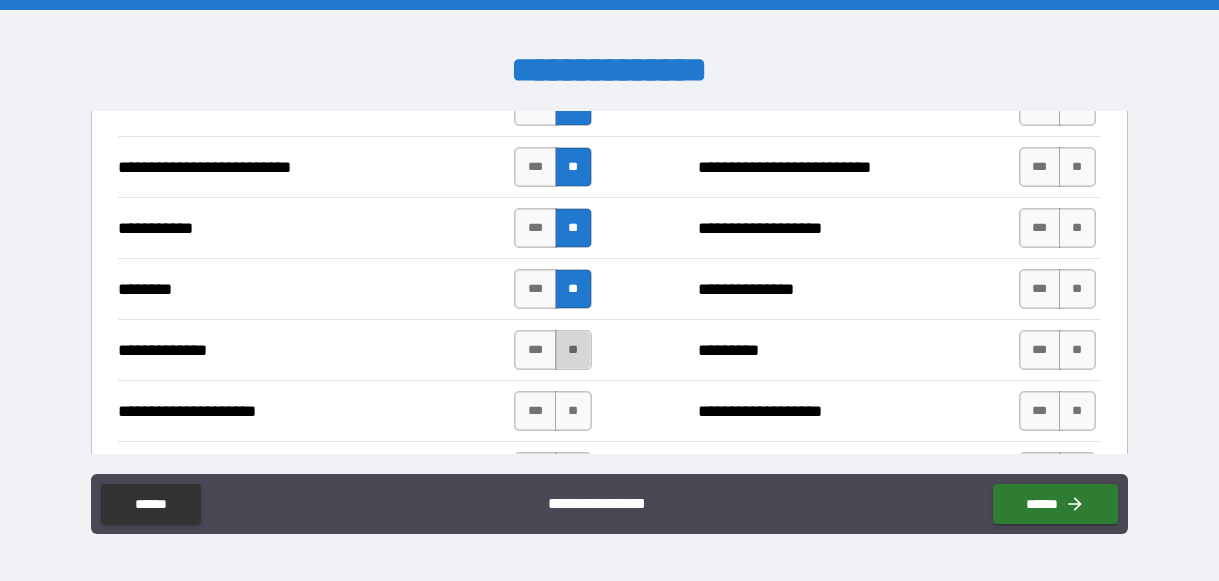 click on "**" at bounding box center (573, 350) 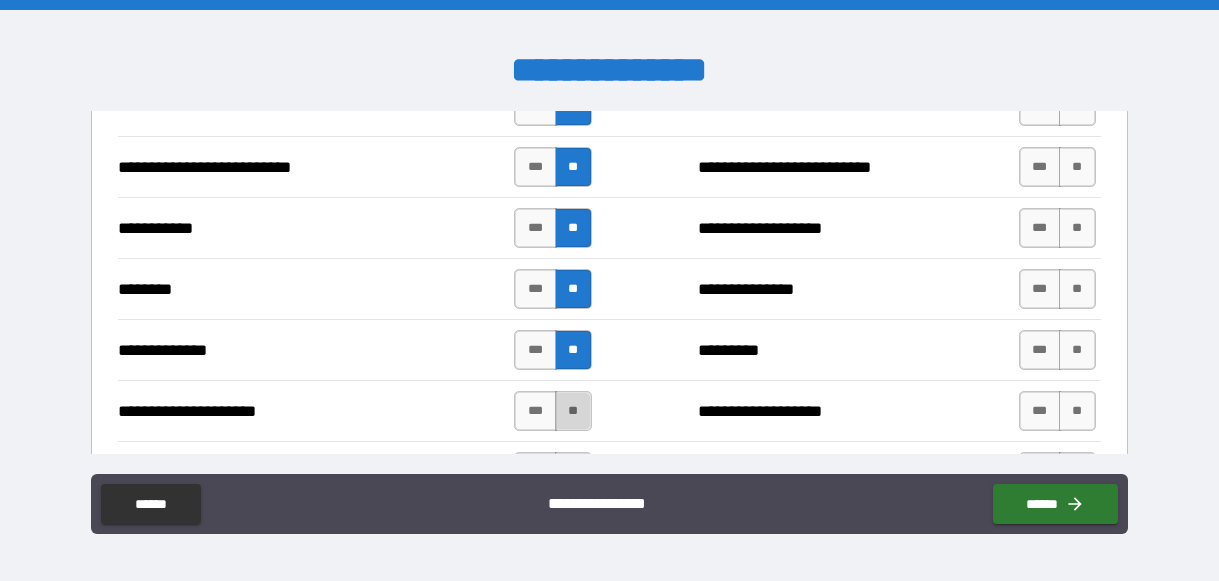 click on "**" at bounding box center [573, 411] 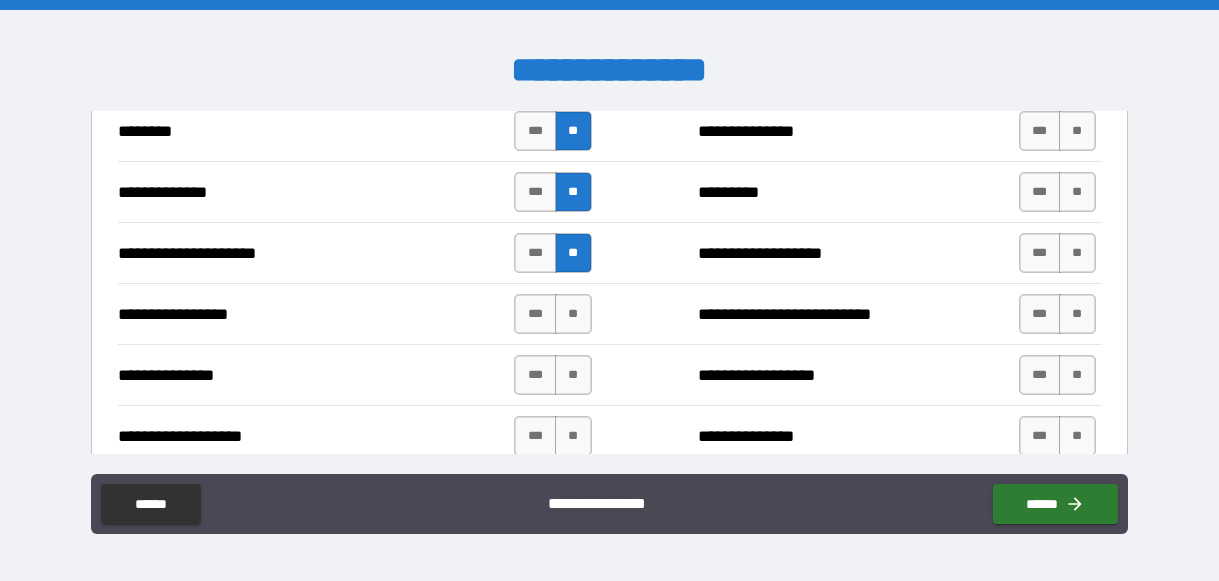 scroll, scrollTop: 2184, scrollLeft: 0, axis: vertical 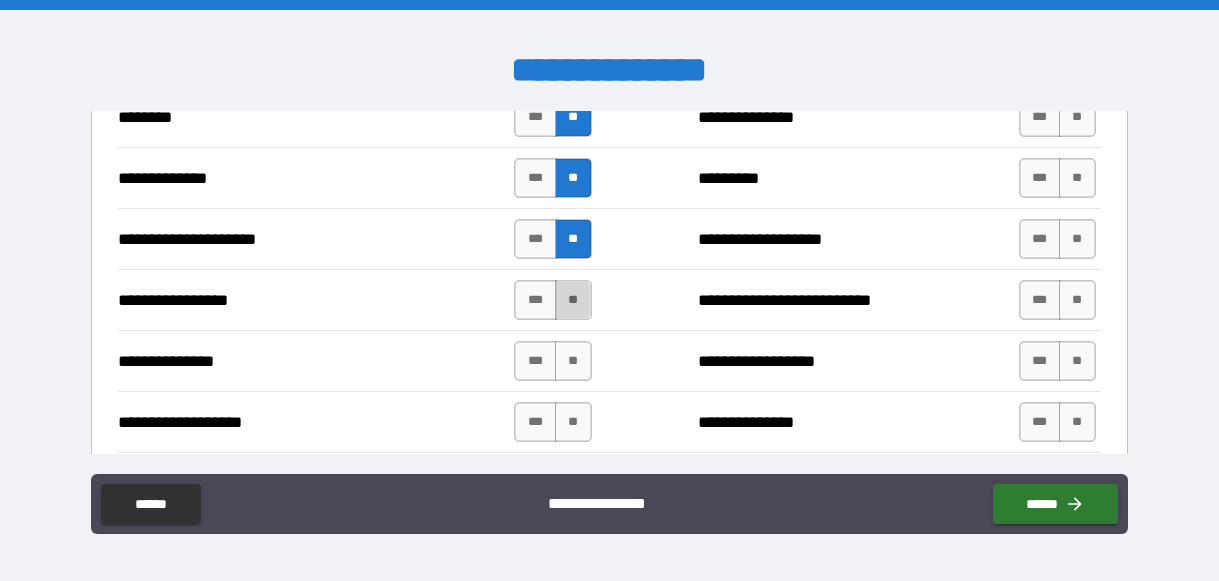 click on "**" at bounding box center [573, 300] 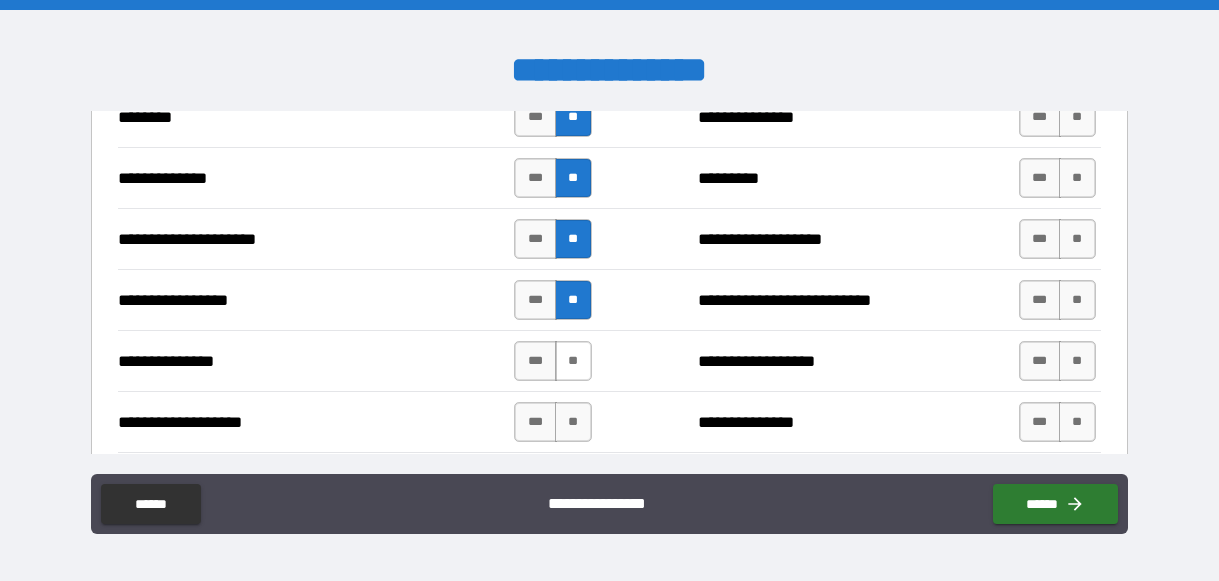 click on "**" at bounding box center (573, 361) 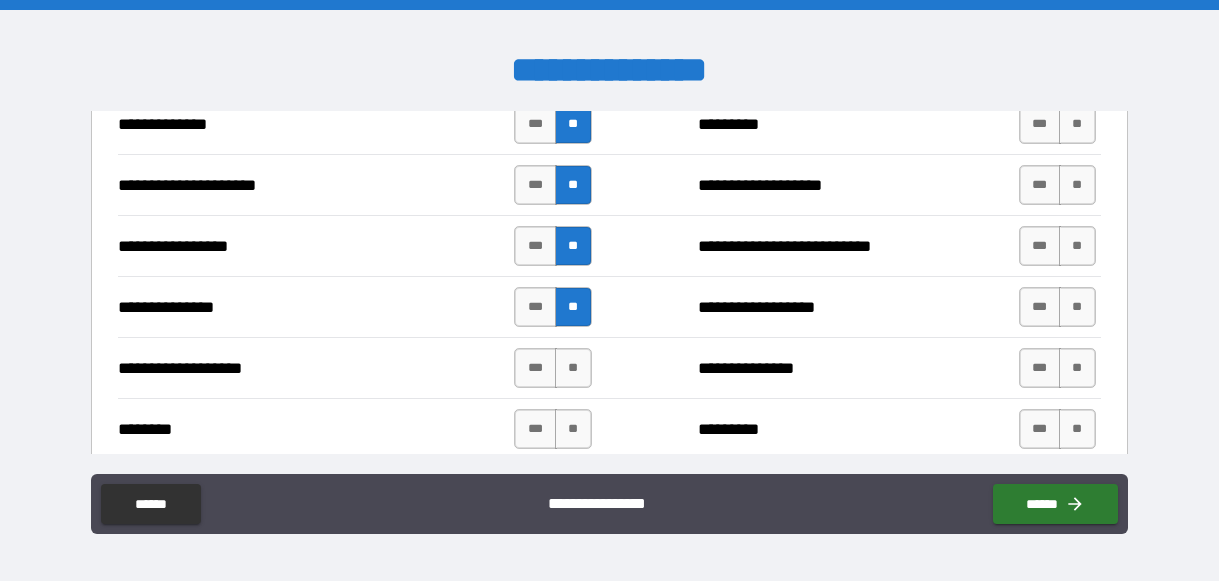 scroll, scrollTop: 2245, scrollLeft: 0, axis: vertical 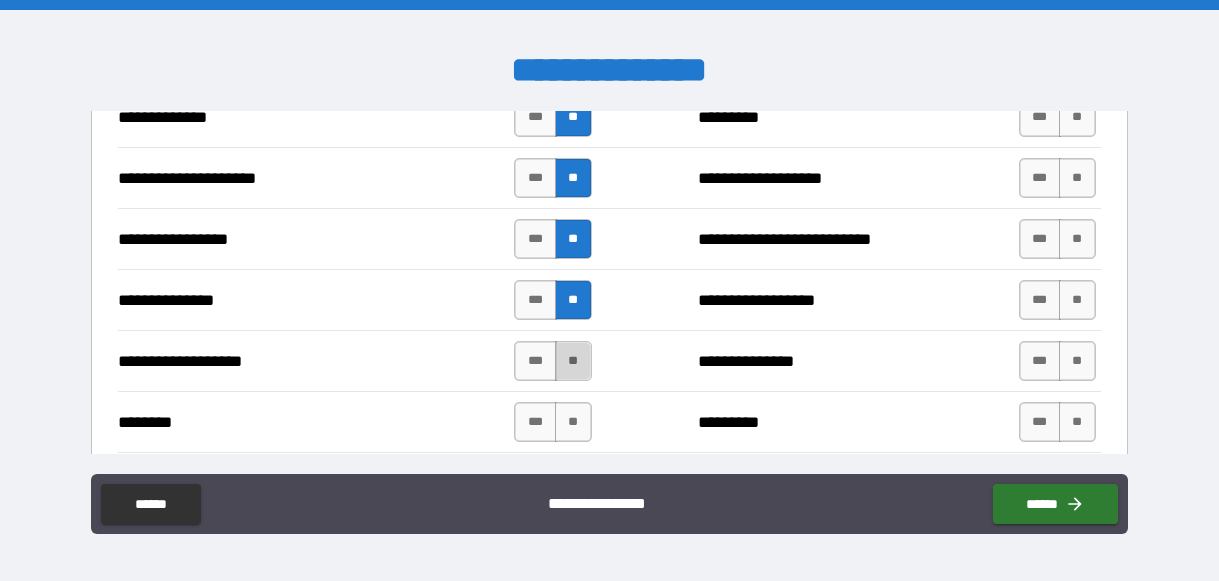 click on "**" at bounding box center (573, 361) 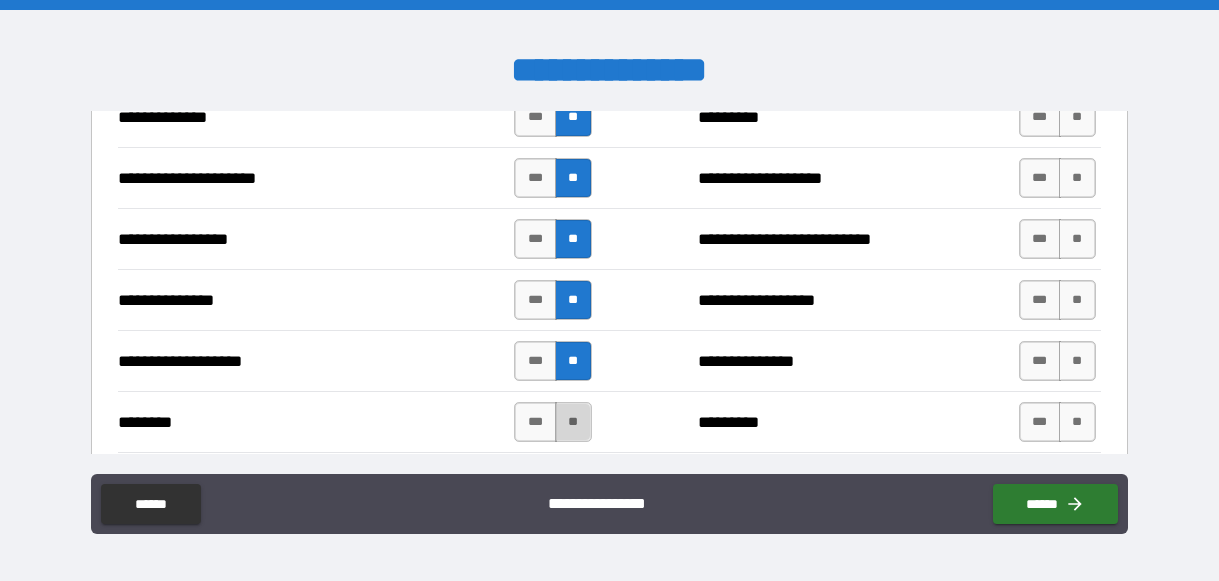 click on "**" at bounding box center [573, 422] 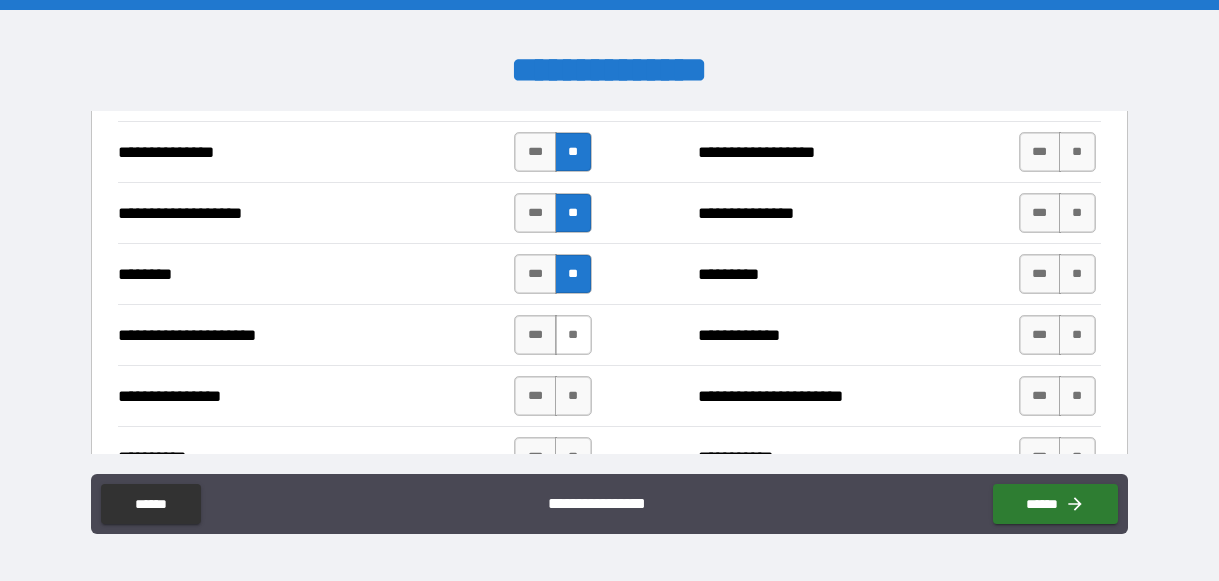 scroll, scrollTop: 2401, scrollLeft: 0, axis: vertical 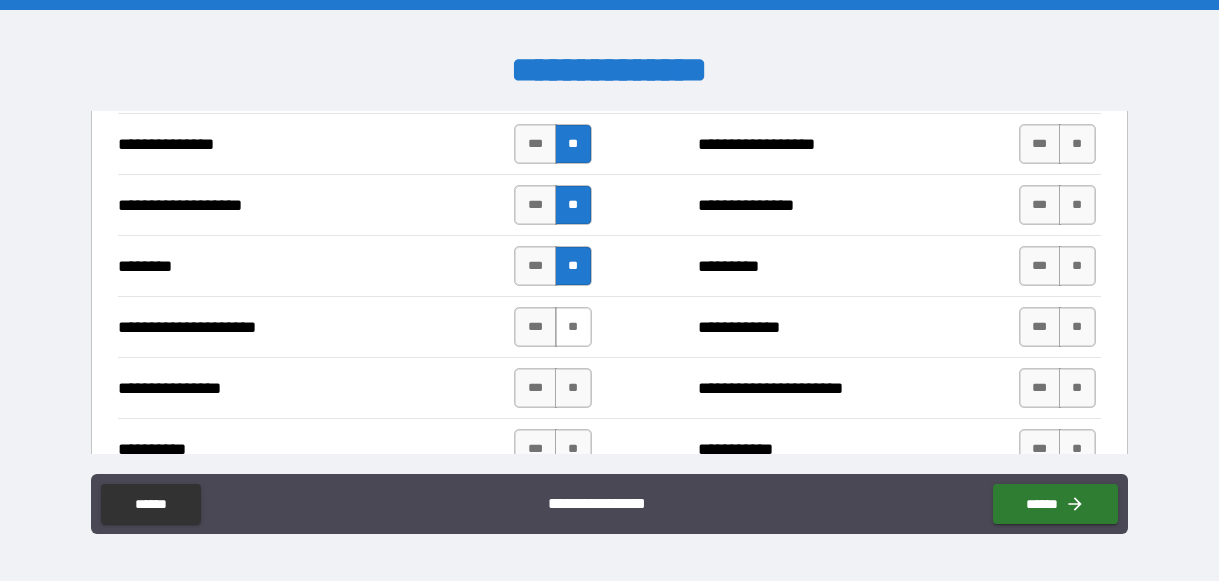 click on "**" at bounding box center [573, 327] 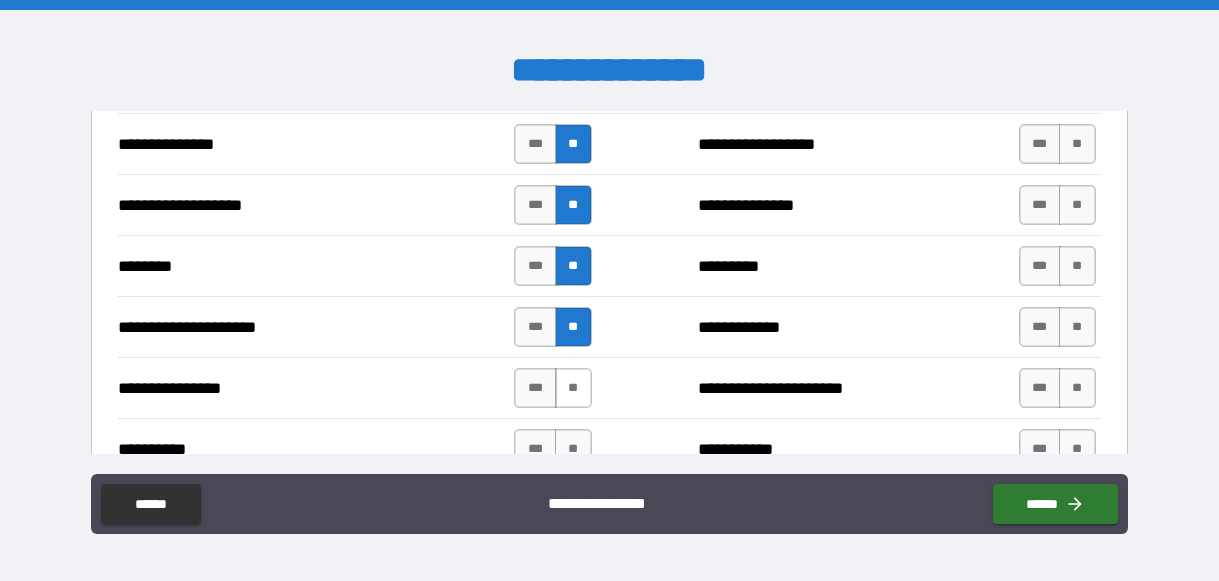click on "**" at bounding box center (573, 388) 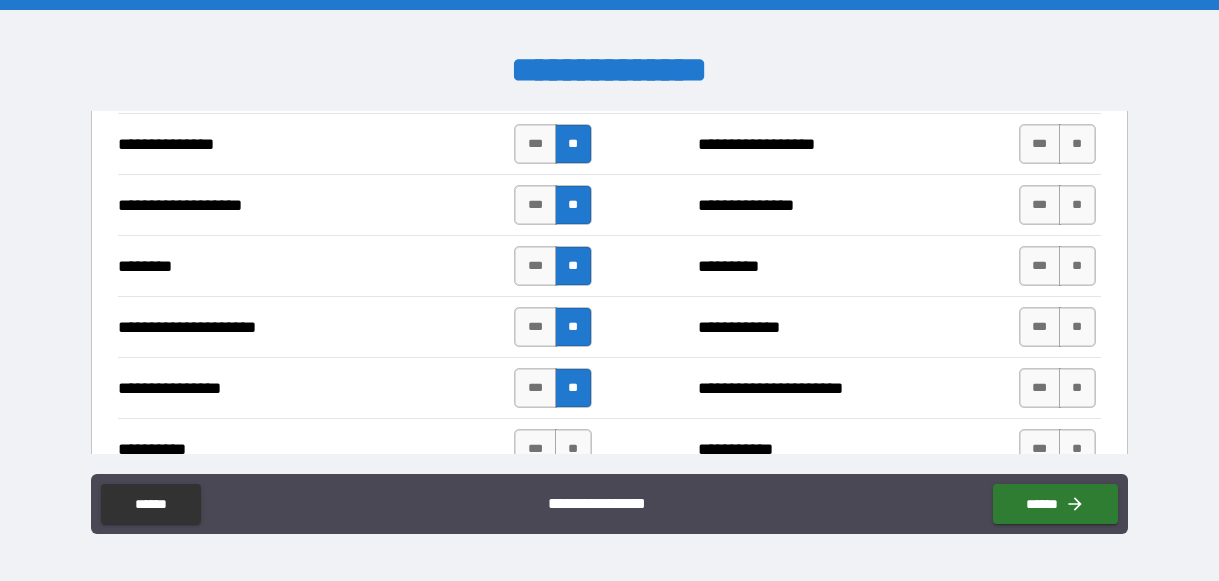 scroll, scrollTop: 2464, scrollLeft: 0, axis: vertical 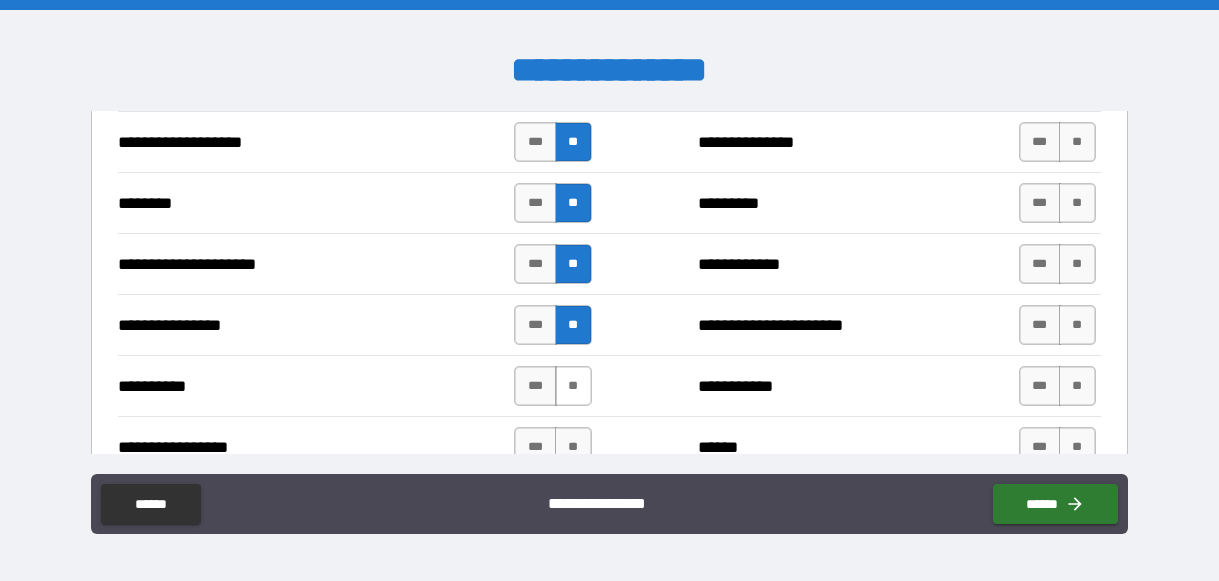 click on "**" at bounding box center [573, 386] 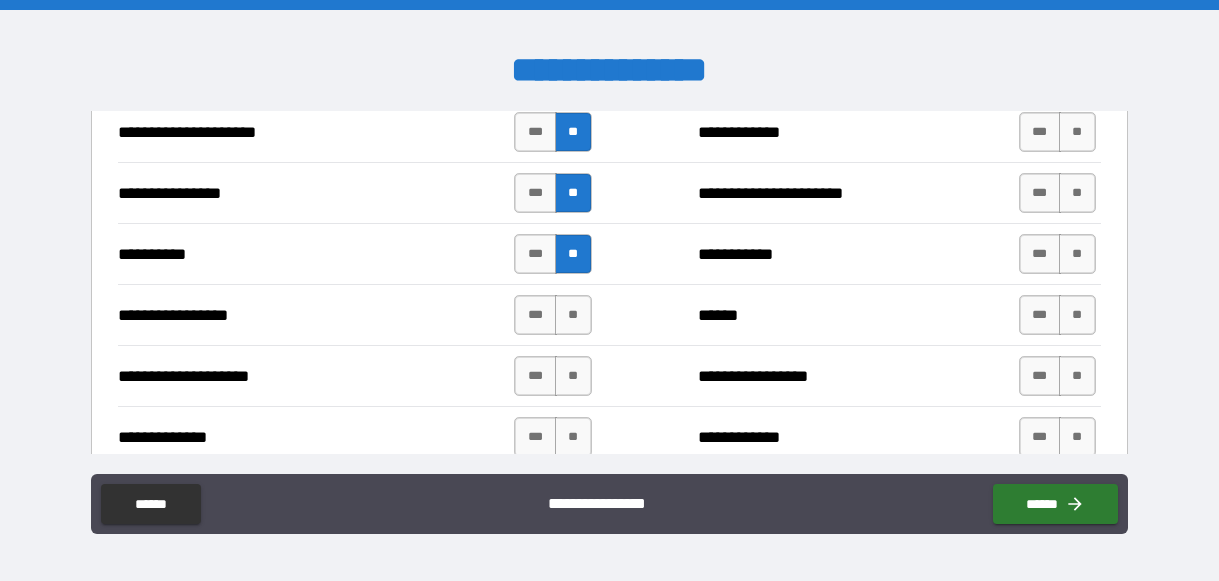 scroll, scrollTop: 2604, scrollLeft: 0, axis: vertical 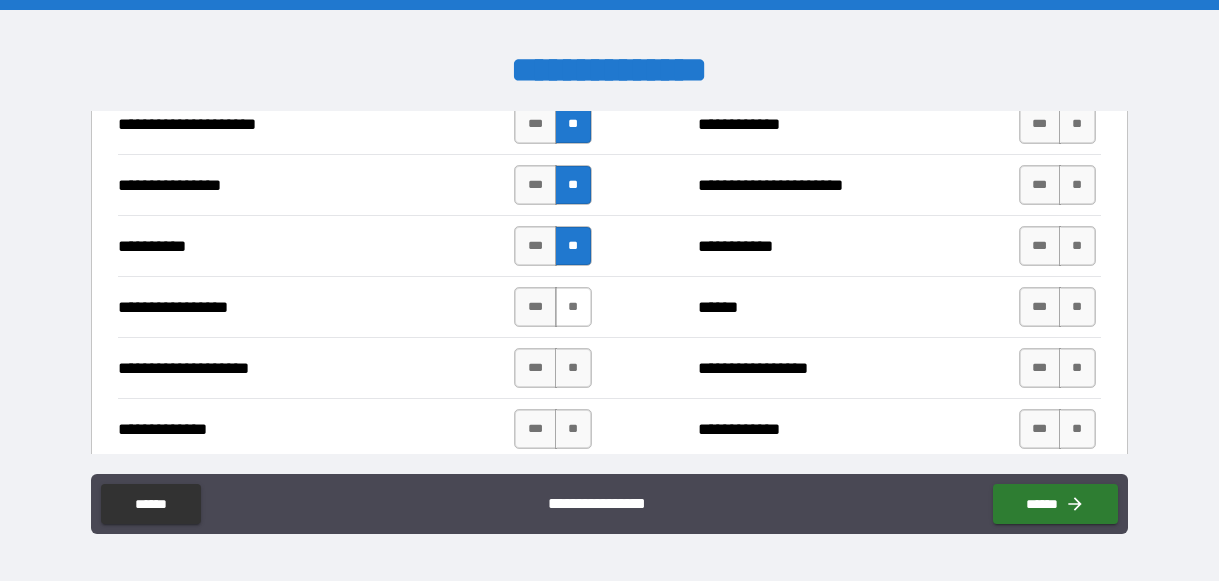click on "**" at bounding box center [573, 307] 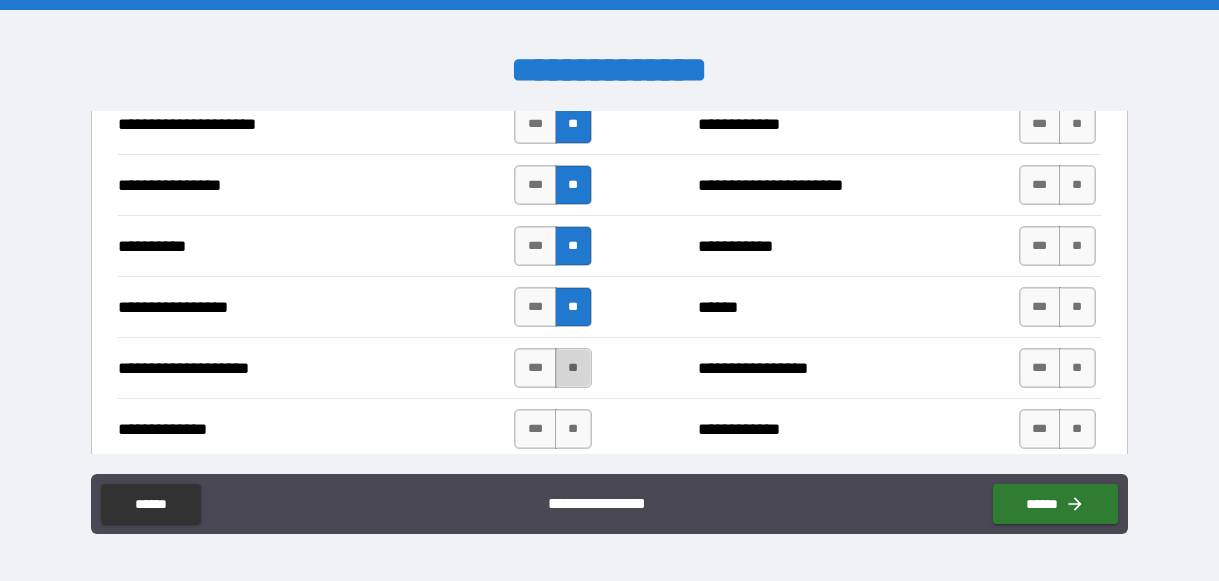 click on "**" at bounding box center [573, 368] 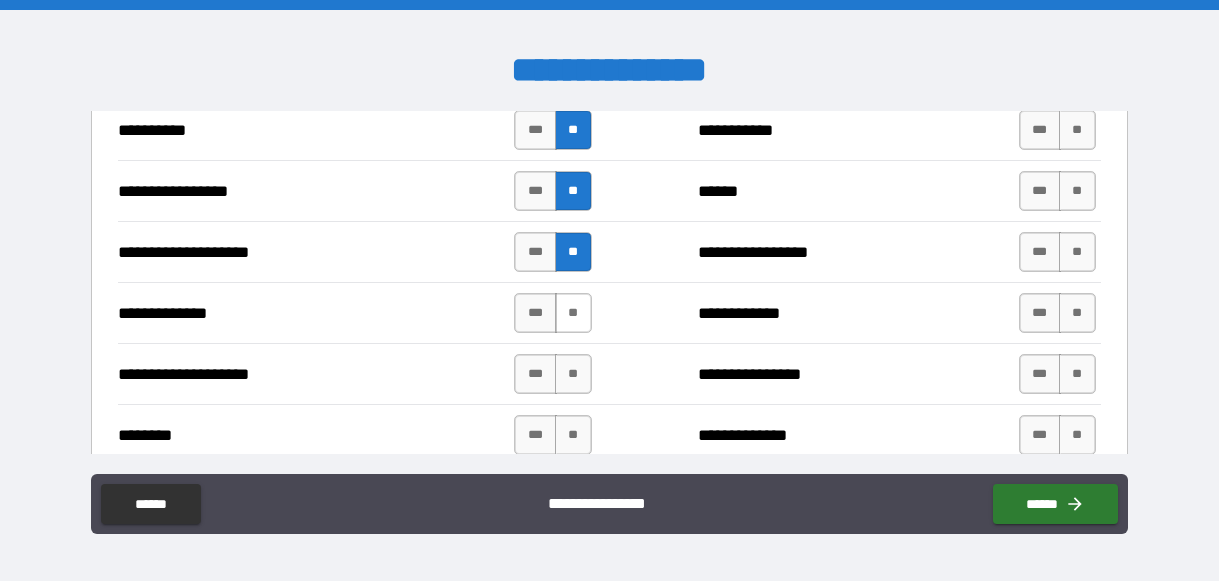 scroll, scrollTop: 2721, scrollLeft: 0, axis: vertical 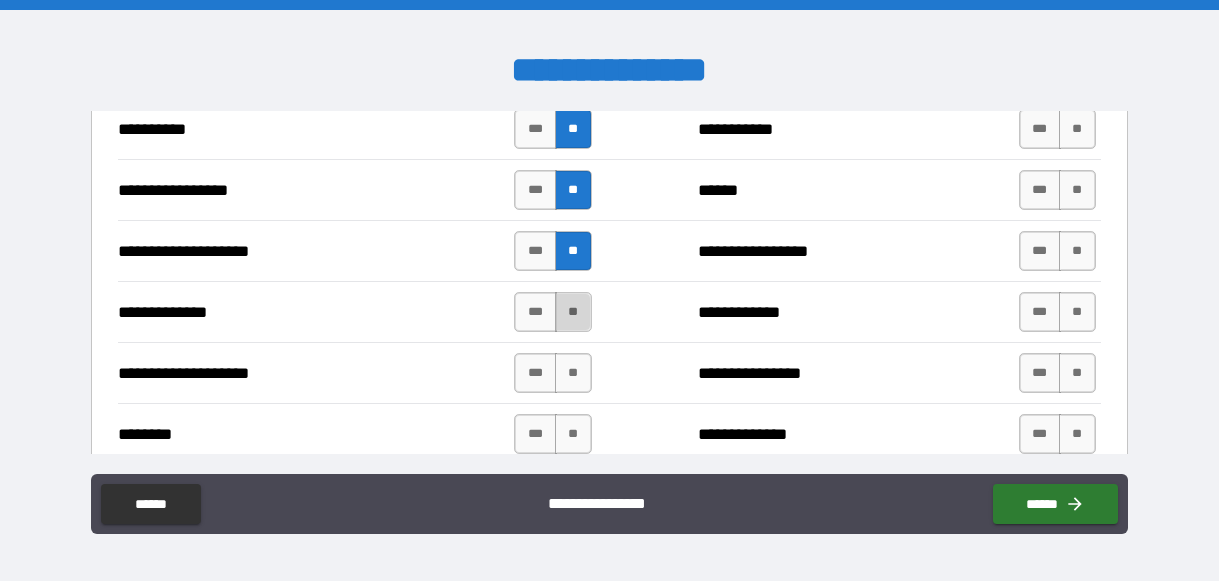 click on "**" at bounding box center [573, 312] 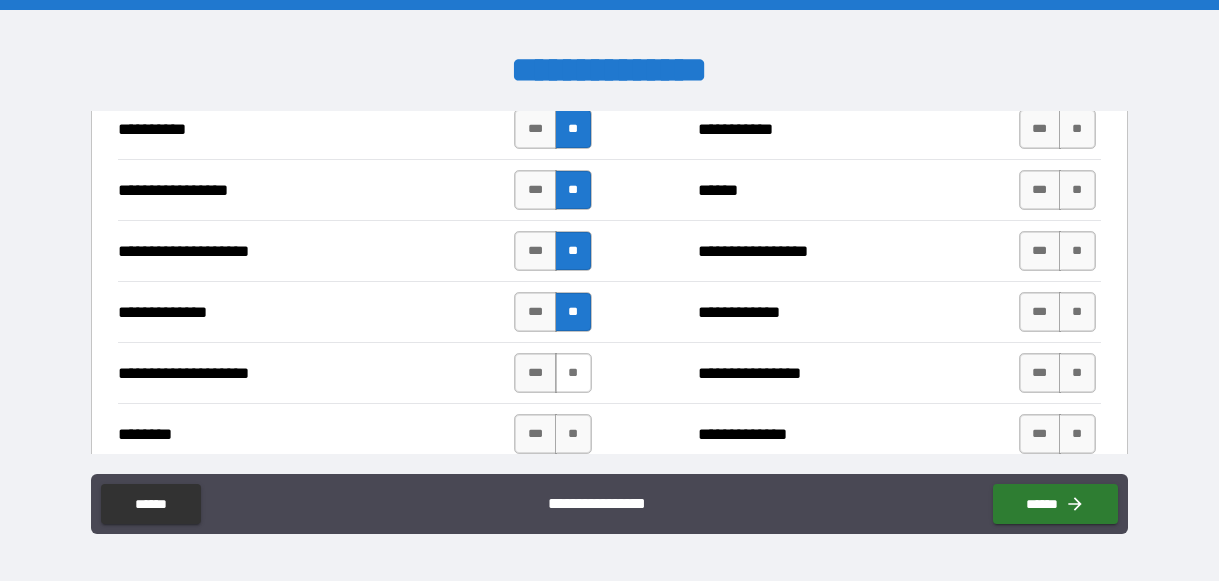 click on "**" at bounding box center [573, 373] 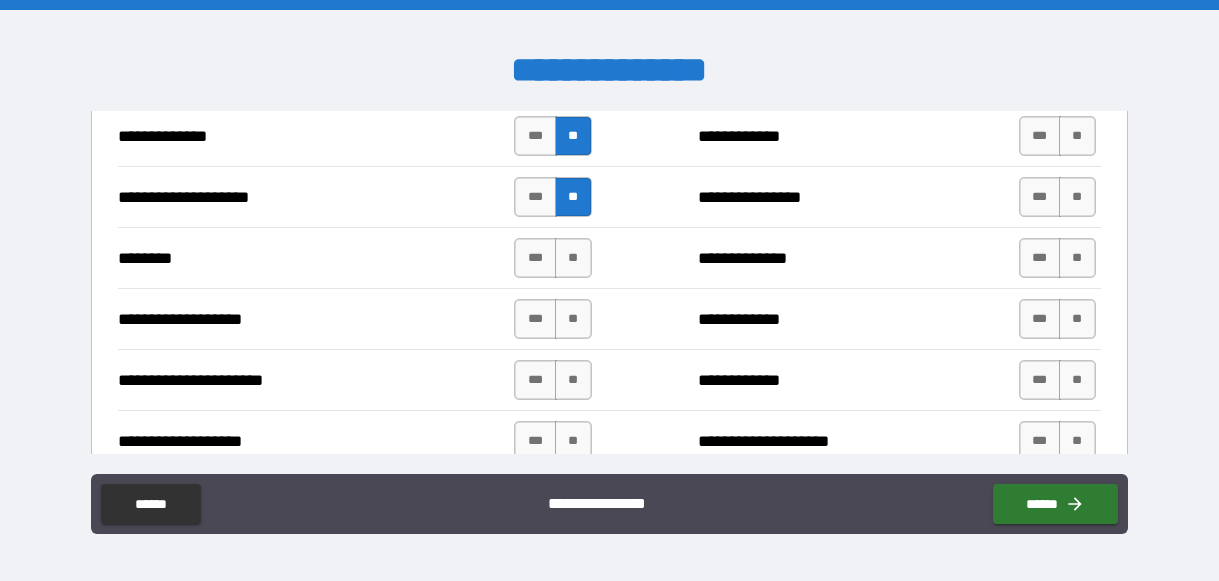 scroll, scrollTop: 2898, scrollLeft: 0, axis: vertical 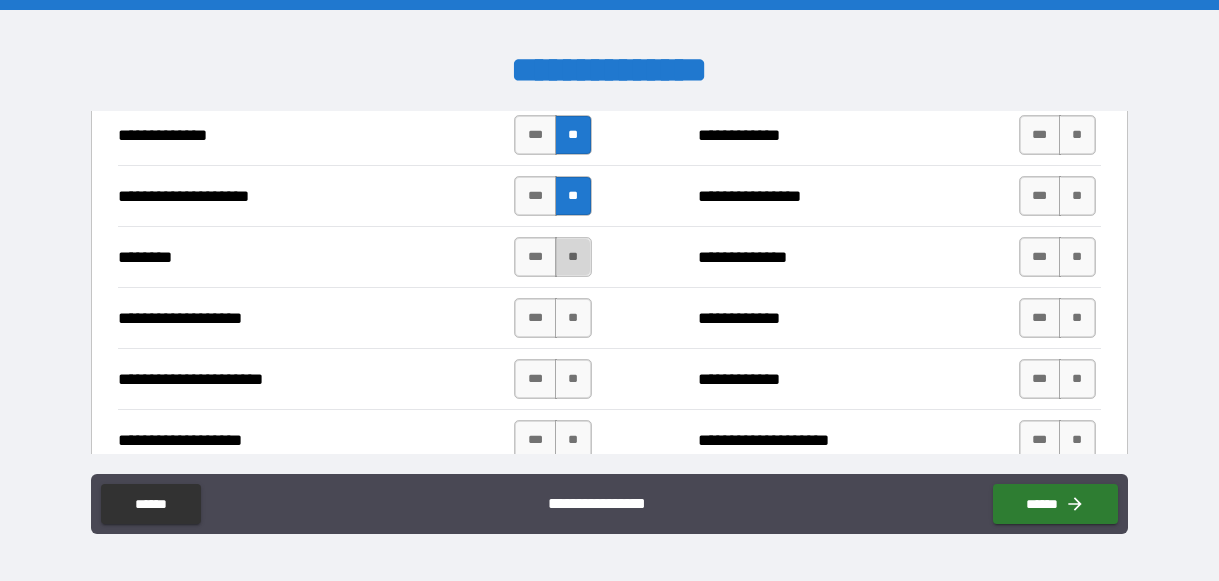 click on "**" at bounding box center (573, 257) 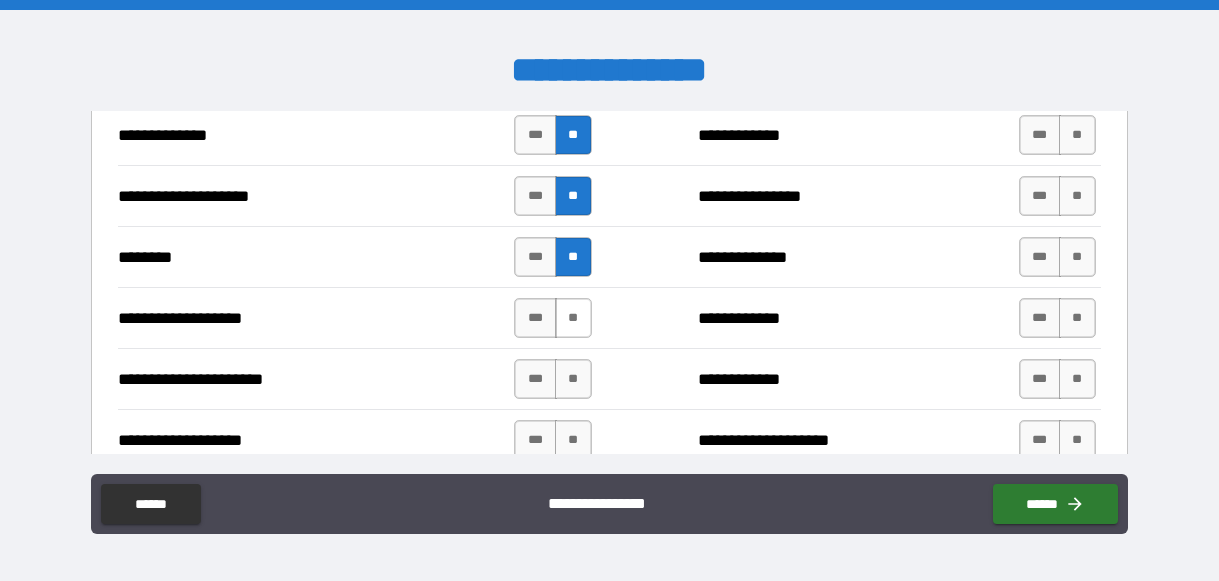 click on "**" at bounding box center (573, 318) 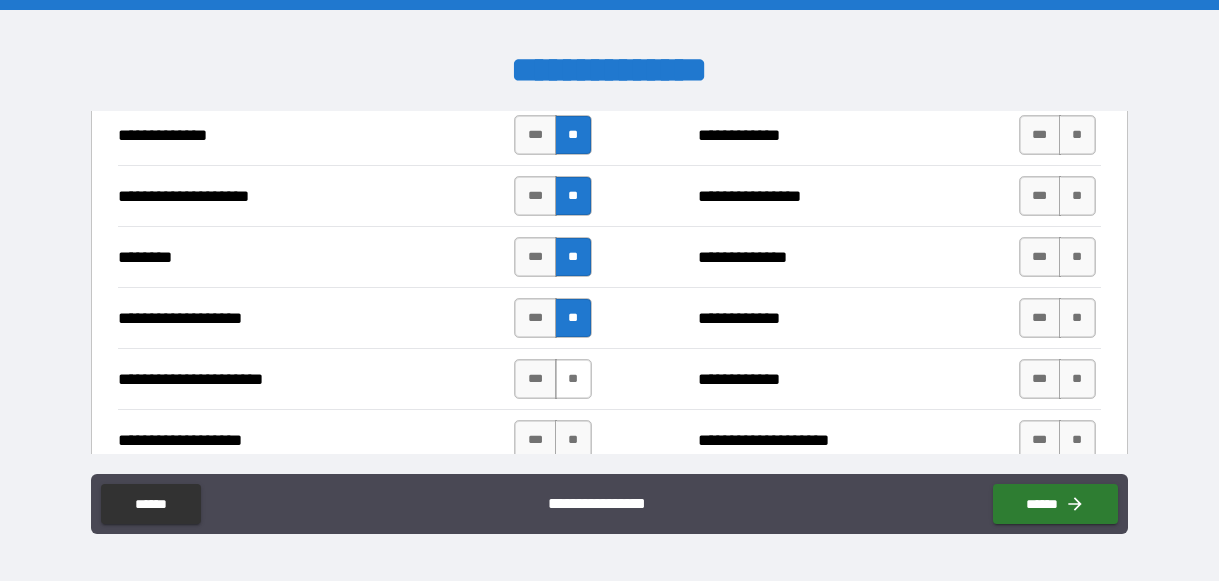 click on "**" at bounding box center [573, 379] 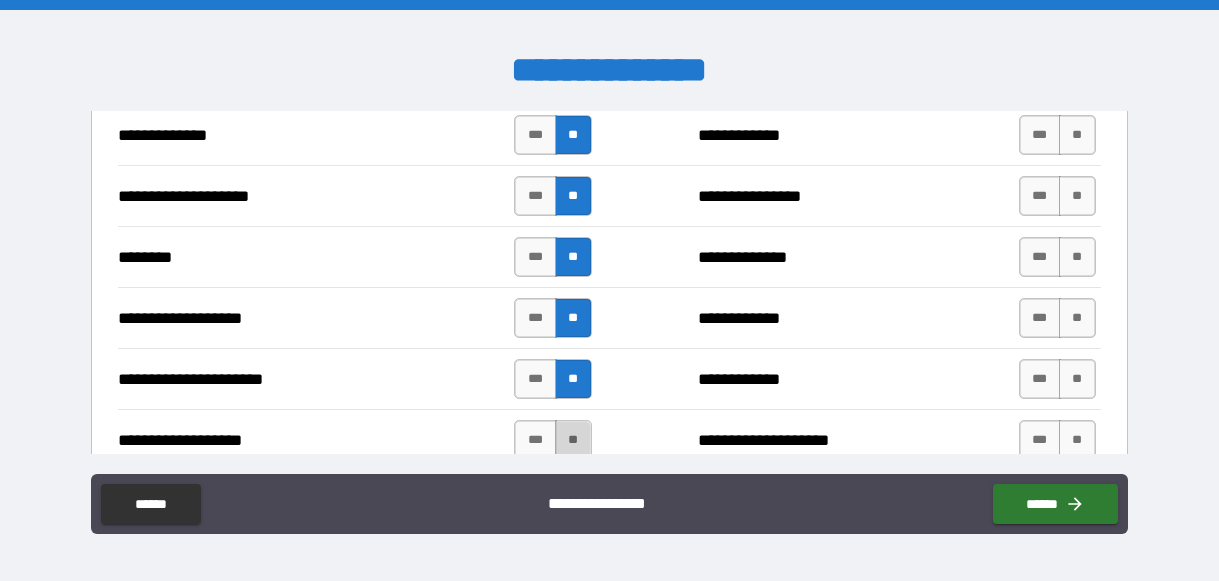 click on "**" at bounding box center (573, 440) 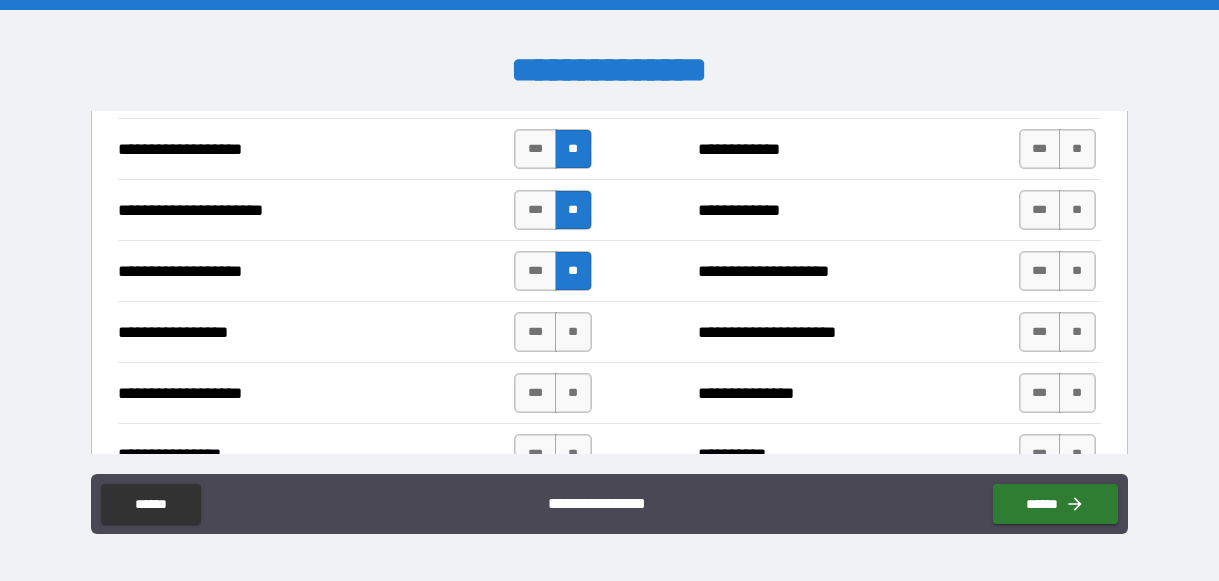 scroll, scrollTop: 3068, scrollLeft: 0, axis: vertical 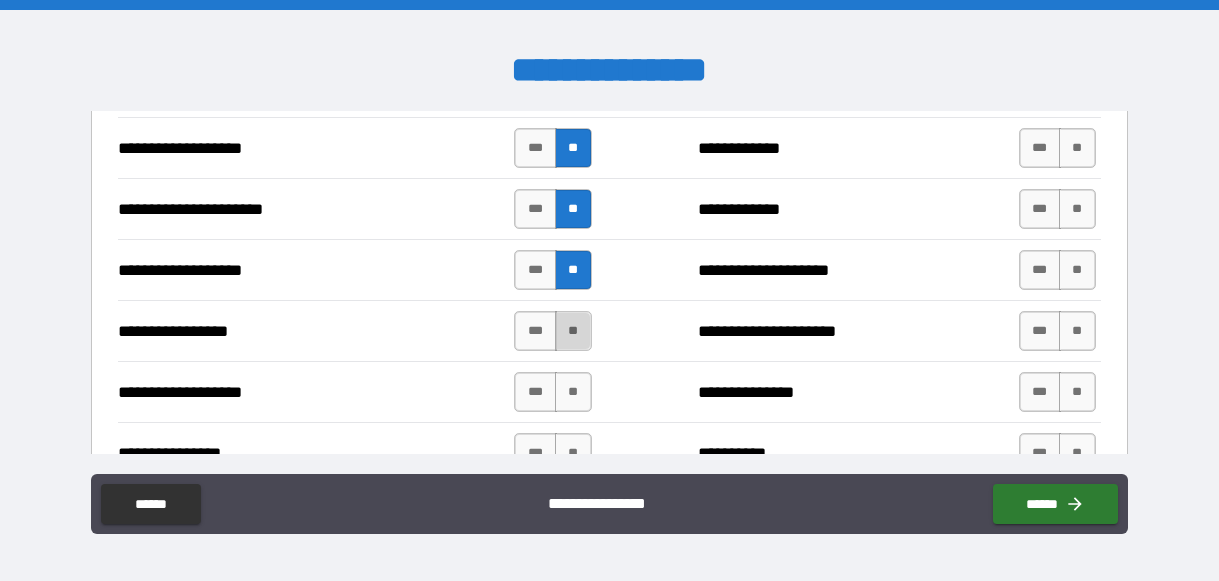 click on "**" at bounding box center (573, 331) 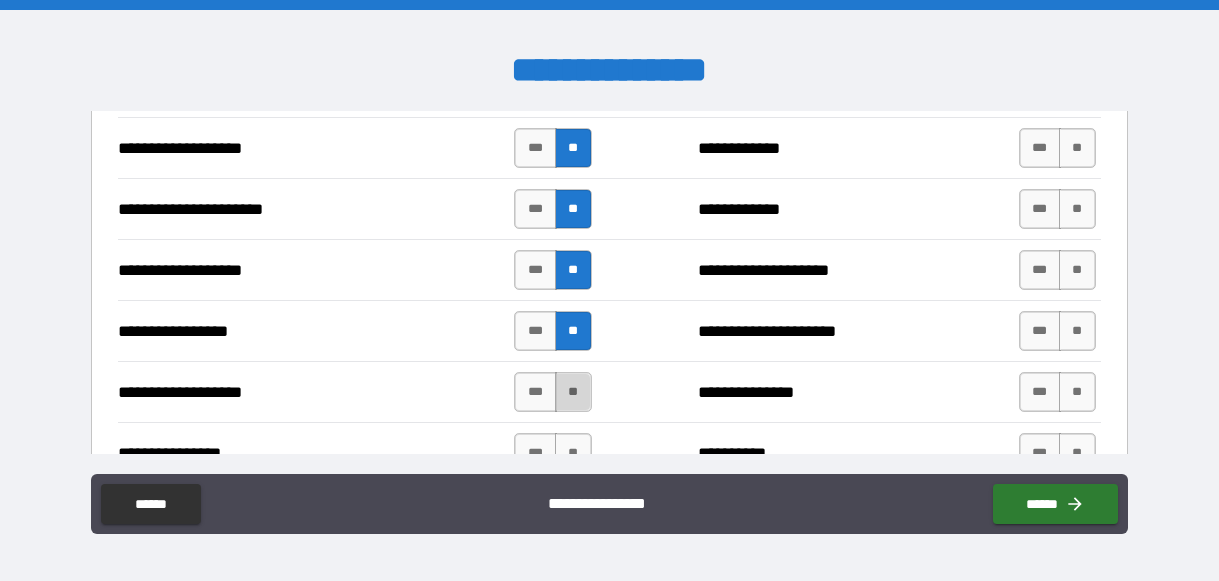 click on "**" at bounding box center (573, 392) 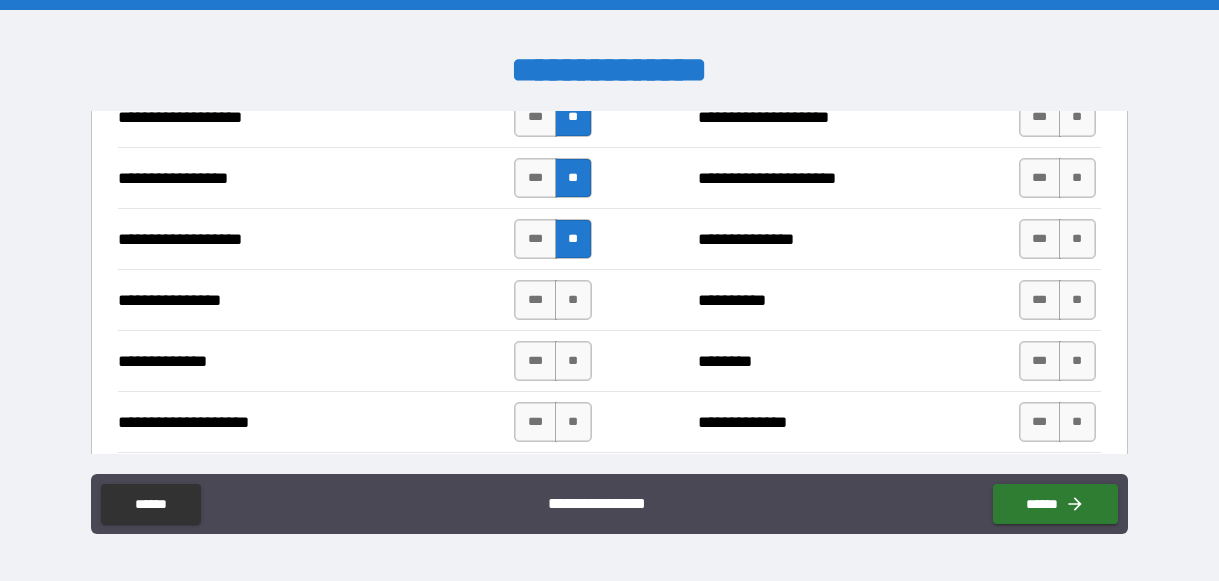 scroll, scrollTop: 3222, scrollLeft: 0, axis: vertical 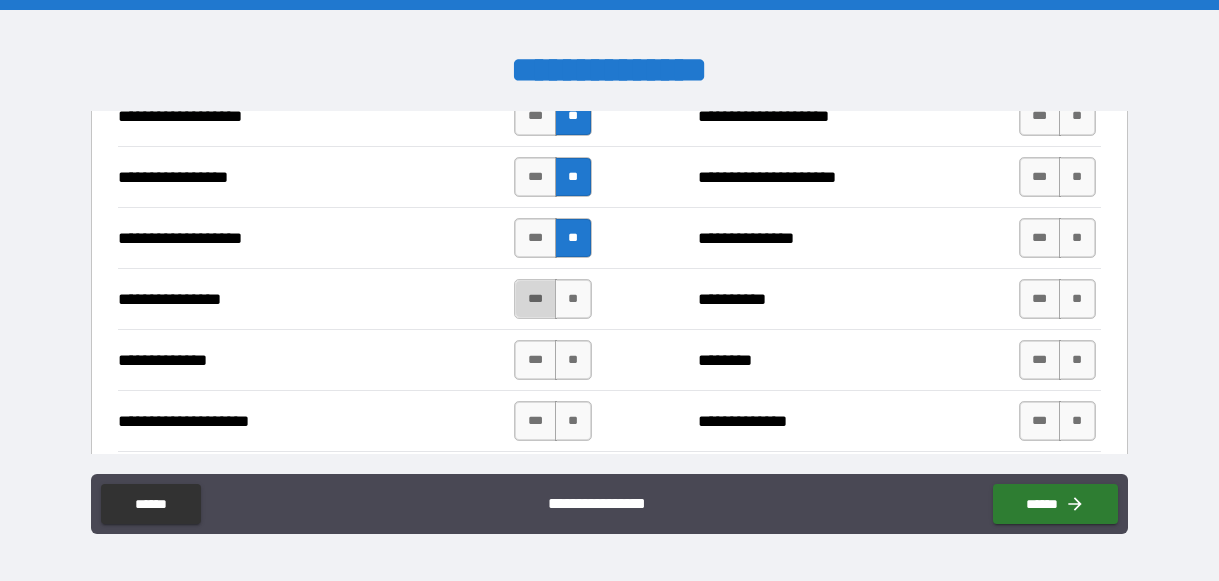 click on "***" at bounding box center [535, 299] 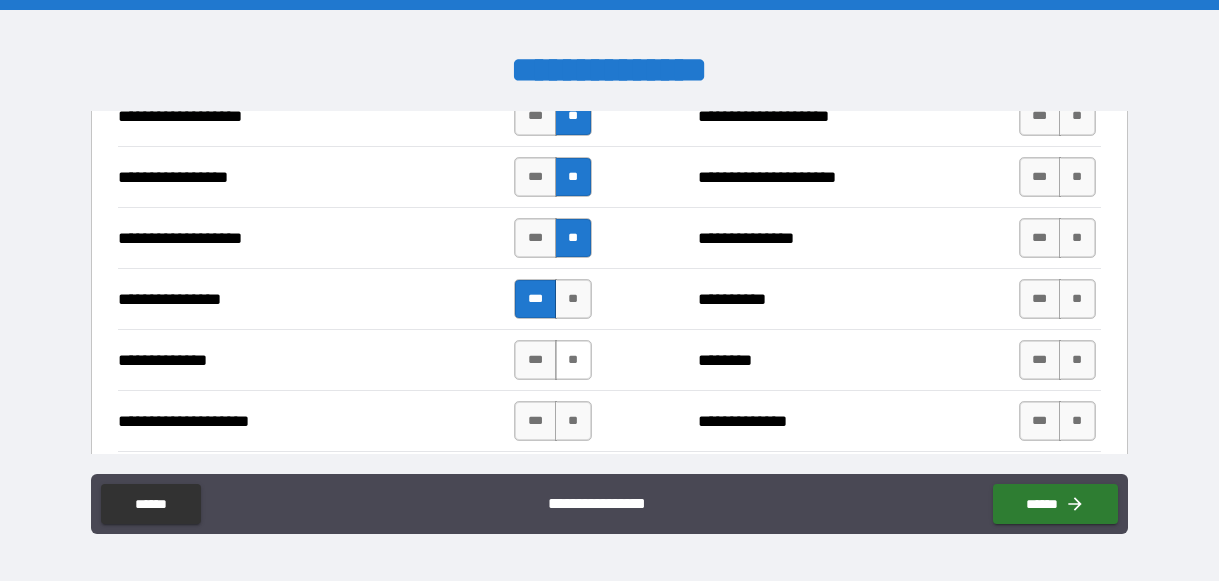 click on "**" at bounding box center [573, 360] 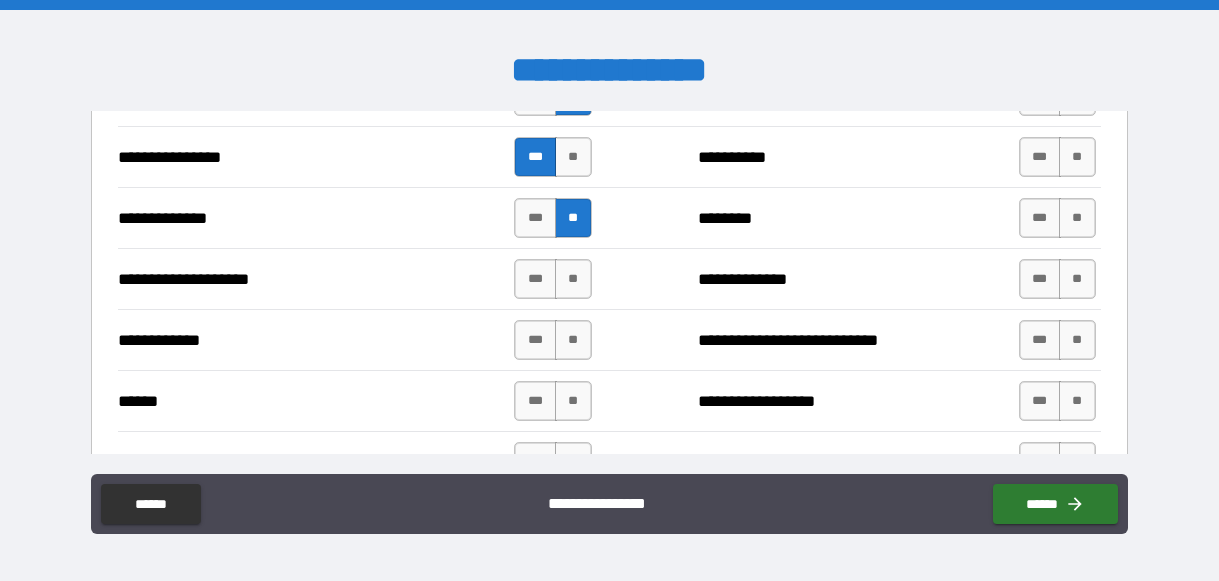 scroll, scrollTop: 3365, scrollLeft: 0, axis: vertical 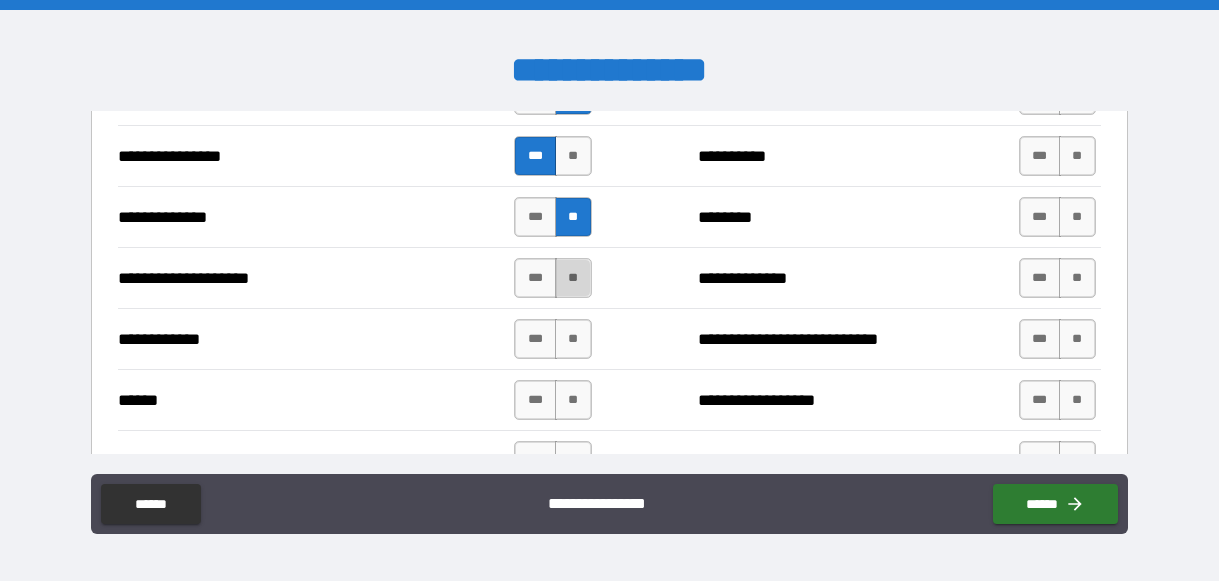 click on "**" at bounding box center (573, 278) 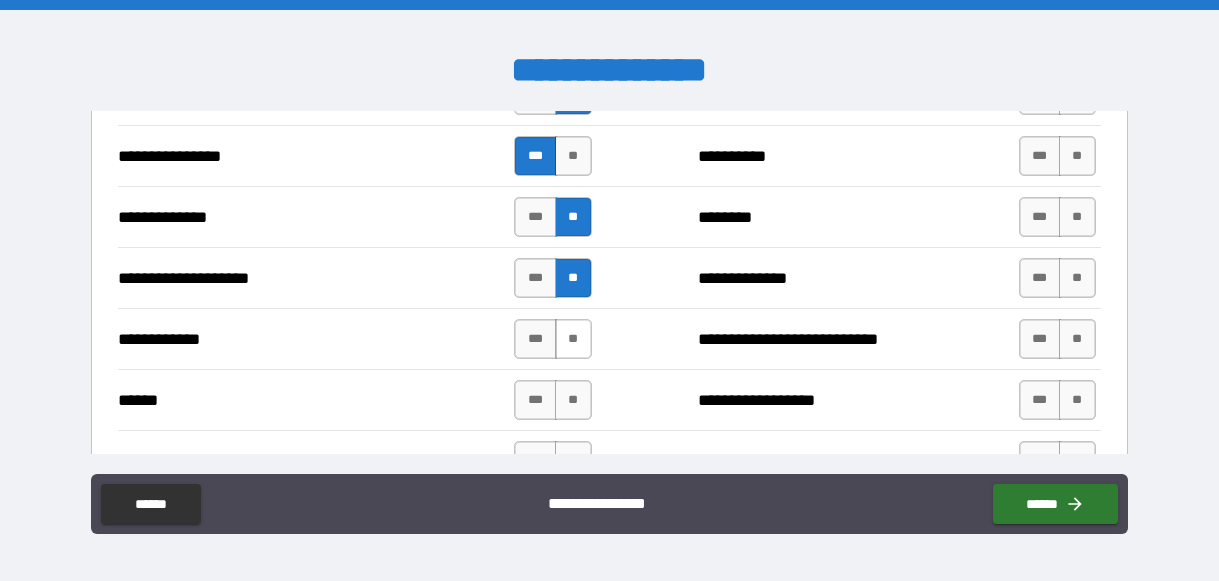 click on "**" at bounding box center (573, 339) 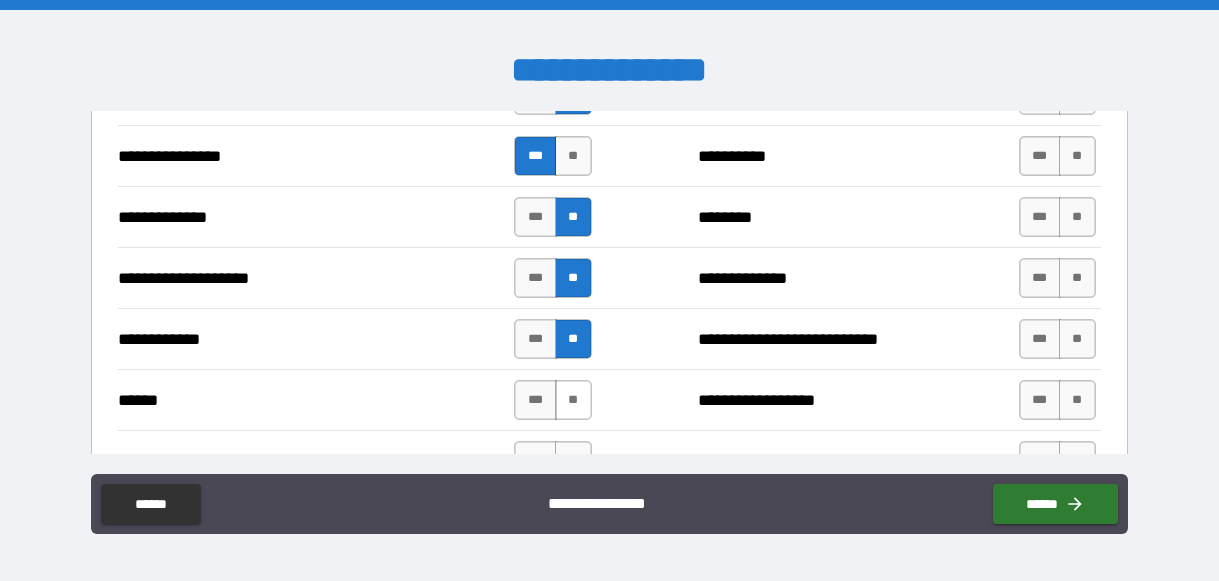 click on "**" at bounding box center (573, 400) 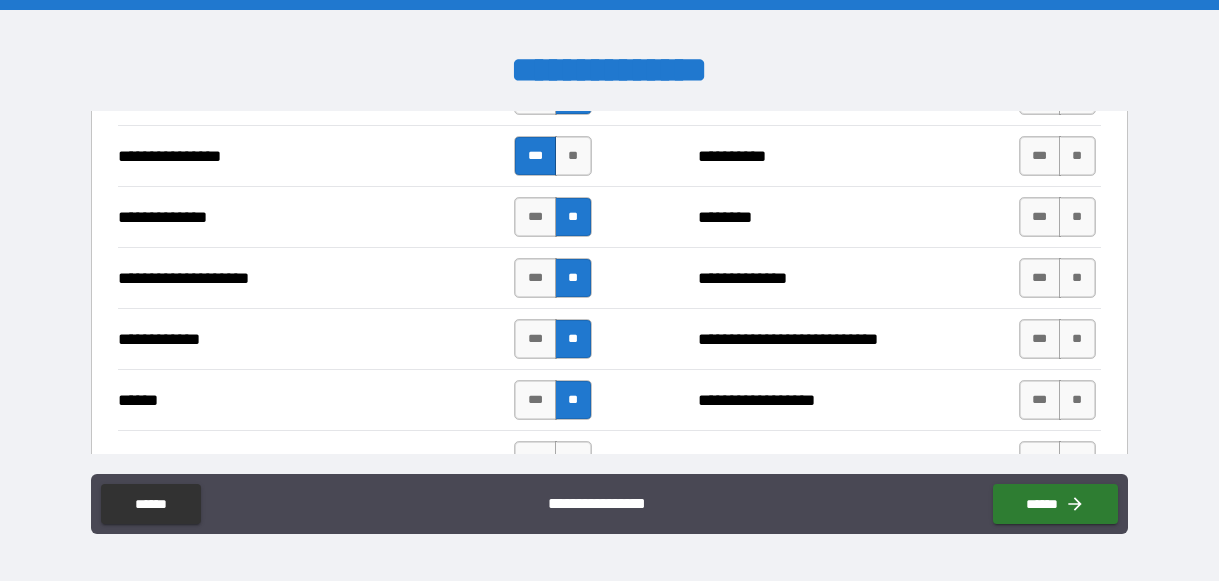scroll, scrollTop: 3425, scrollLeft: 0, axis: vertical 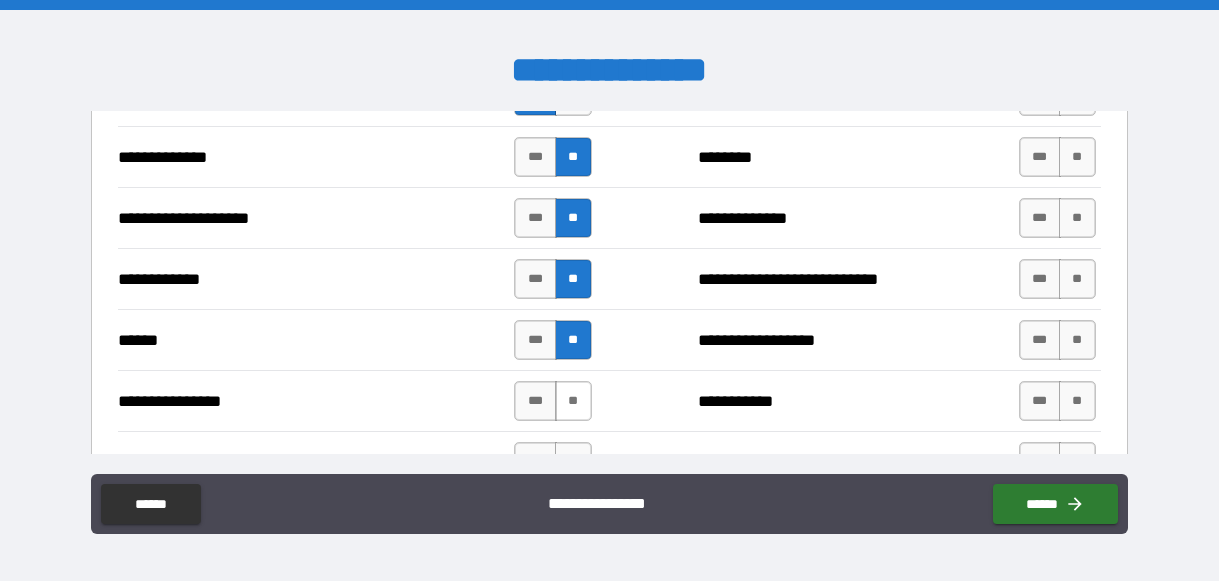 click on "**" at bounding box center [573, 401] 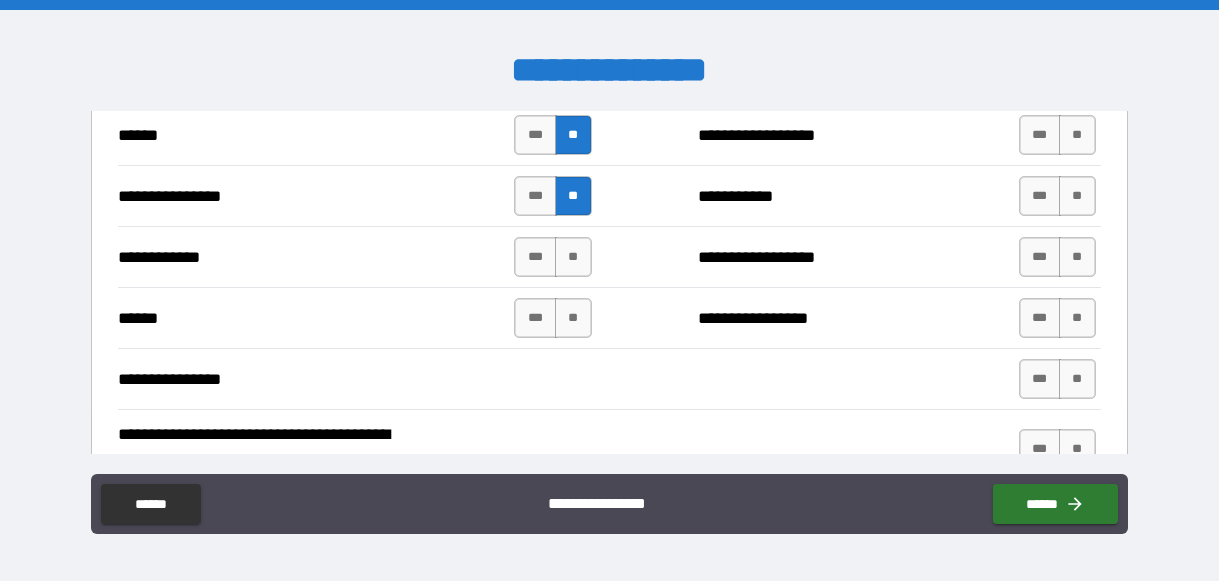 scroll, scrollTop: 3632, scrollLeft: 0, axis: vertical 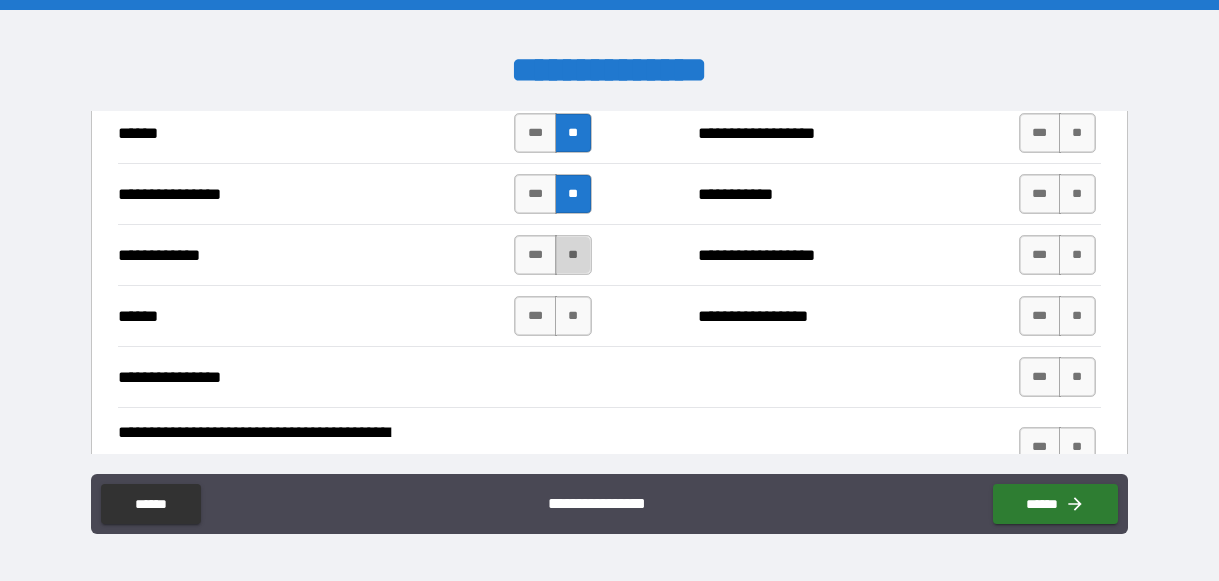 click on "**" at bounding box center (573, 255) 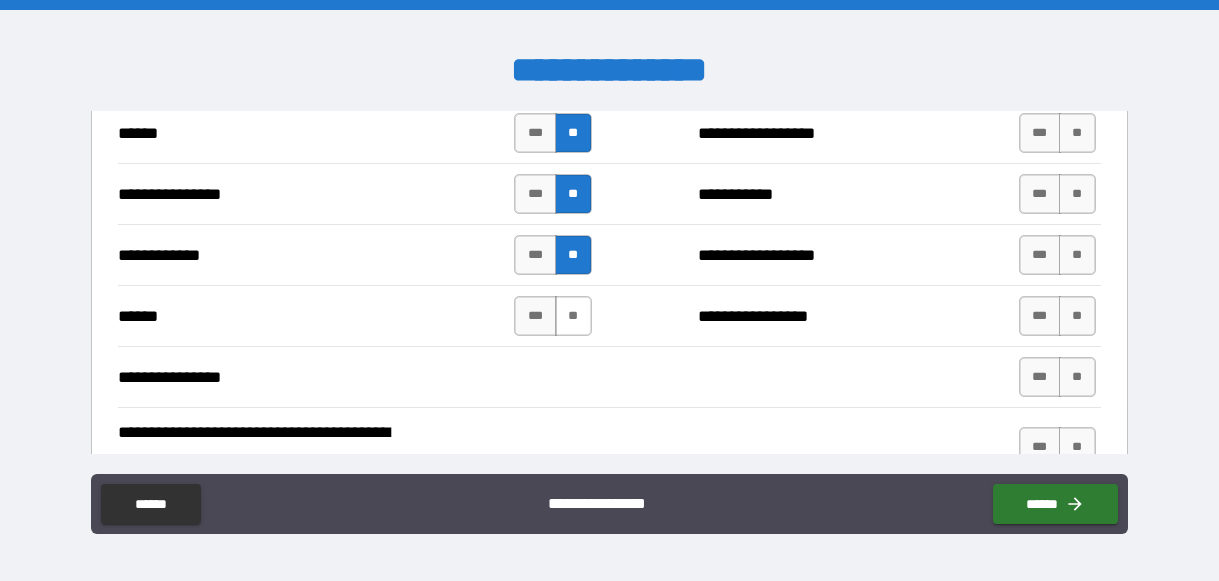 click on "**" at bounding box center [573, 316] 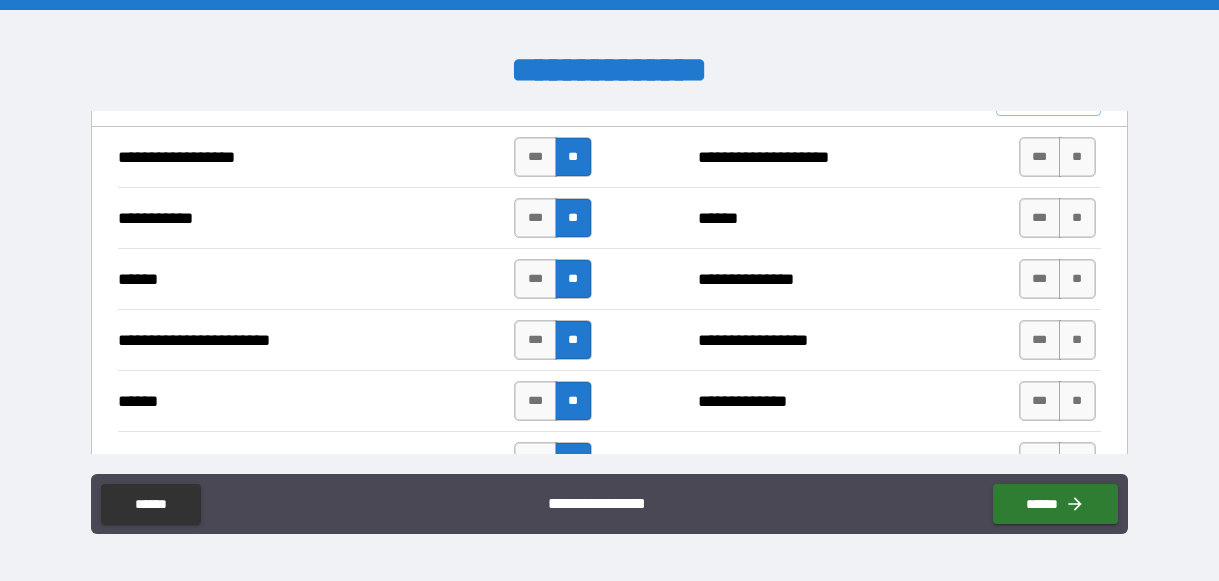 scroll, scrollTop: 1521, scrollLeft: 0, axis: vertical 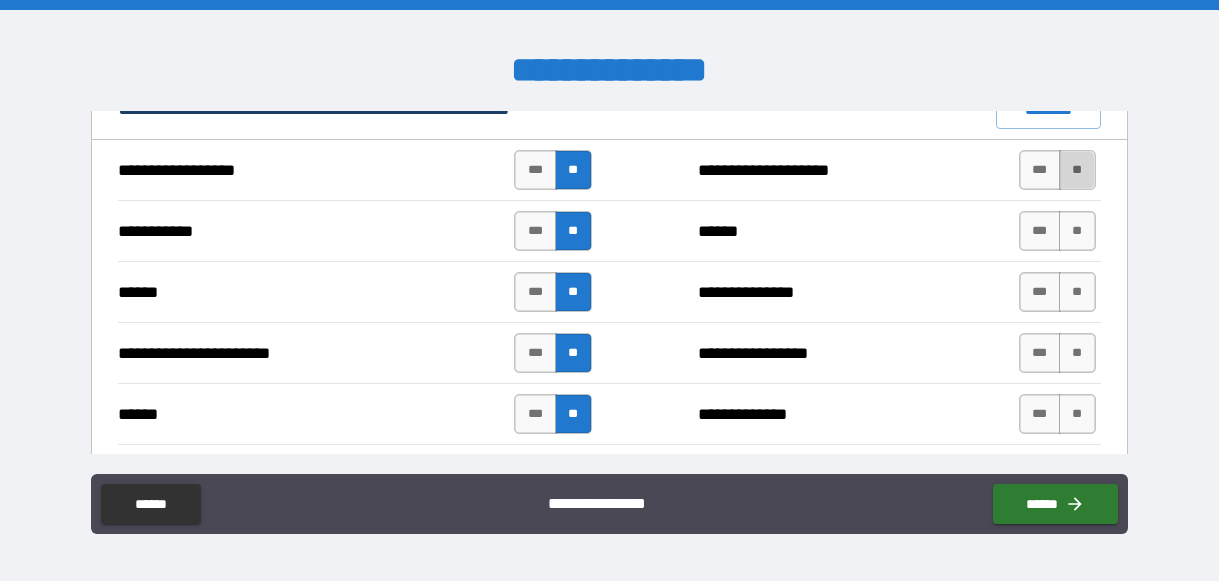 click on "**" at bounding box center [1077, 170] 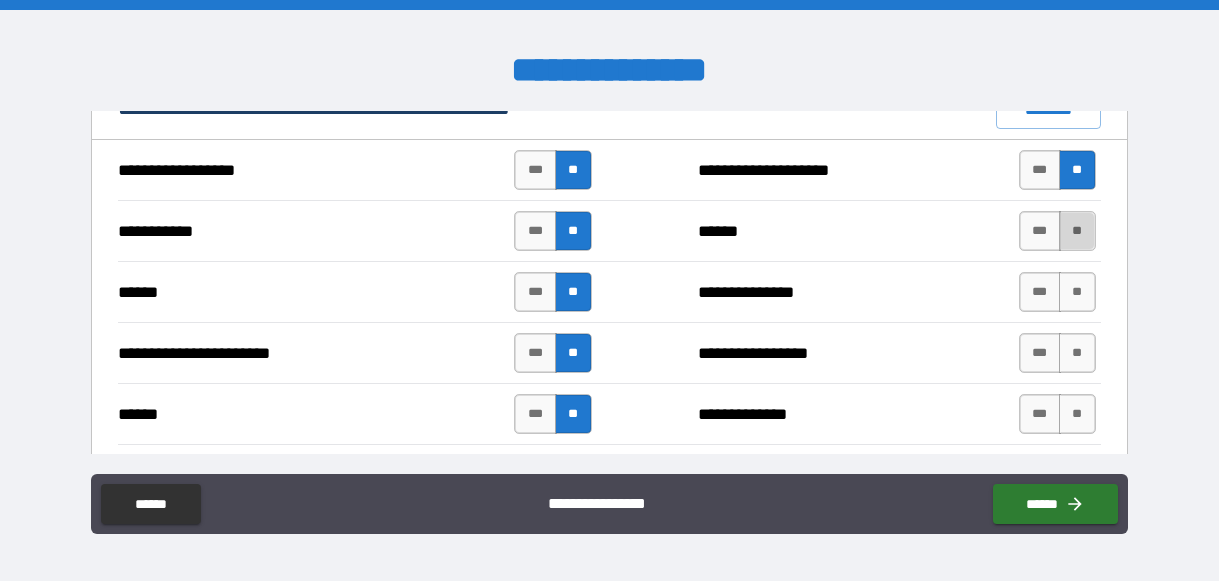 click on "**" at bounding box center (1077, 231) 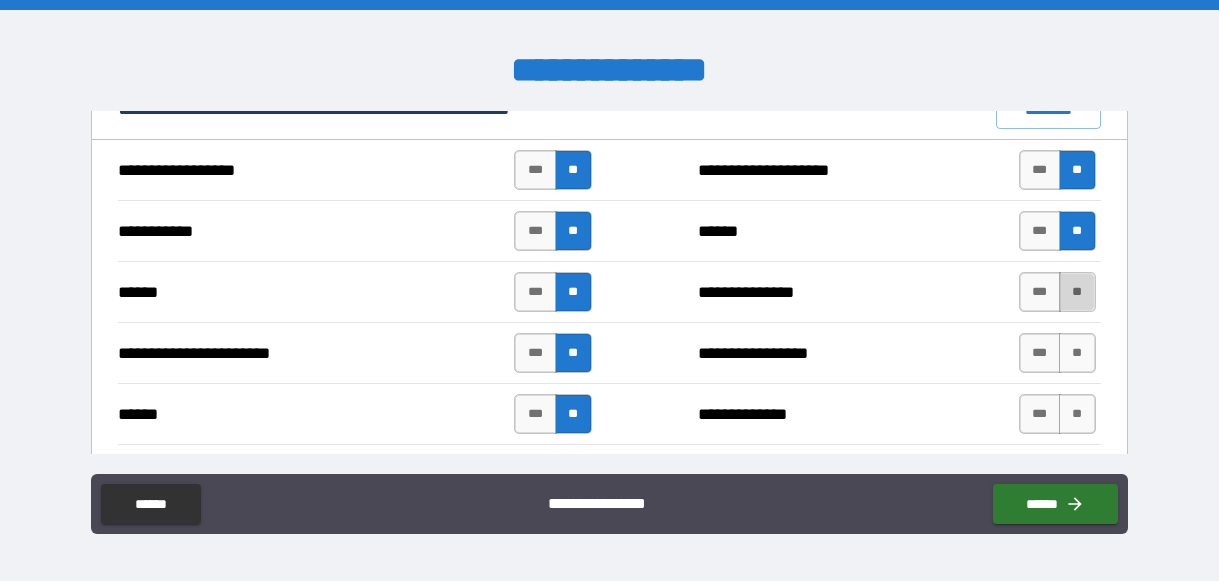 click on "**" at bounding box center [1077, 292] 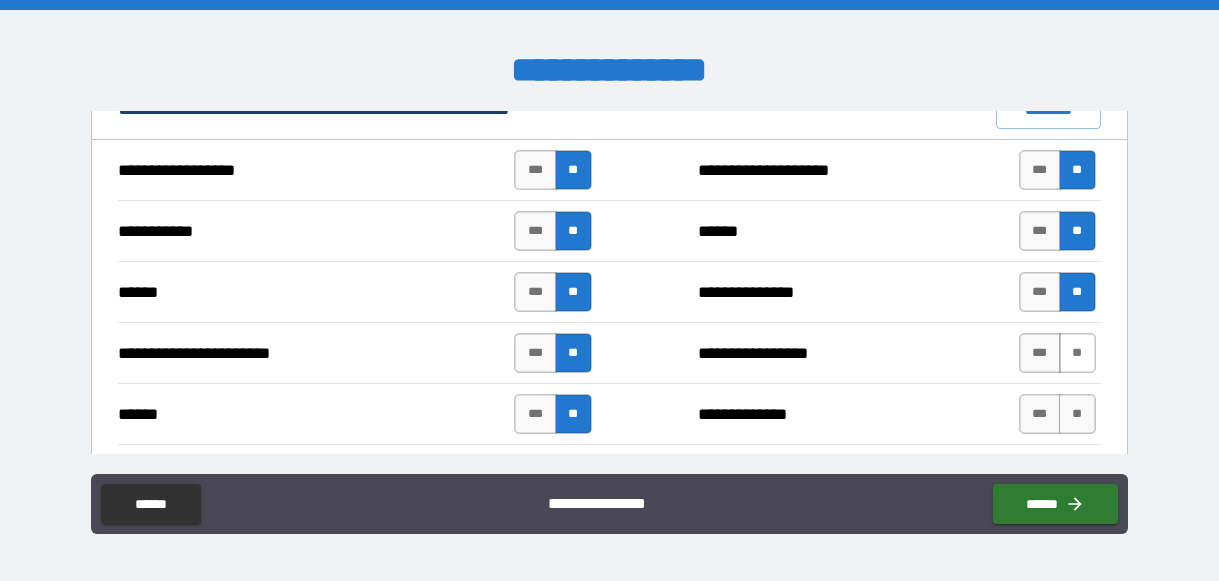 click on "**" at bounding box center [1077, 353] 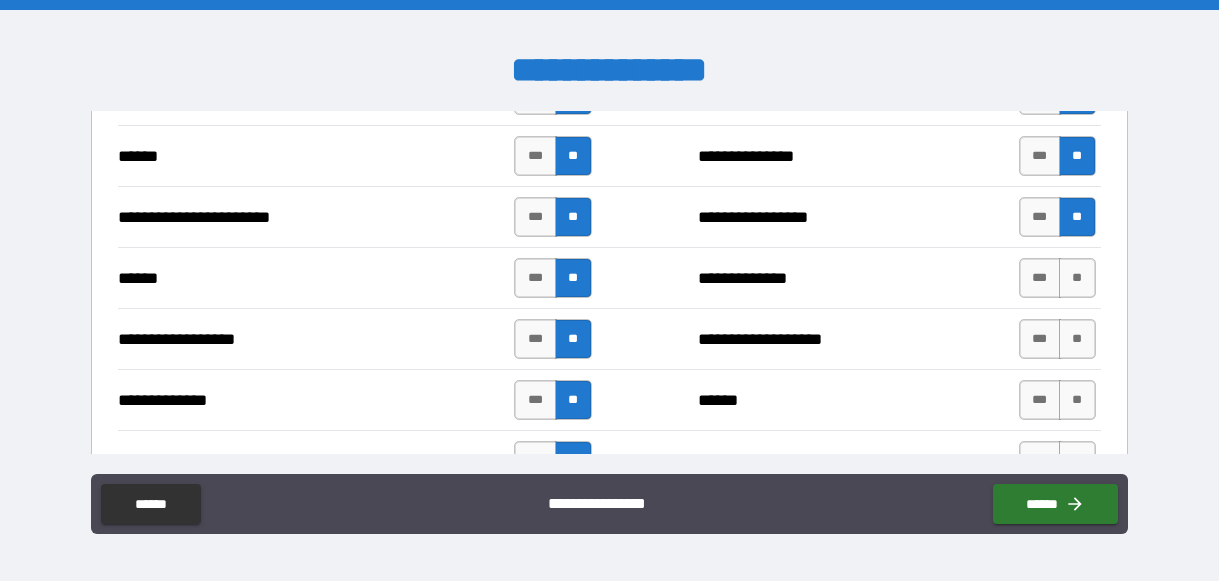 scroll, scrollTop: 1695, scrollLeft: 0, axis: vertical 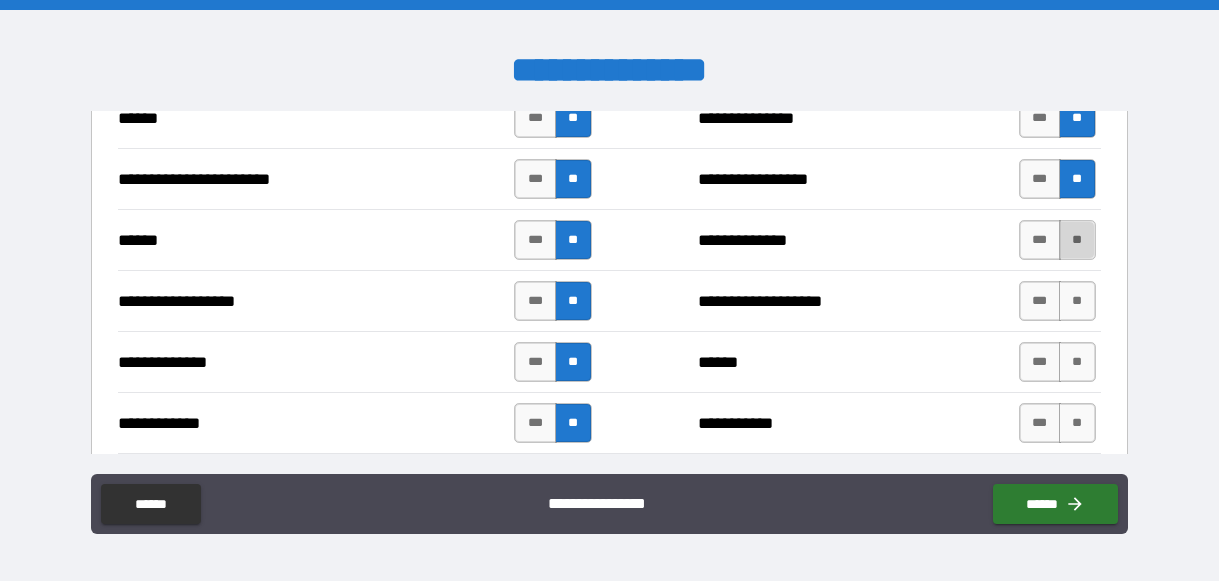 click on "**" at bounding box center (1077, 240) 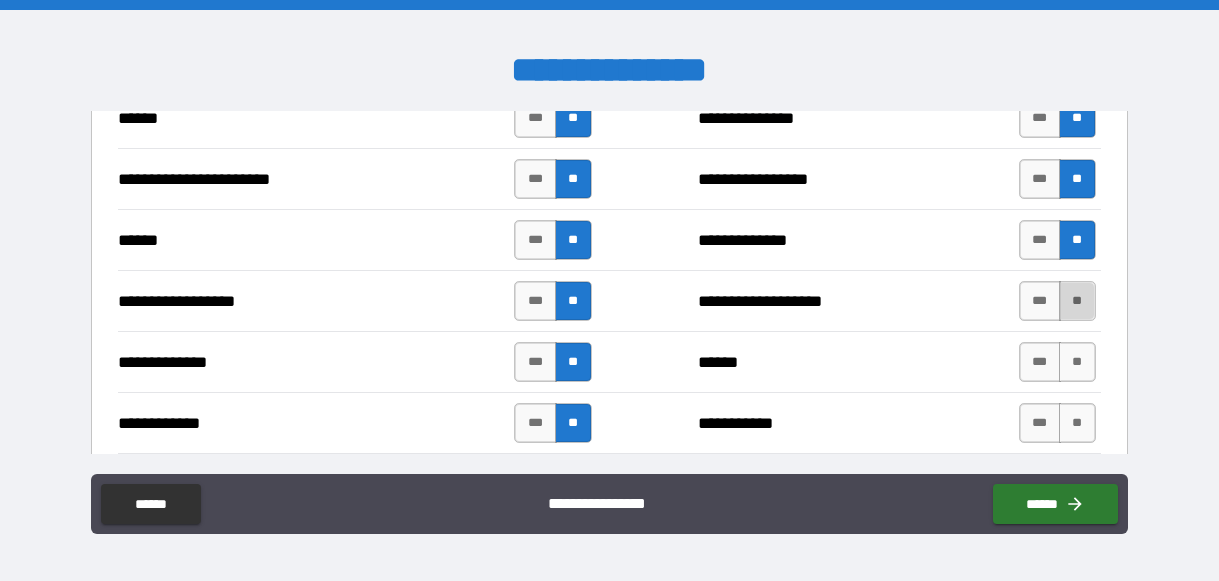 click on "**" at bounding box center [1077, 301] 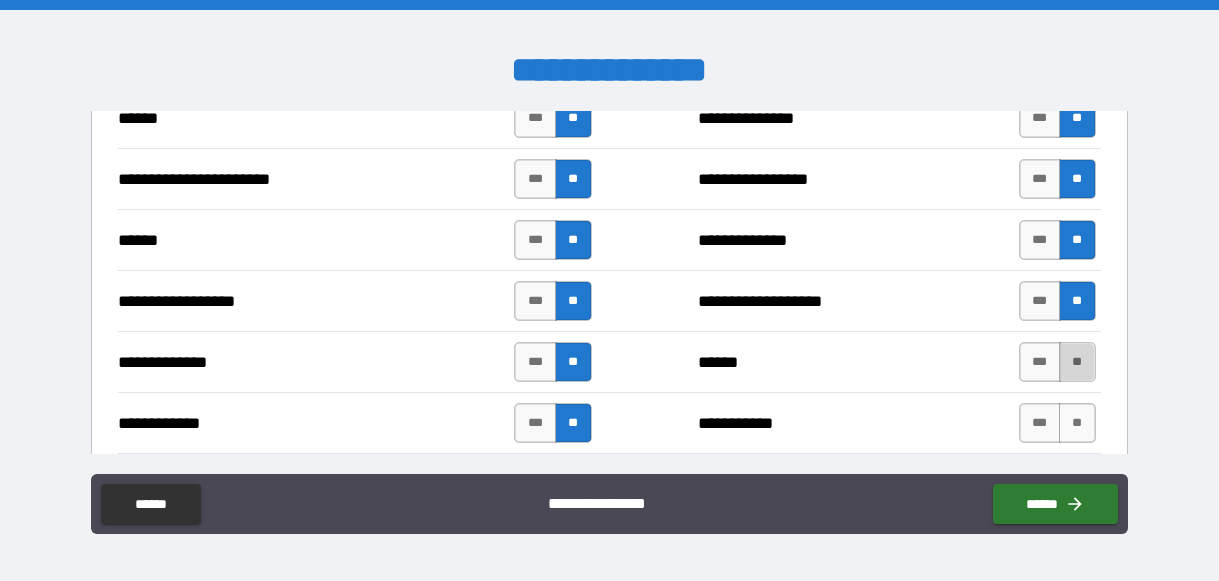 click on "**" at bounding box center [1077, 362] 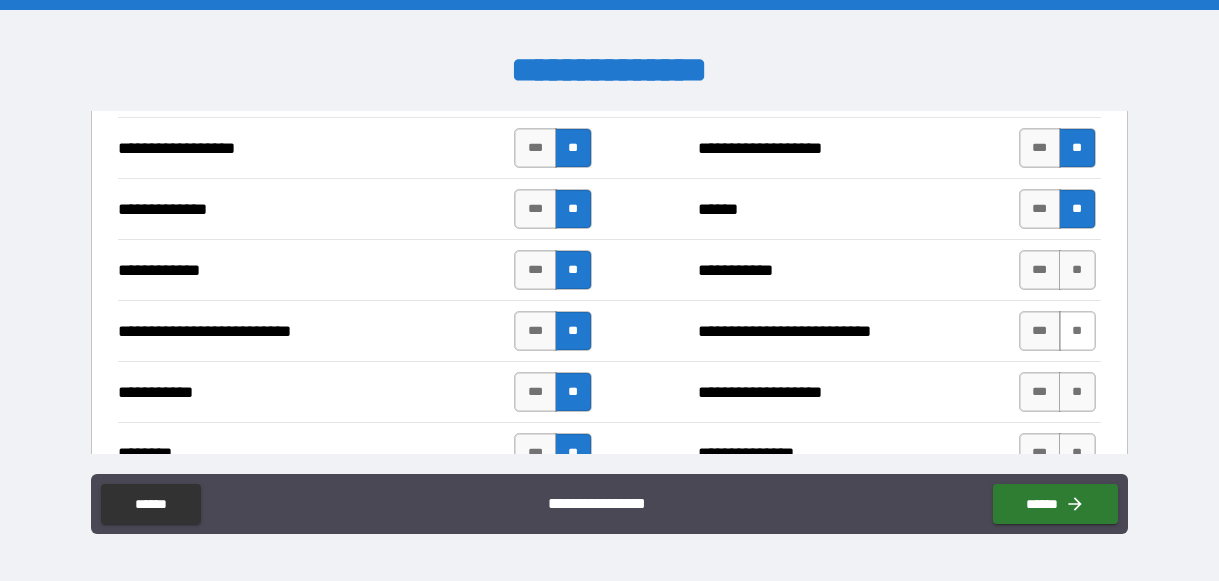 scroll, scrollTop: 1849, scrollLeft: 0, axis: vertical 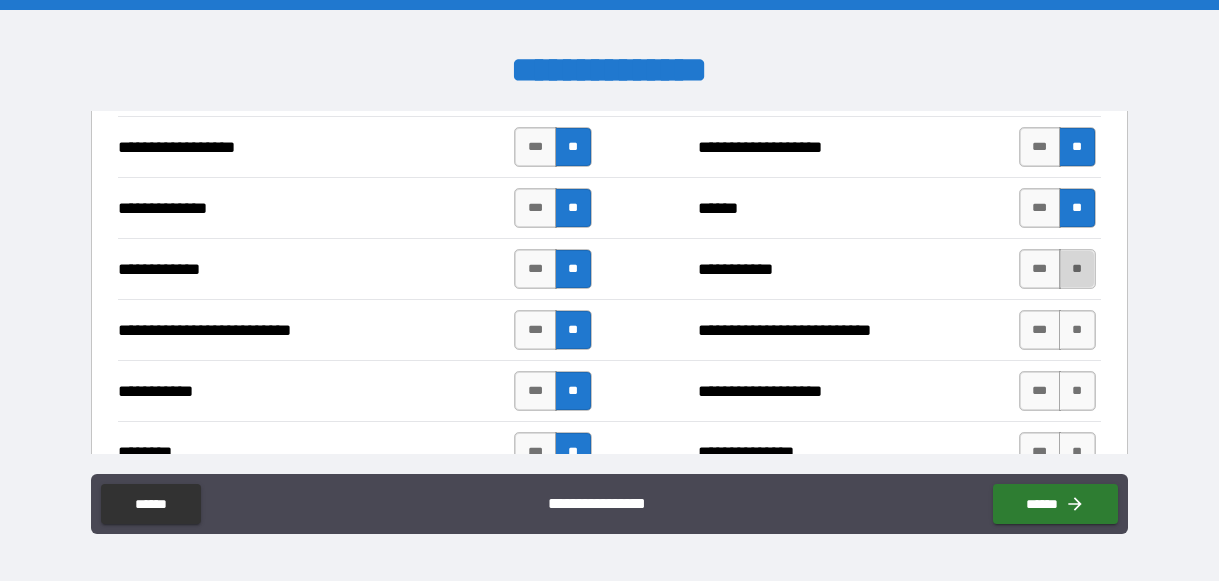 click on "**" at bounding box center (1077, 269) 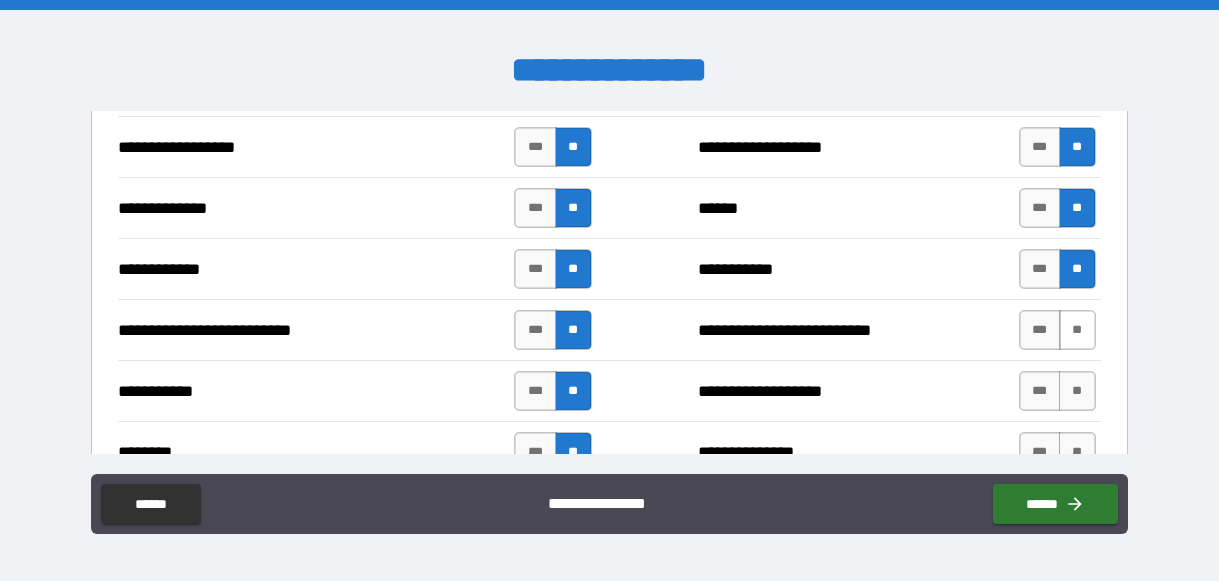 click on "**" at bounding box center (1077, 330) 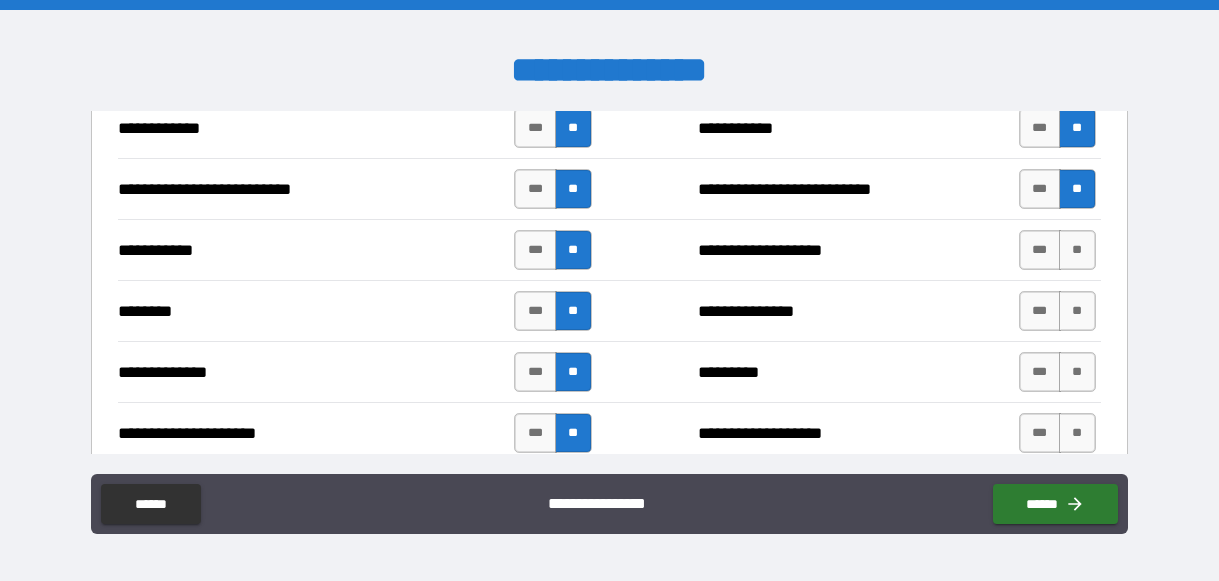 scroll, scrollTop: 1993, scrollLeft: 0, axis: vertical 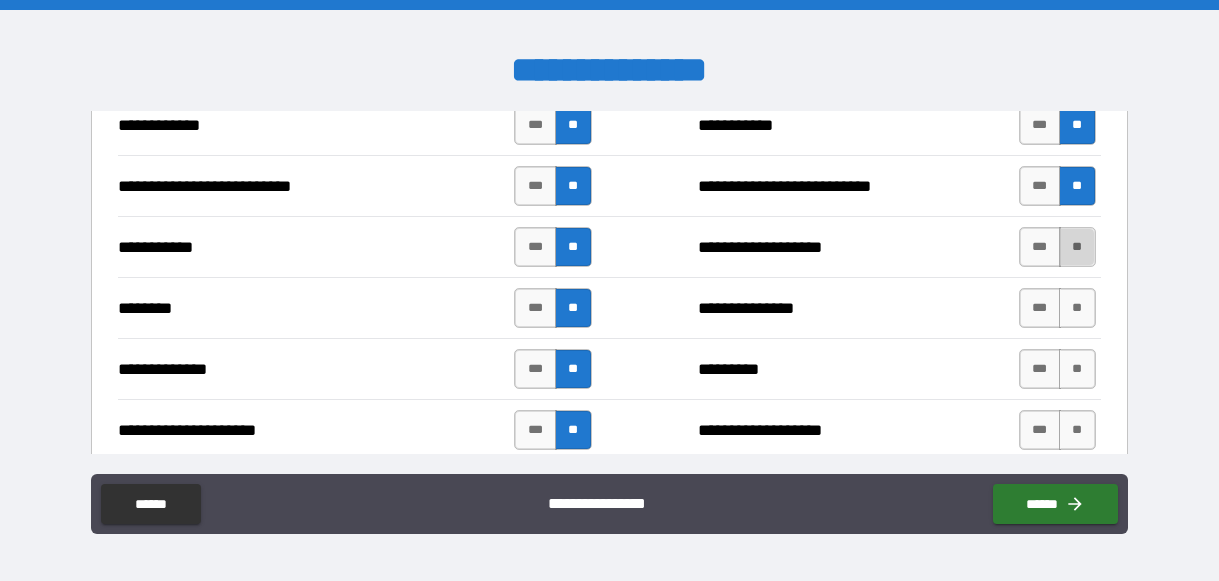 click on "**" at bounding box center (1077, 247) 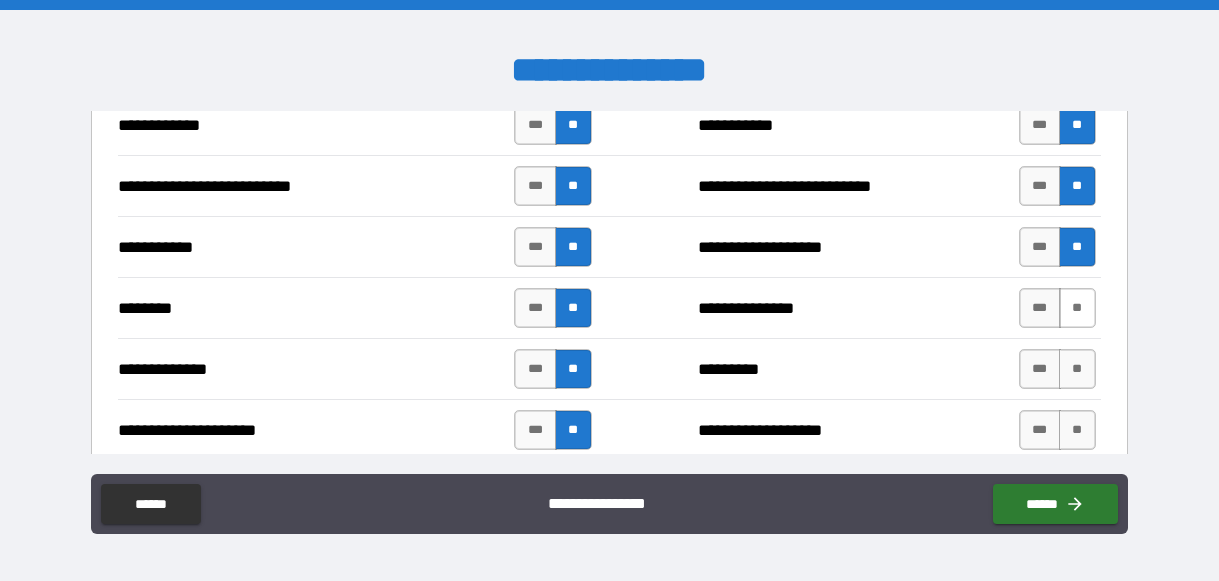 click on "**" at bounding box center [1077, 308] 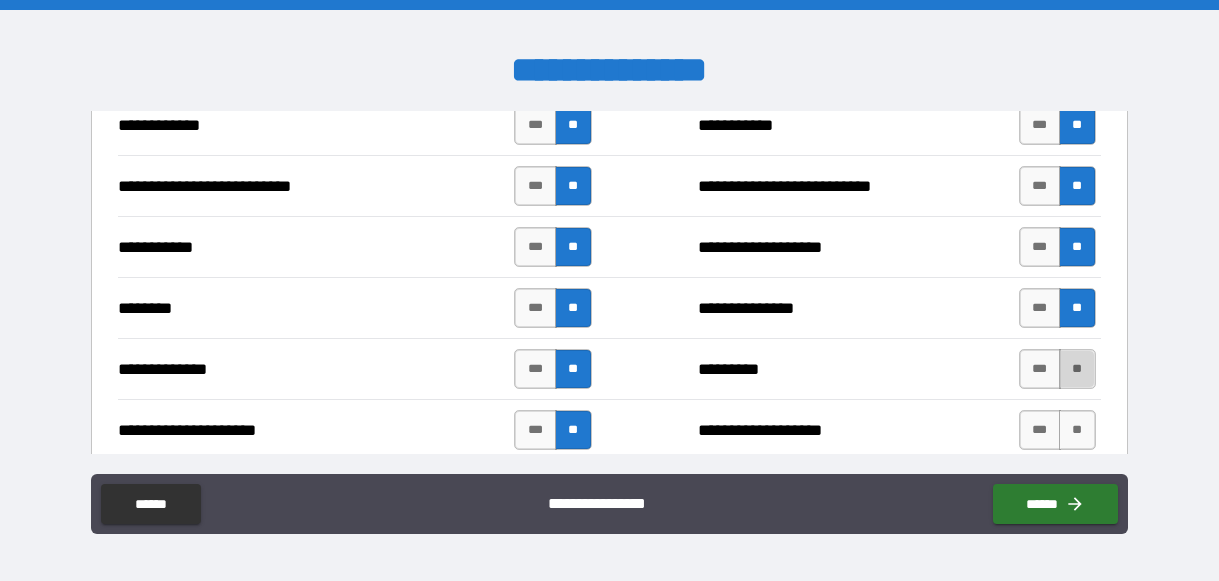 click on "**" at bounding box center (1077, 369) 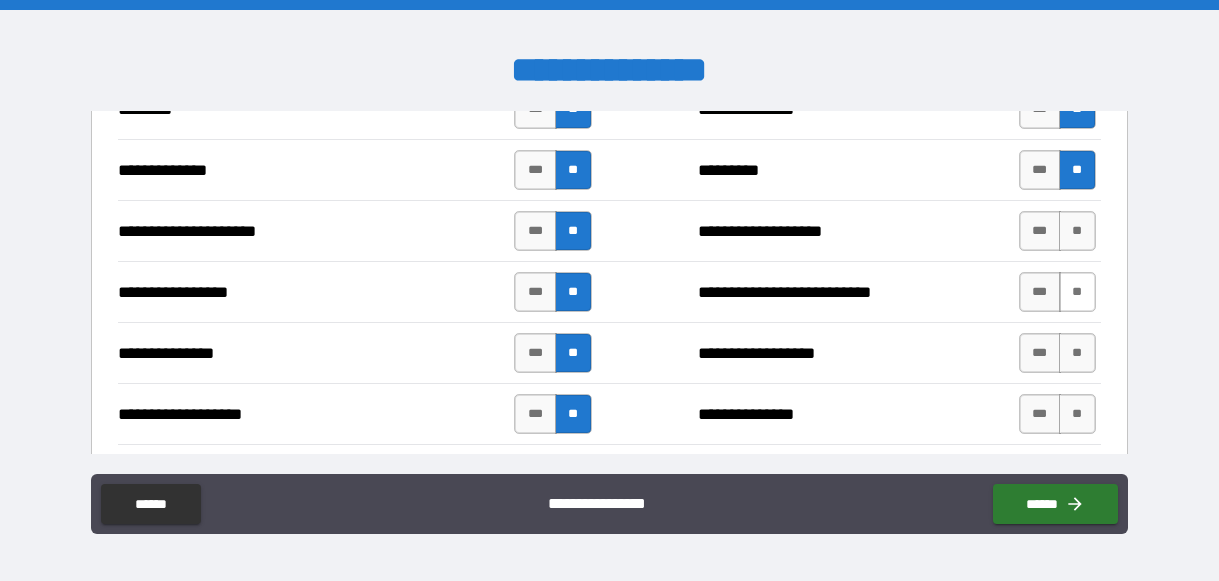 scroll, scrollTop: 2193, scrollLeft: 0, axis: vertical 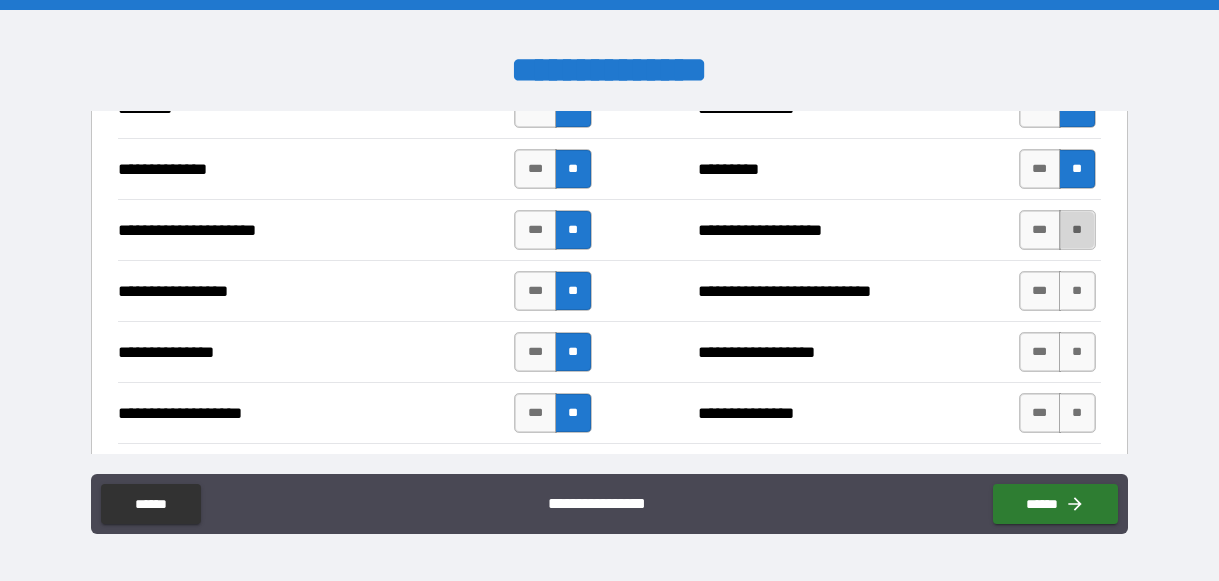 click on "**" at bounding box center (1077, 230) 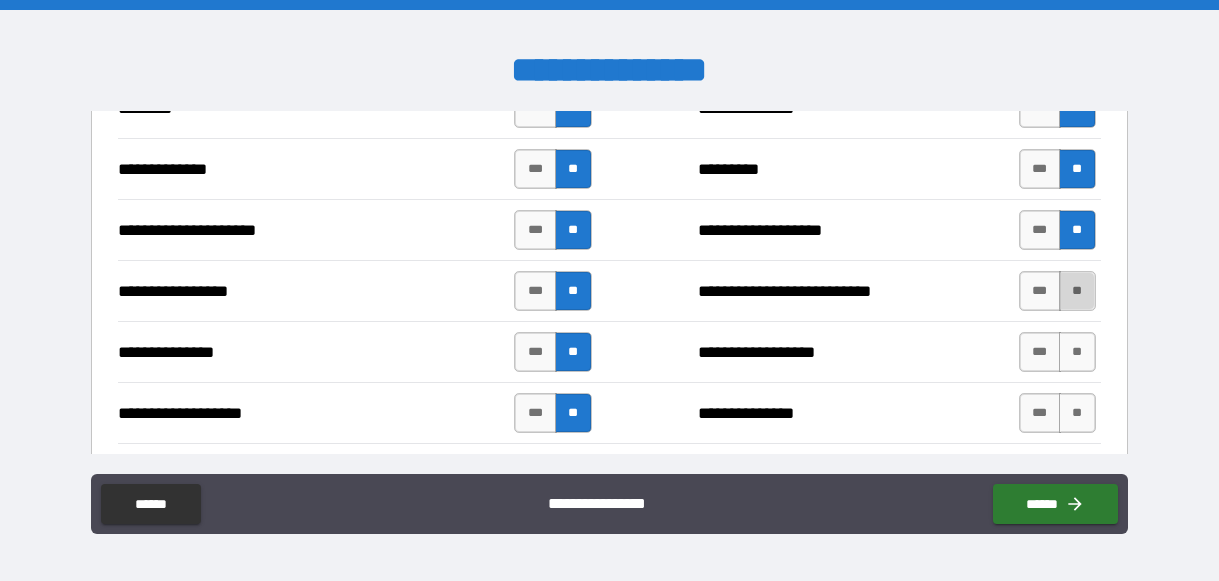 click on "**" at bounding box center [1077, 291] 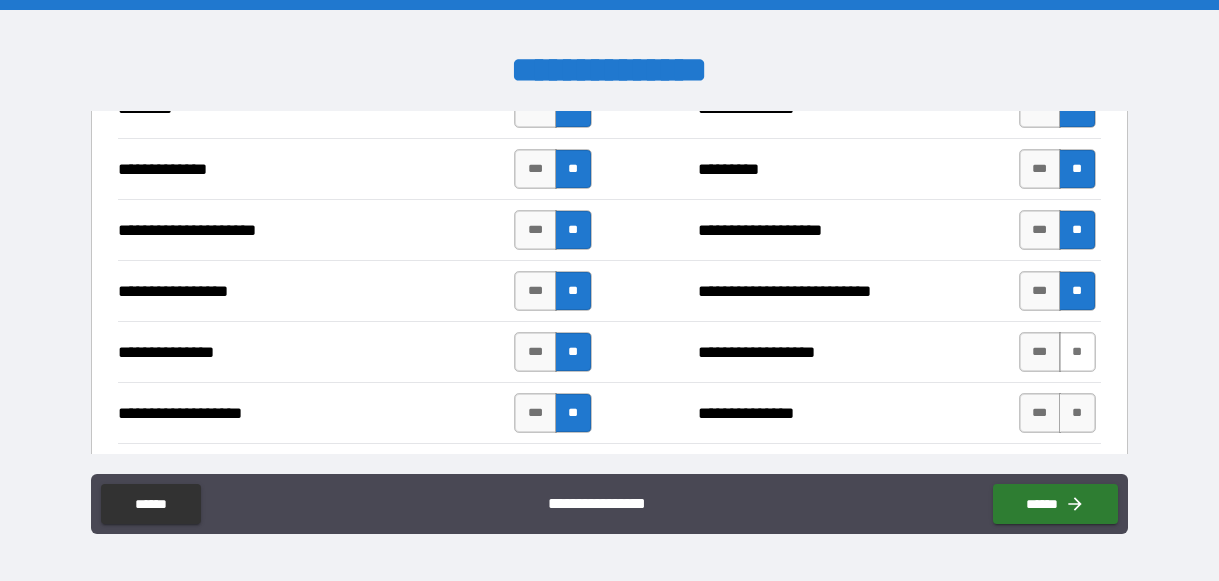 click on "**" at bounding box center [1077, 352] 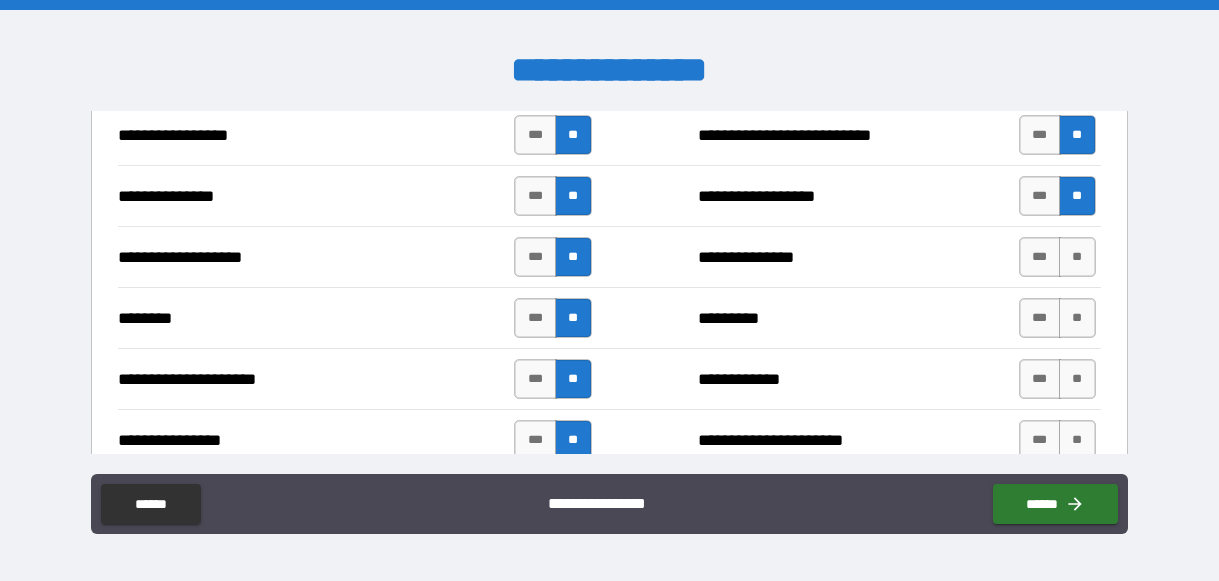 scroll, scrollTop: 2350, scrollLeft: 0, axis: vertical 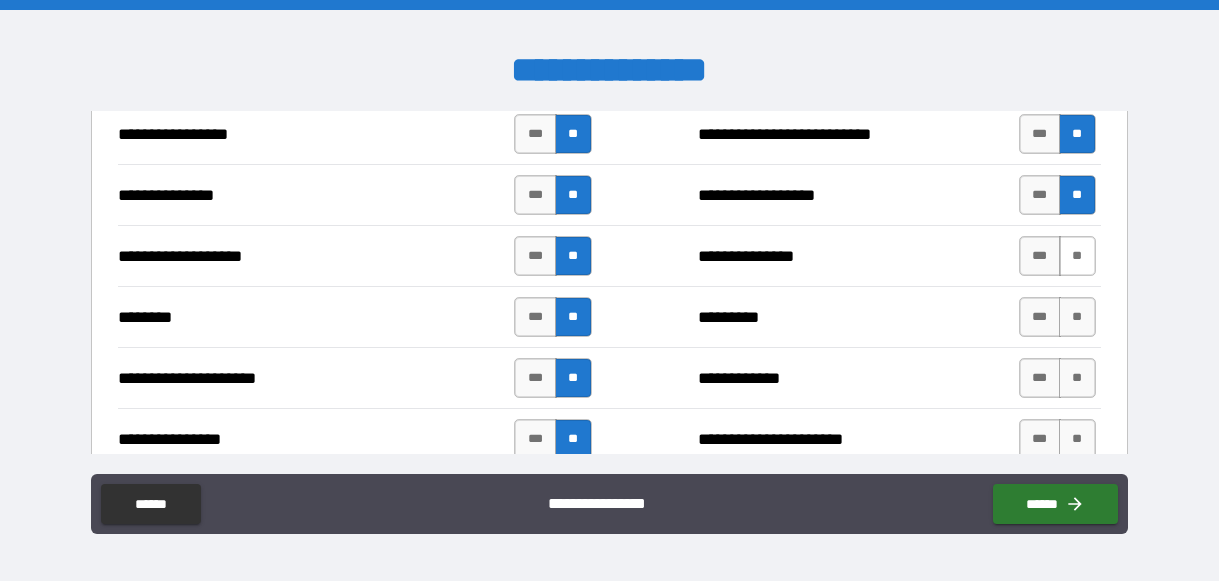 click on "**" at bounding box center (1077, 256) 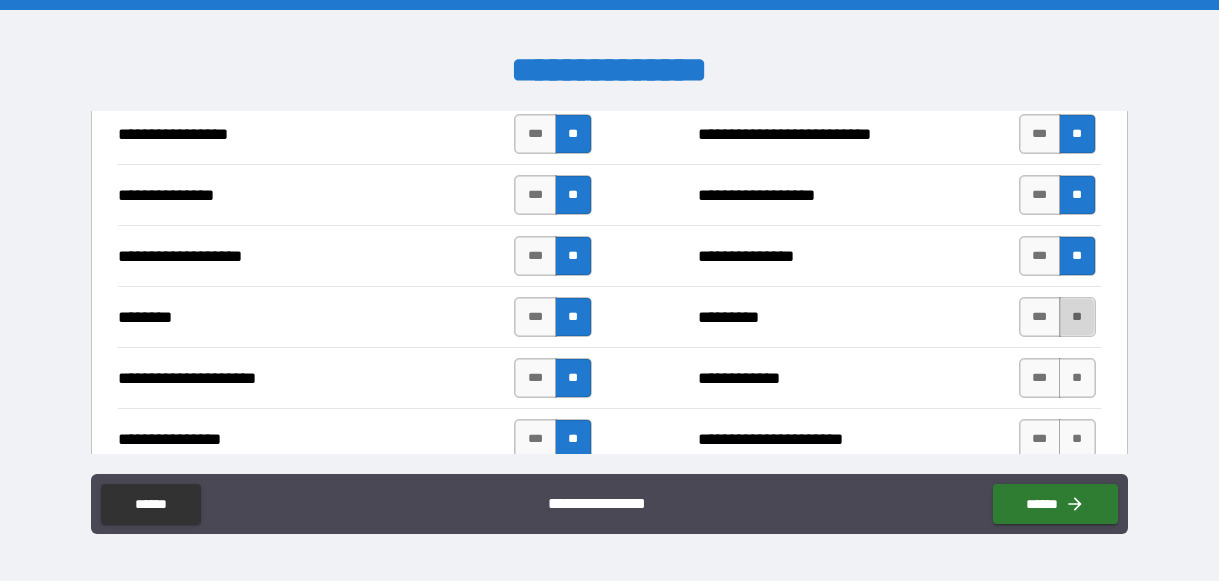 click on "**" at bounding box center (1077, 317) 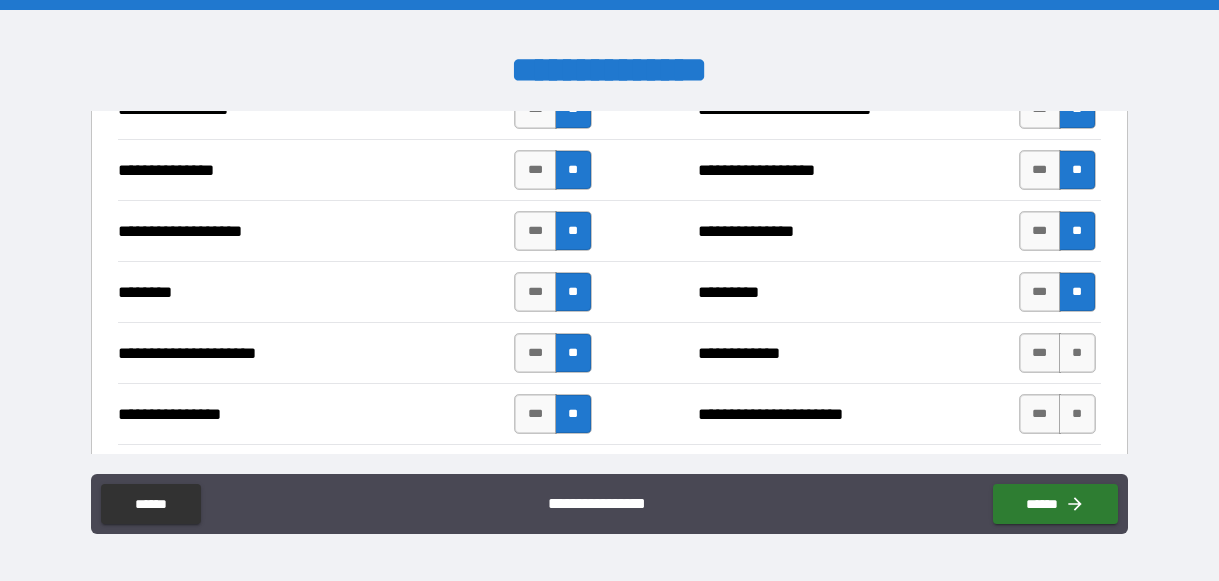 scroll, scrollTop: 2398, scrollLeft: 0, axis: vertical 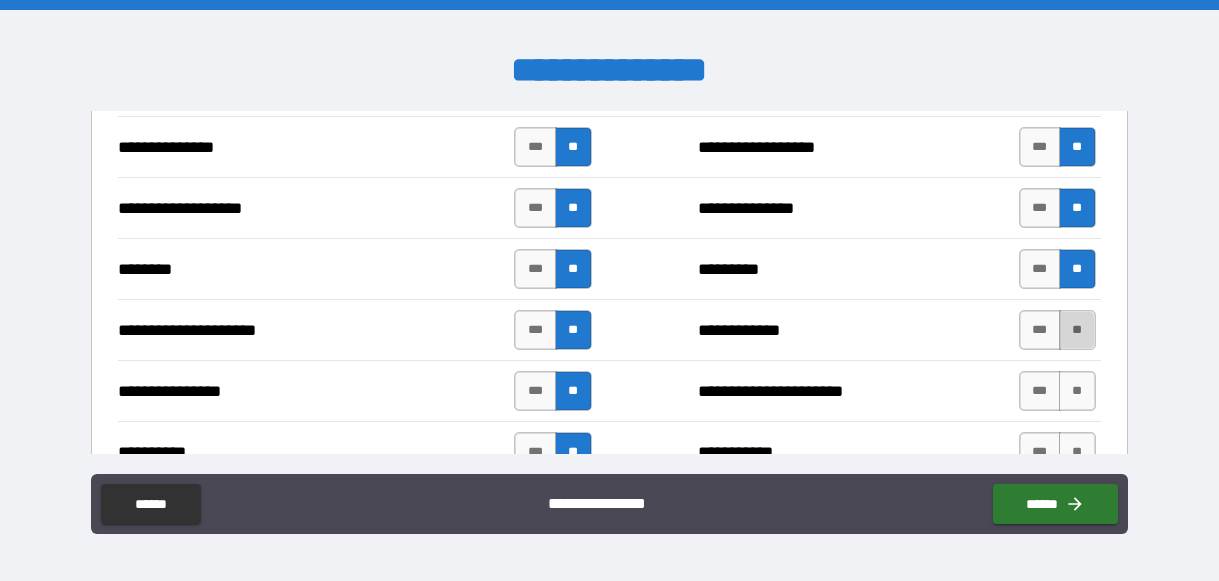 click on "**" at bounding box center (1077, 330) 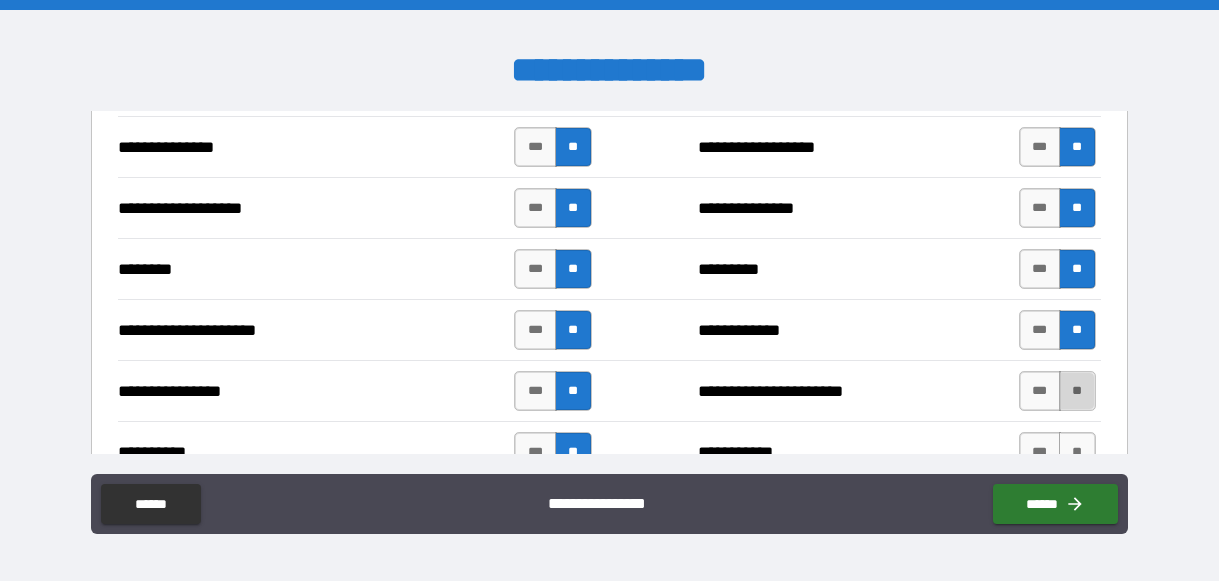 click on "**" at bounding box center (1077, 391) 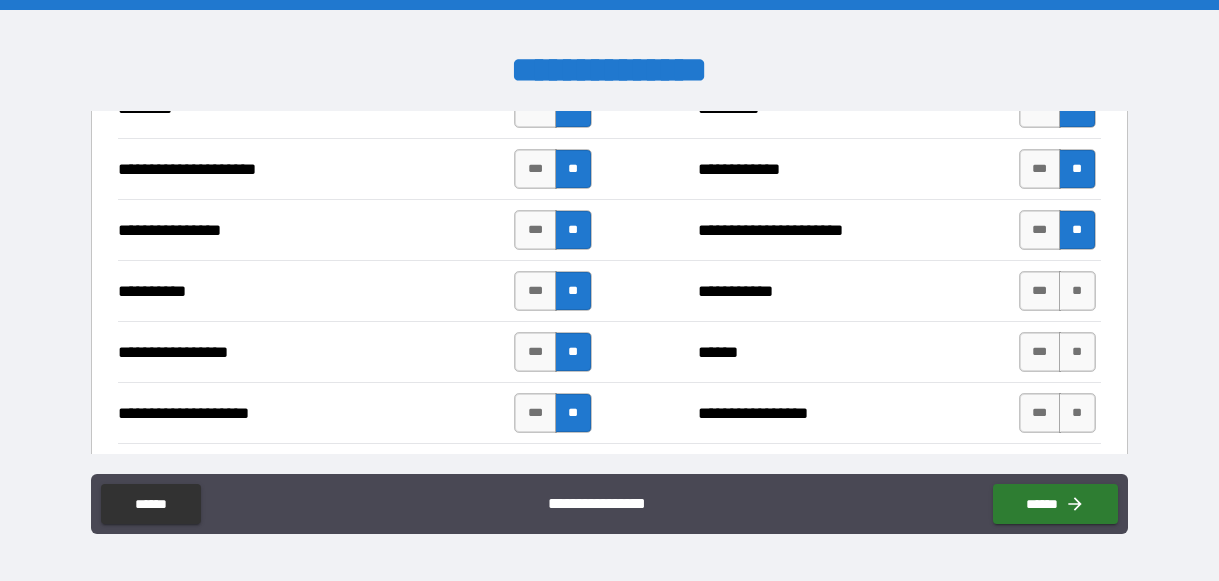 scroll, scrollTop: 2570, scrollLeft: 0, axis: vertical 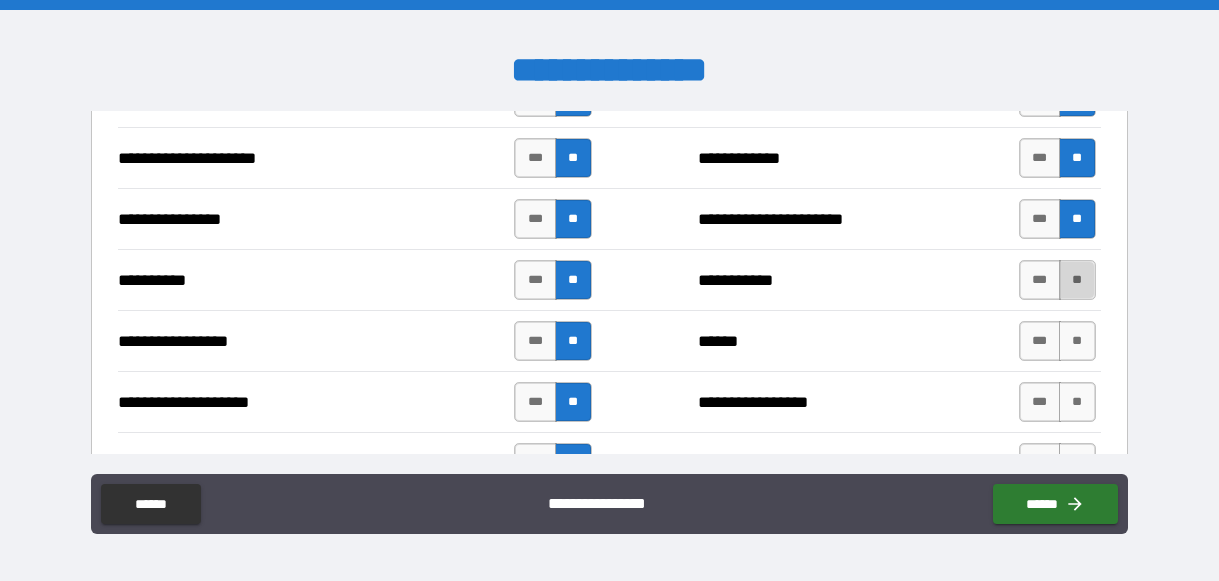 click on "**" at bounding box center [1077, 280] 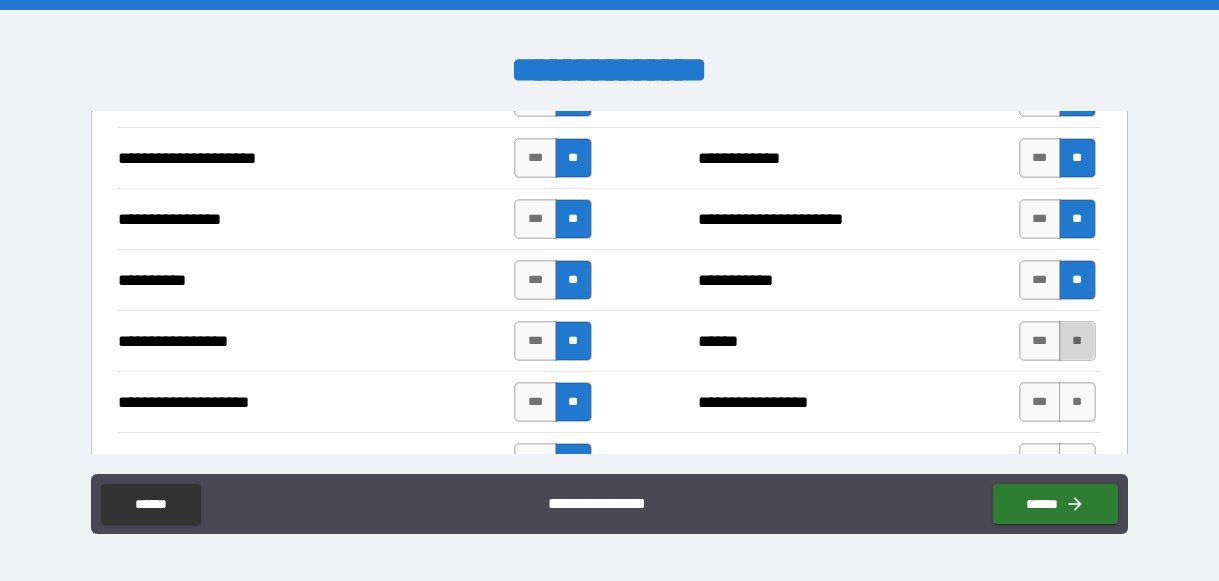 click on "**" at bounding box center (1077, 341) 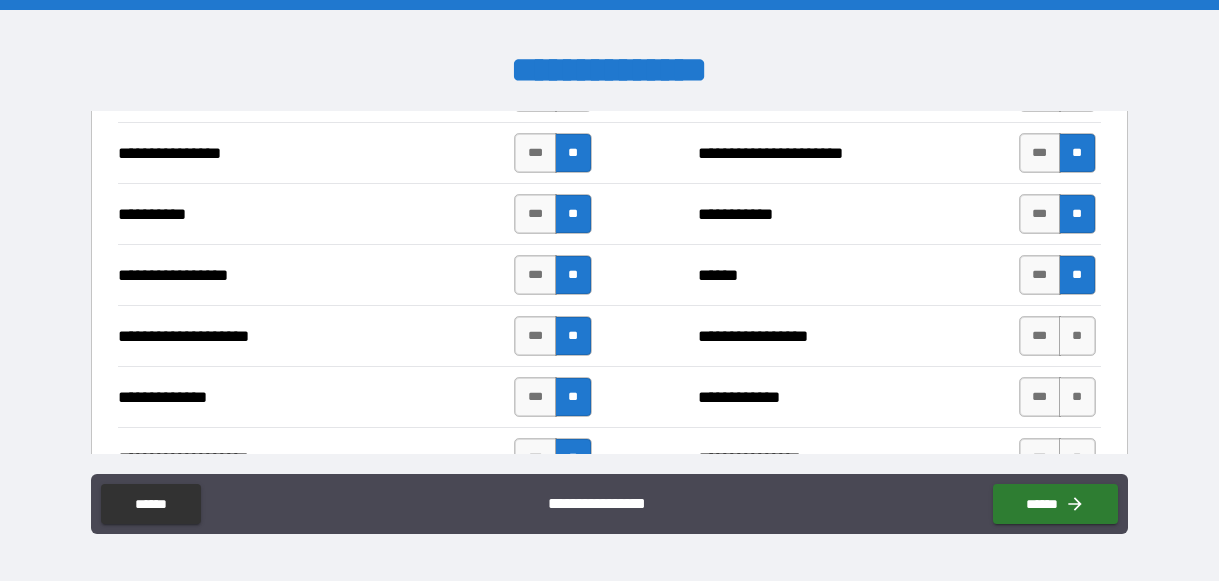 scroll, scrollTop: 2658, scrollLeft: 0, axis: vertical 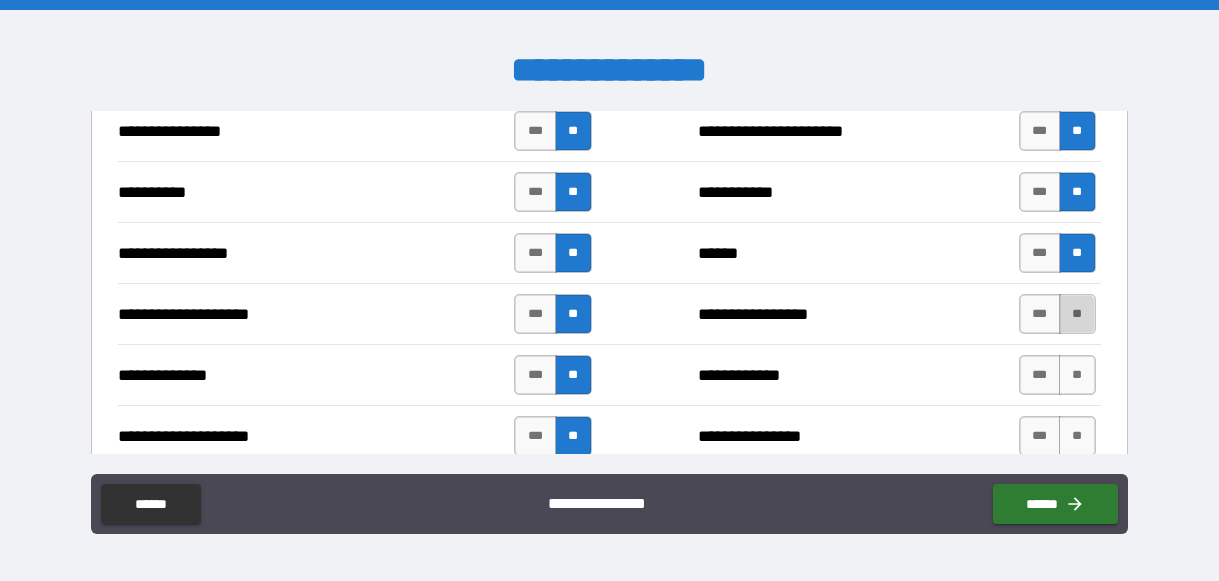 click on "**" at bounding box center [1077, 314] 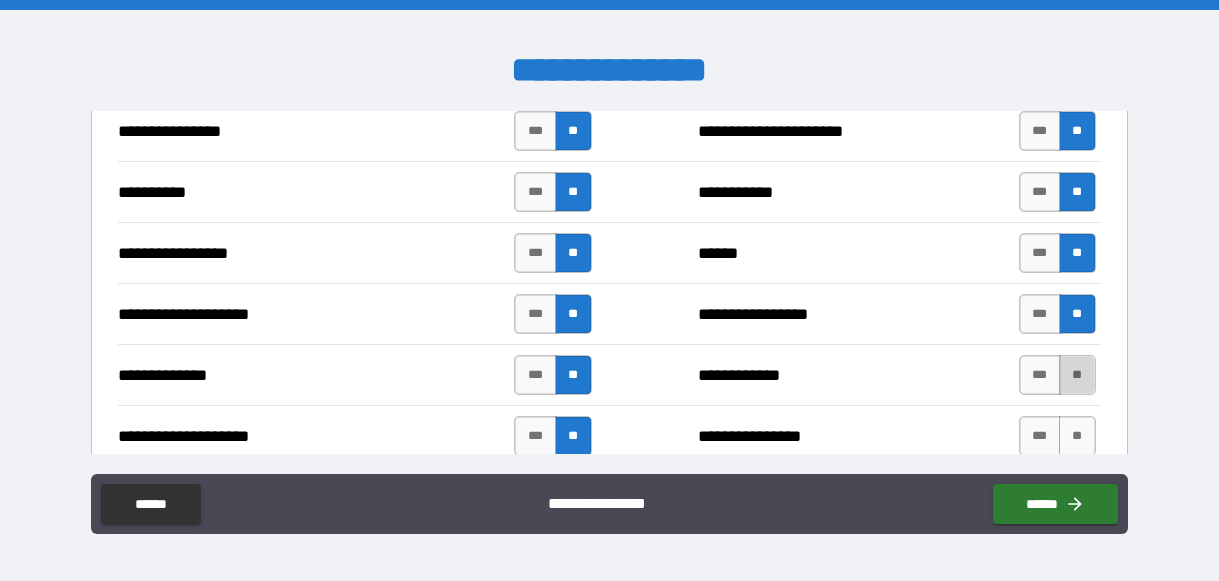click on "**" at bounding box center (1077, 375) 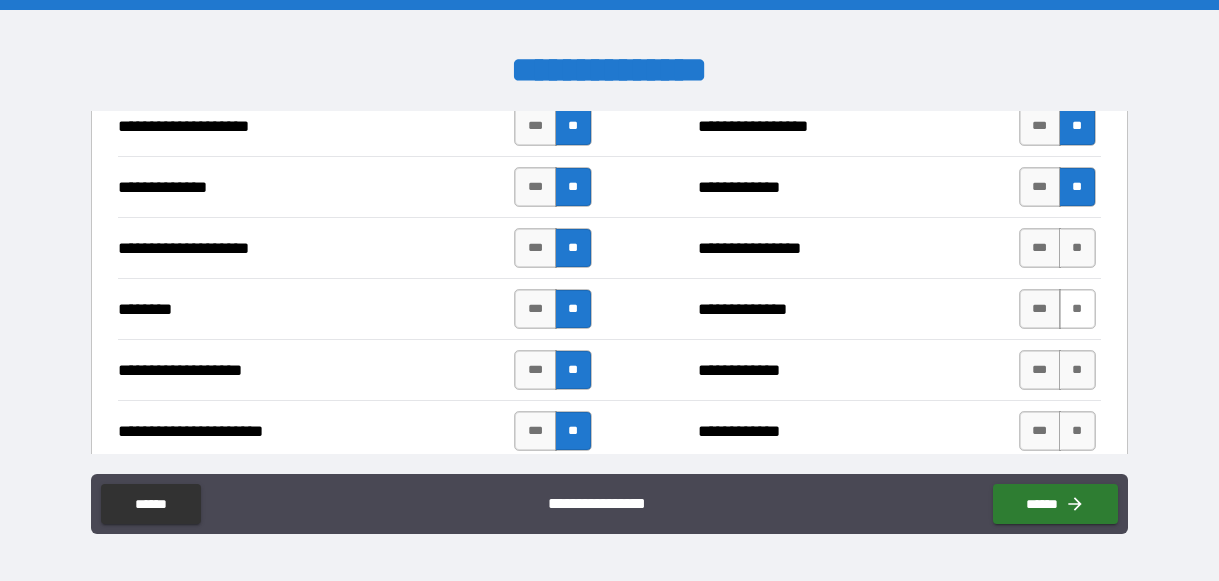 scroll, scrollTop: 2847, scrollLeft: 0, axis: vertical 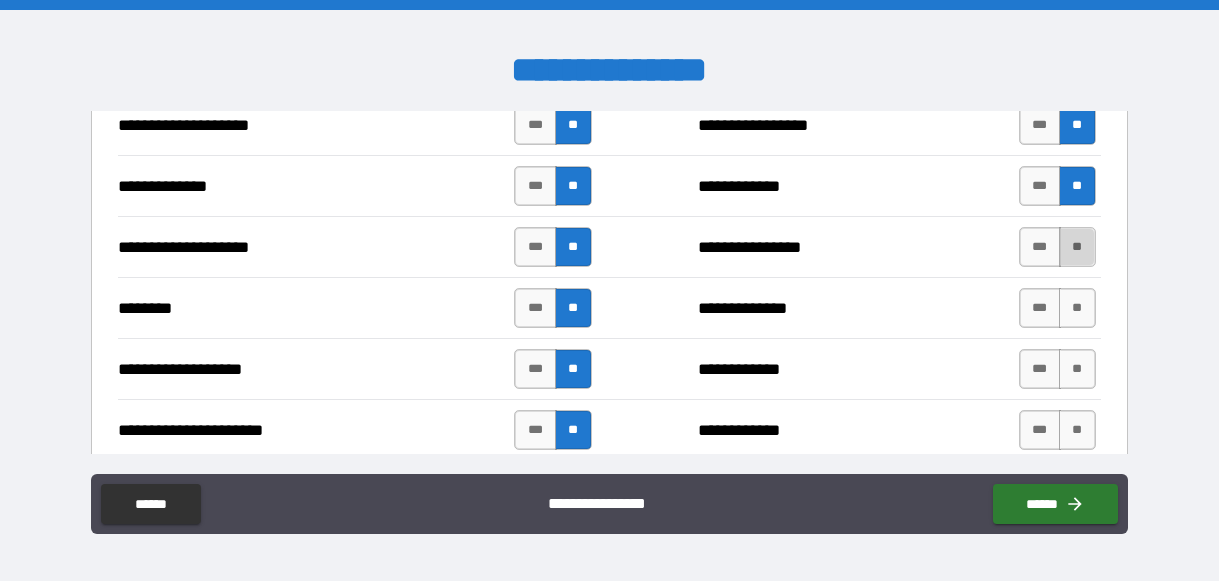 click on "**" at bounding box center [1077, 247] 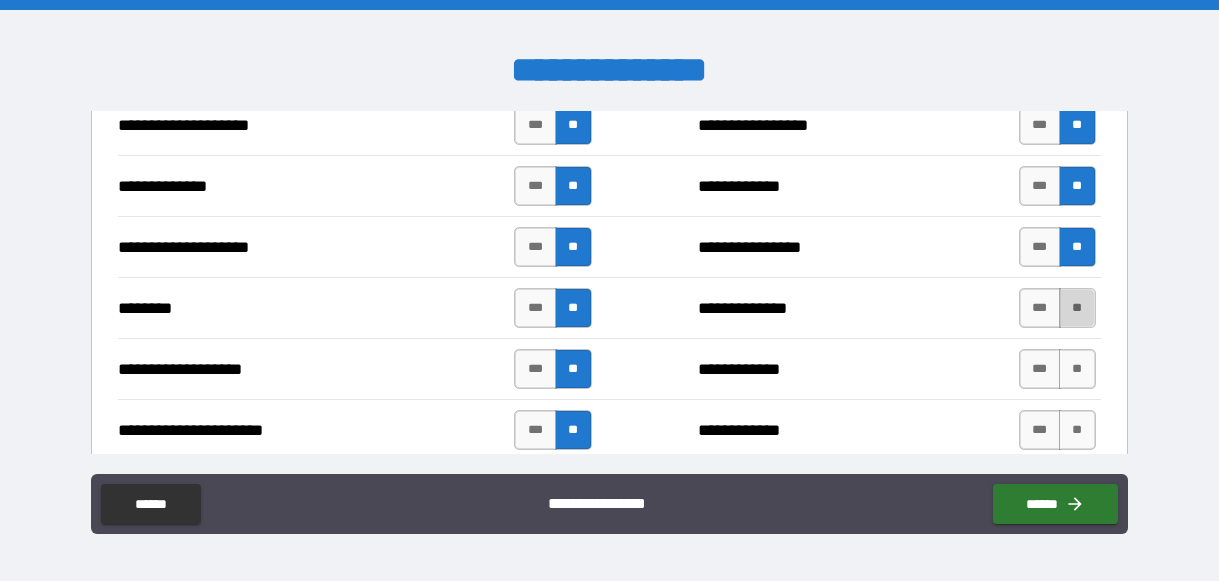 click on "**" at bounding box center (1077, 308) 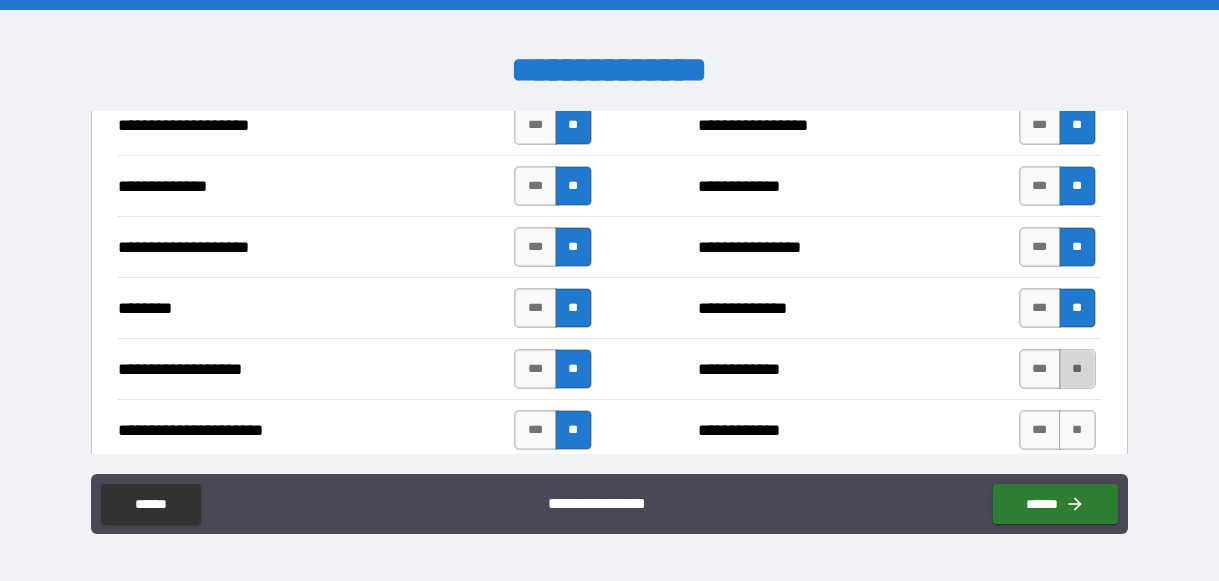 click on "**" at bounding box center [1077, 369] 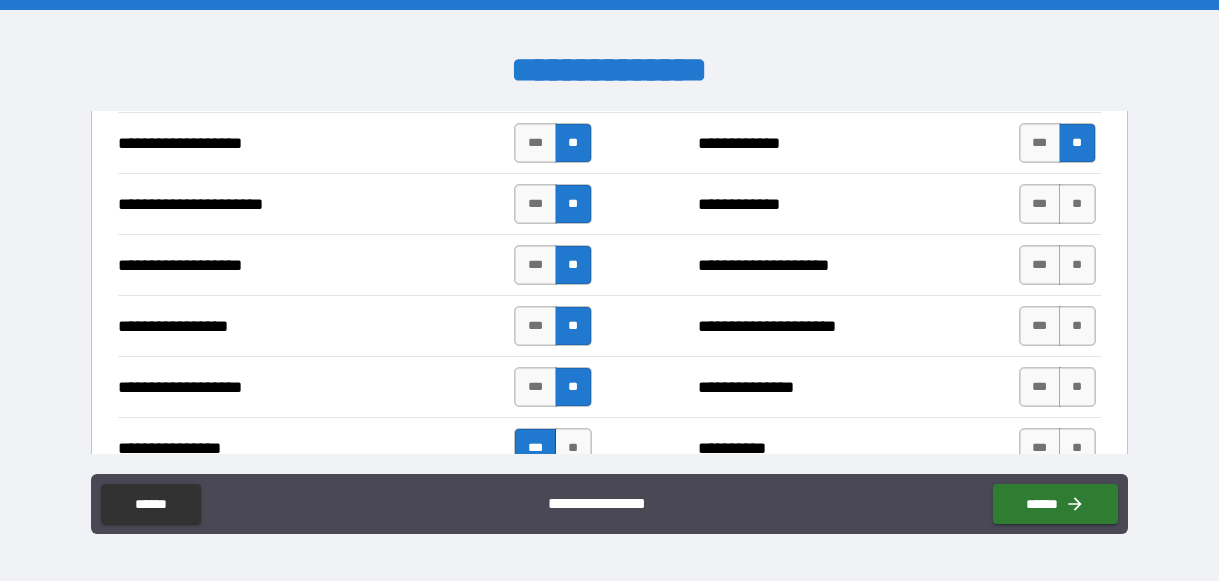 scroll, scrollTop: 3076, scrollLeft: 0, axis: vertical 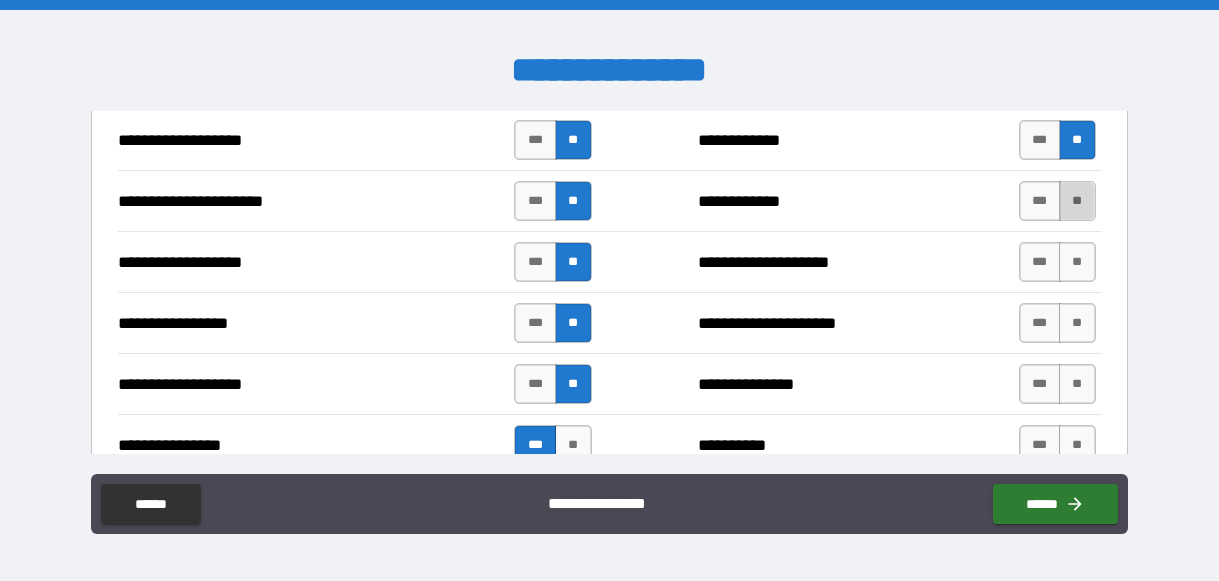 click on "**" at bounding box center [1077, 201] 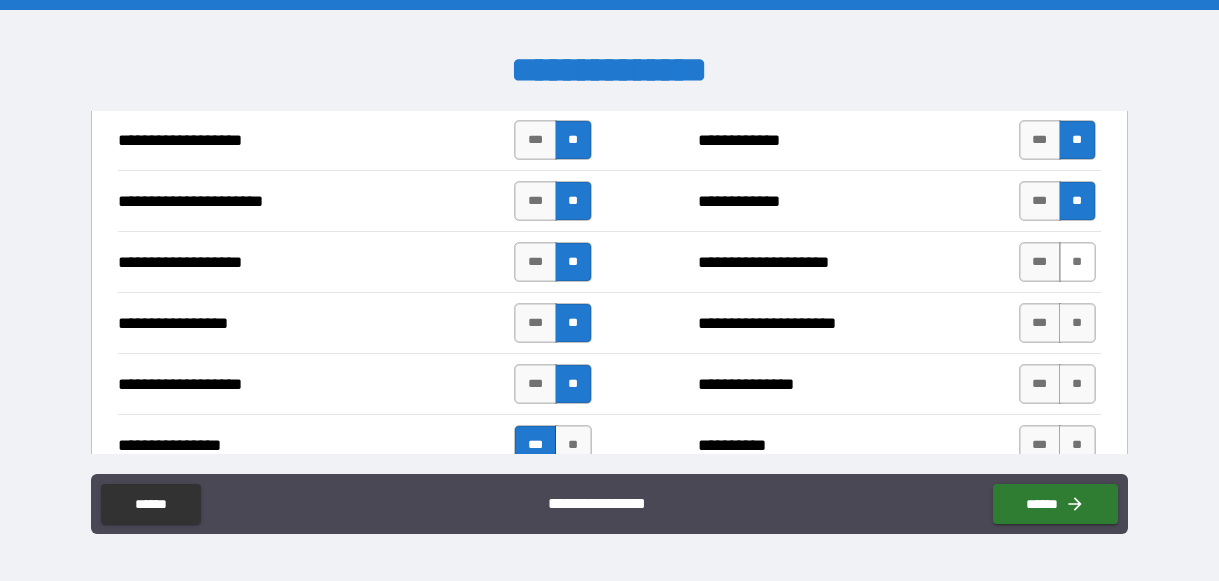 click on "**" at bounding box center [1077, 262] 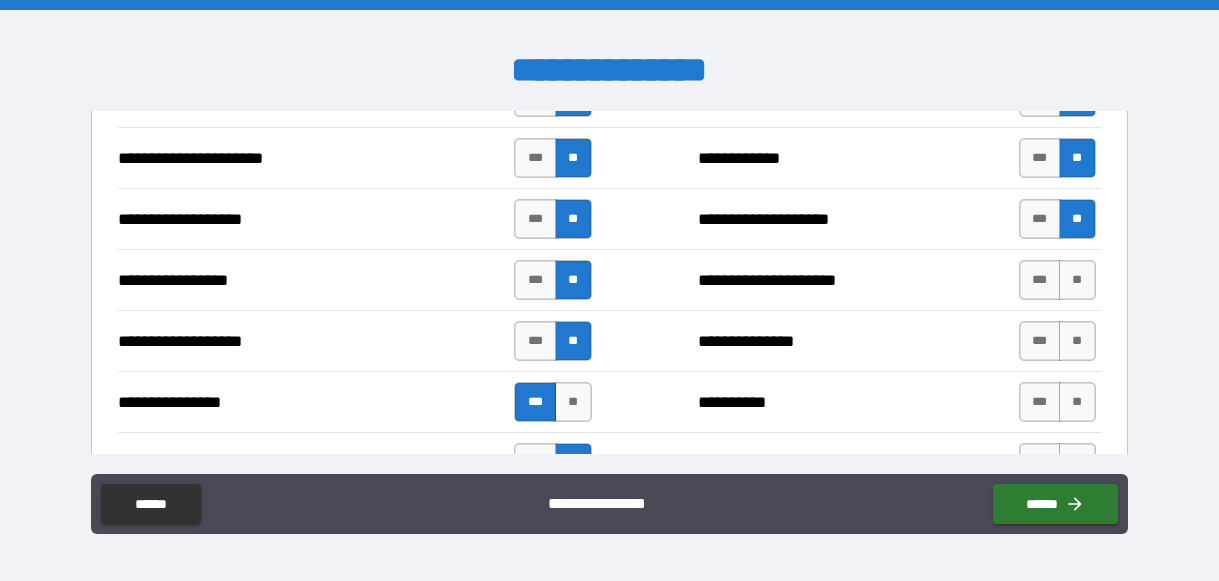 scroll, scrollTop: 3139, scrollLeft: 0, axis: vertical 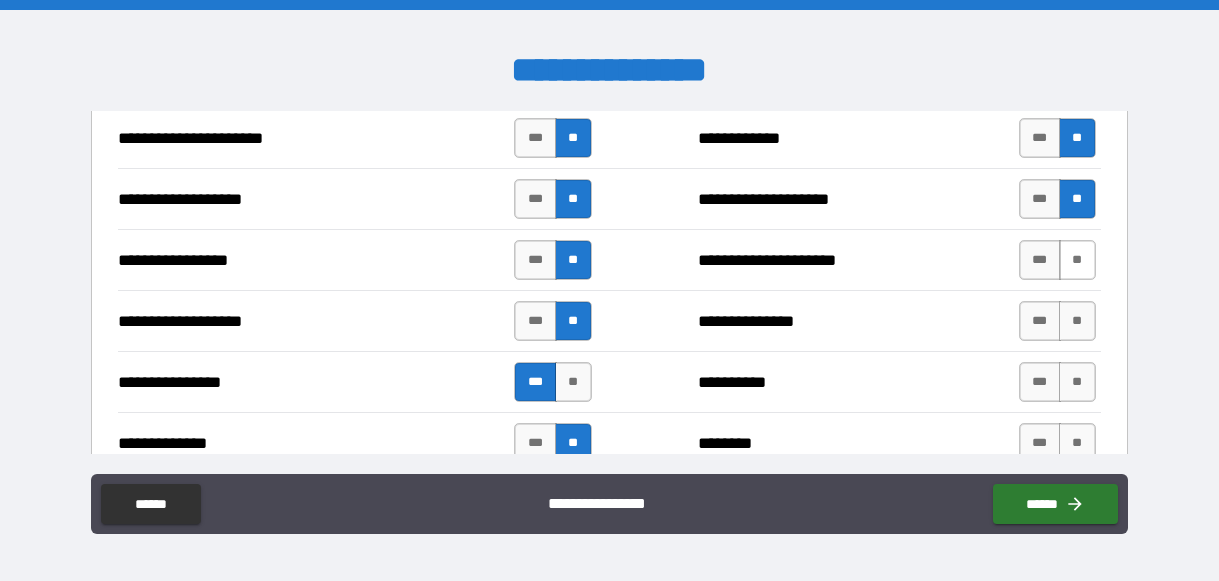 click on "**" at bounding box center [1077, 260] 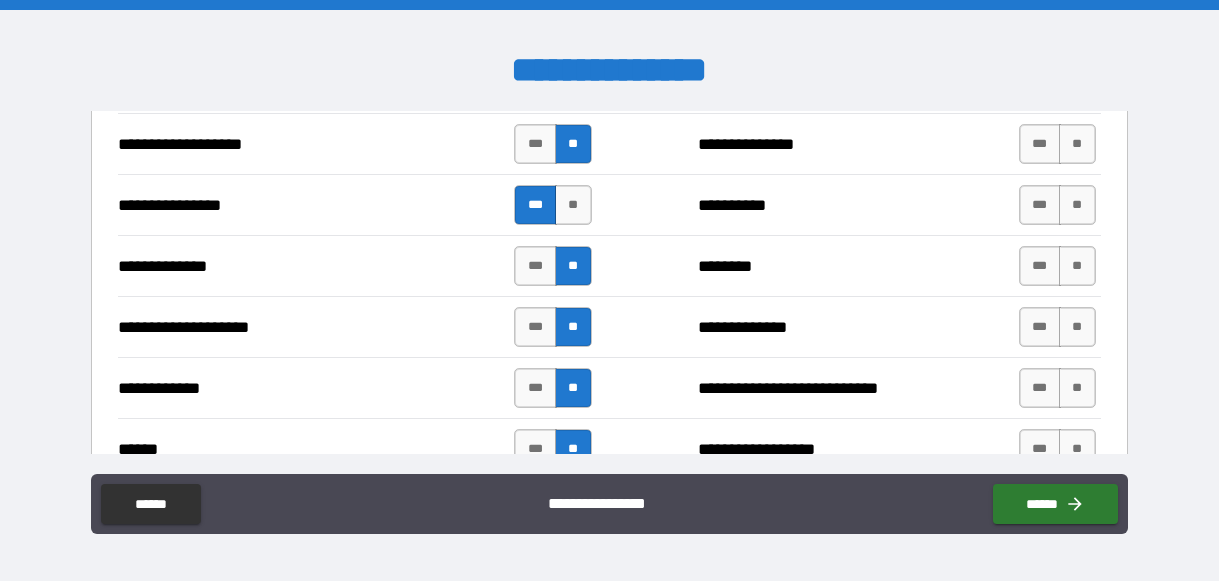 scroll, scrollTop: 3318, scrollLeft: 0, axis: vertical 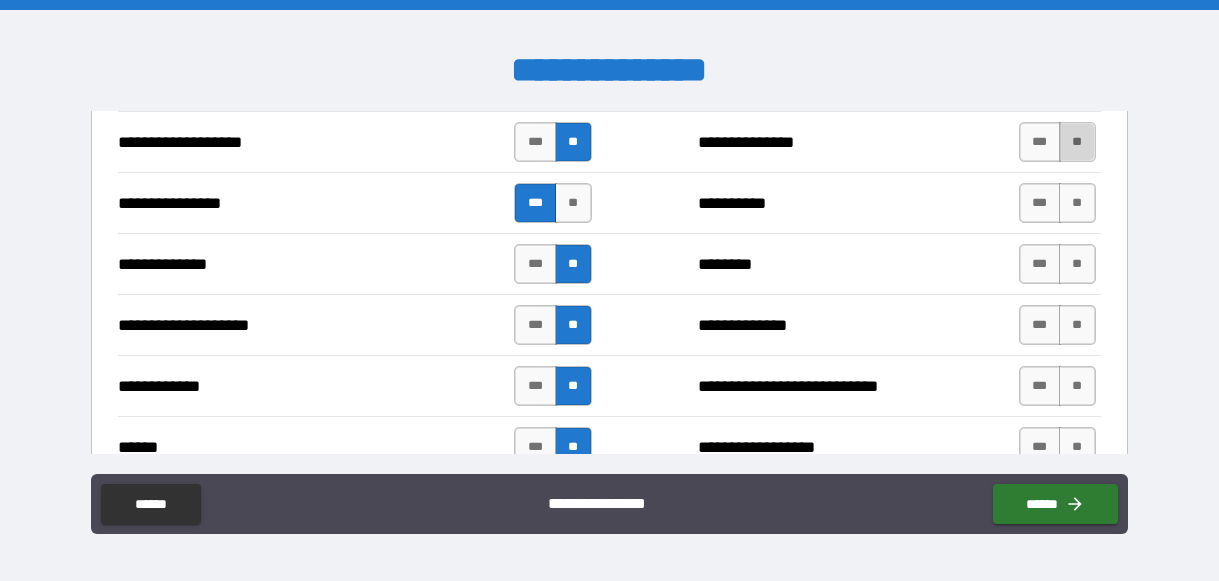 click on "**" at bounding box center (1077, 142) 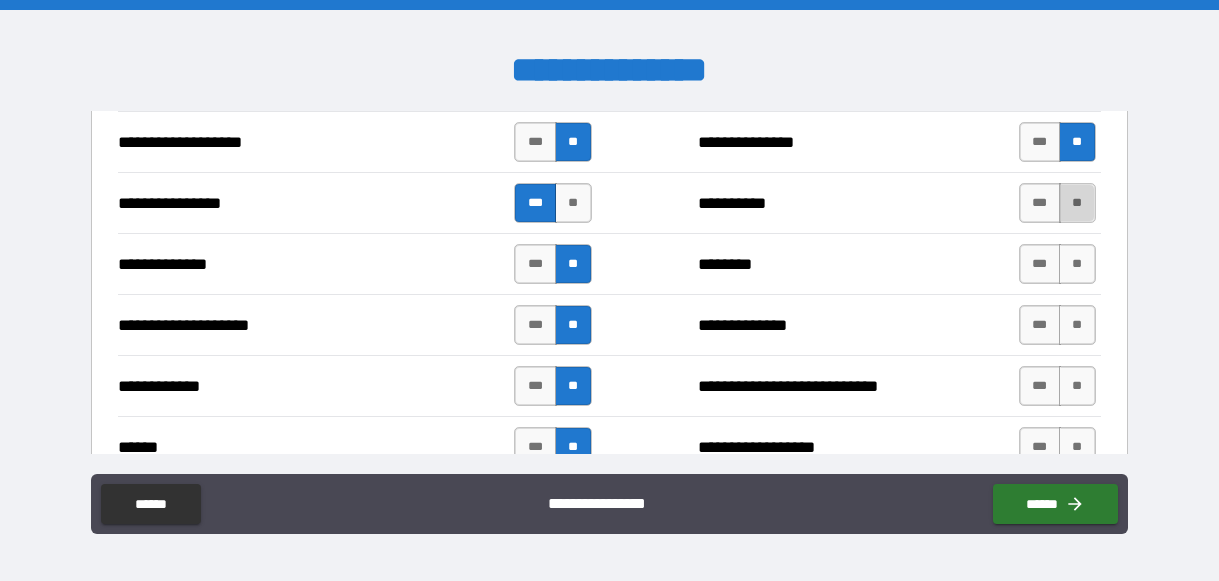 click on "**" at bounding box center (1077, 203) 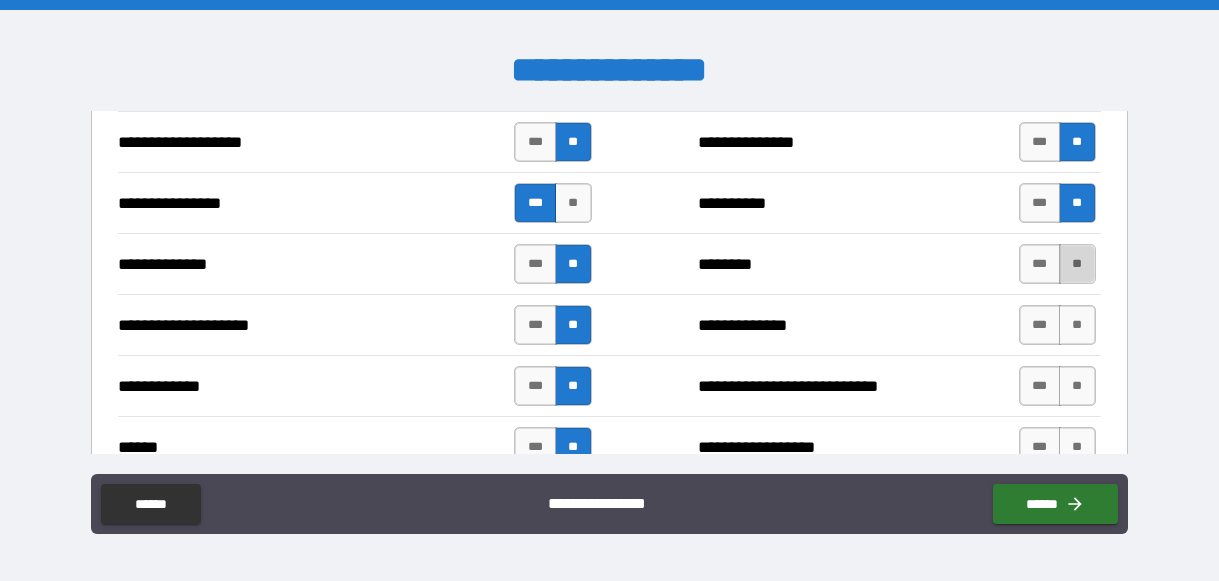 click on "**" at bounding box center (1077, 264) 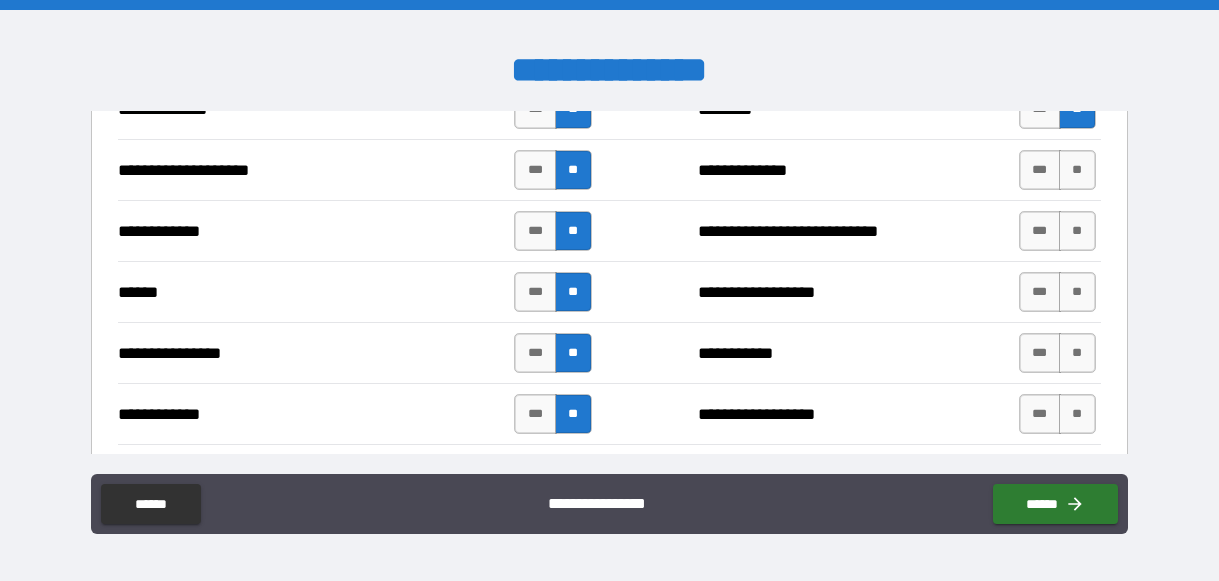 scroll, scrollTop: 3474, scrollLeft: 0, axis: vertical 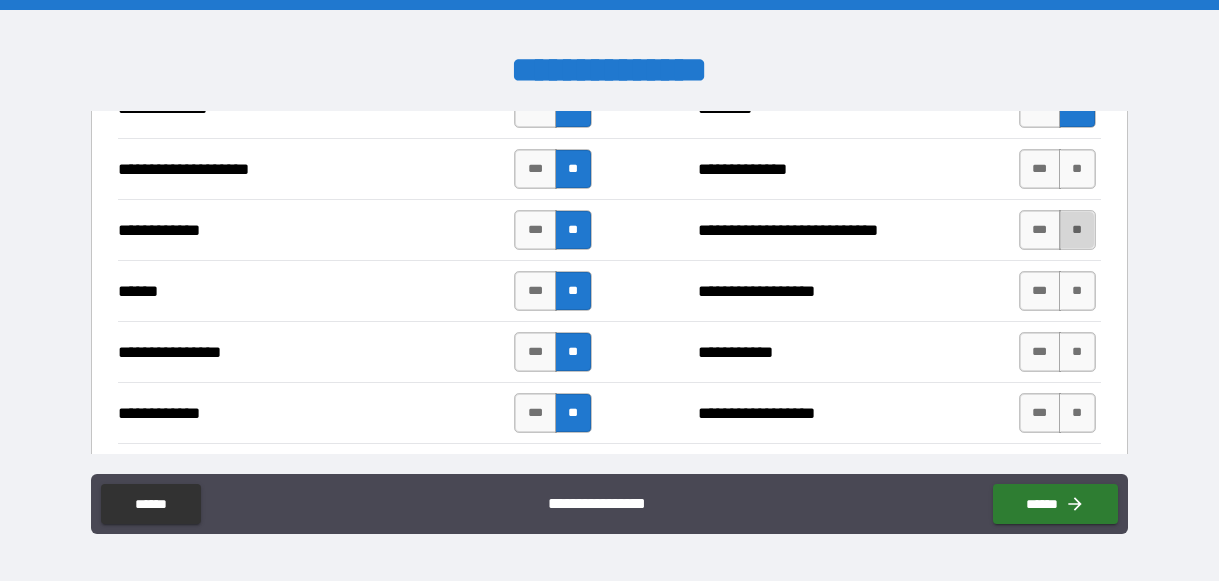 click on "**" at bounding box center [1077, 230] 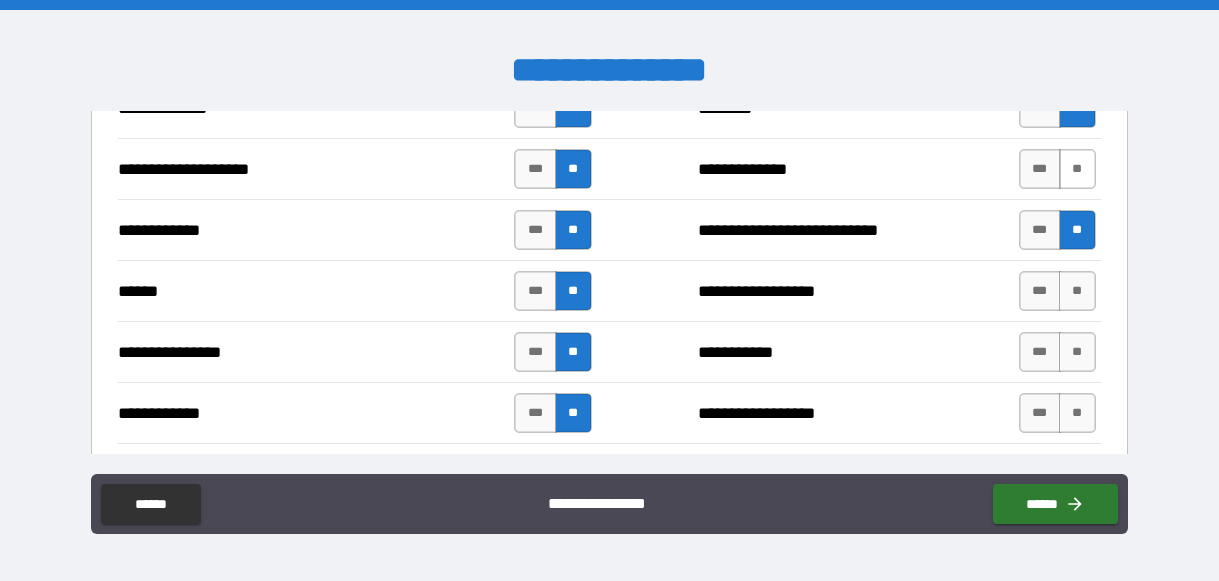 click on "**" at bounding box center [1077, 169] 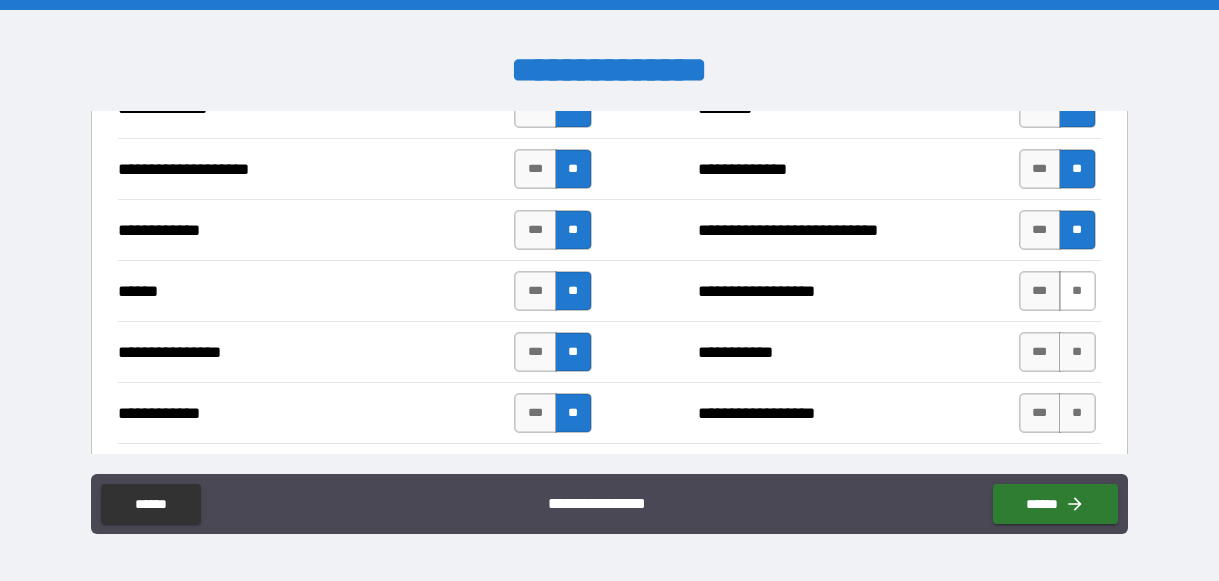 click on "**" at bounding box center [1077, 291] 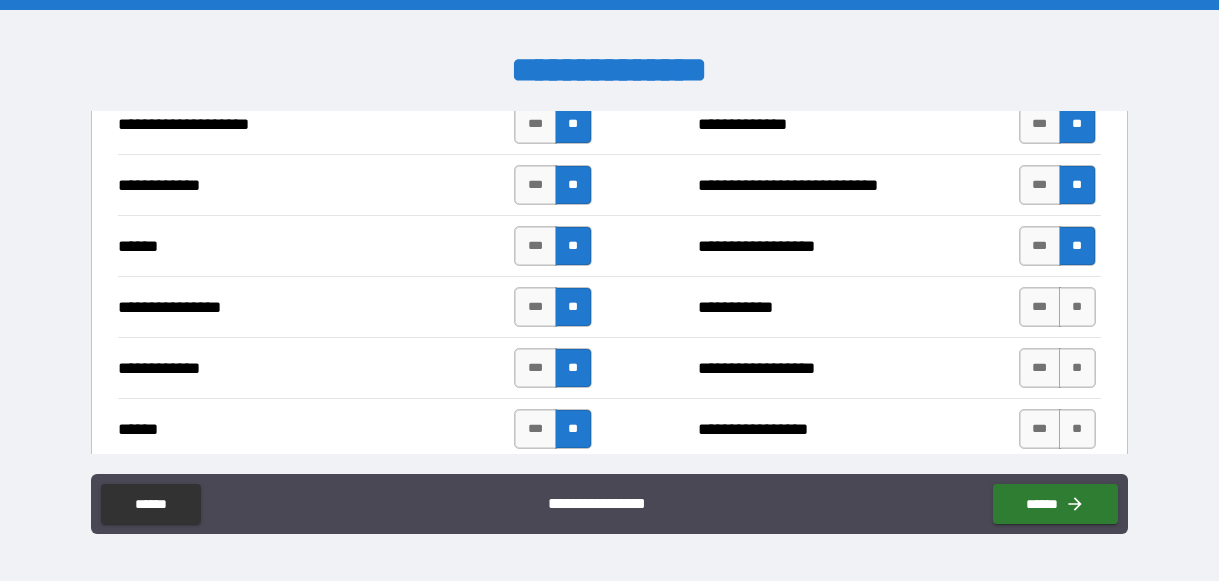 scroll, scrollTop: 3527, scrollLeft: 0, axis: vertical 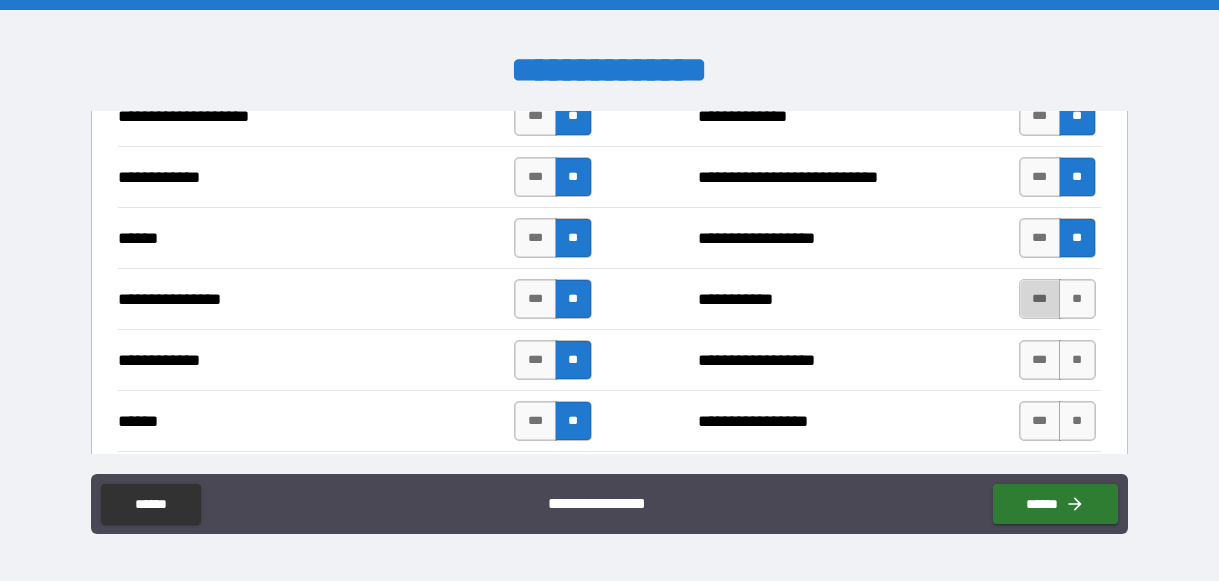 click on "***" at bounding box center (1040, 299) 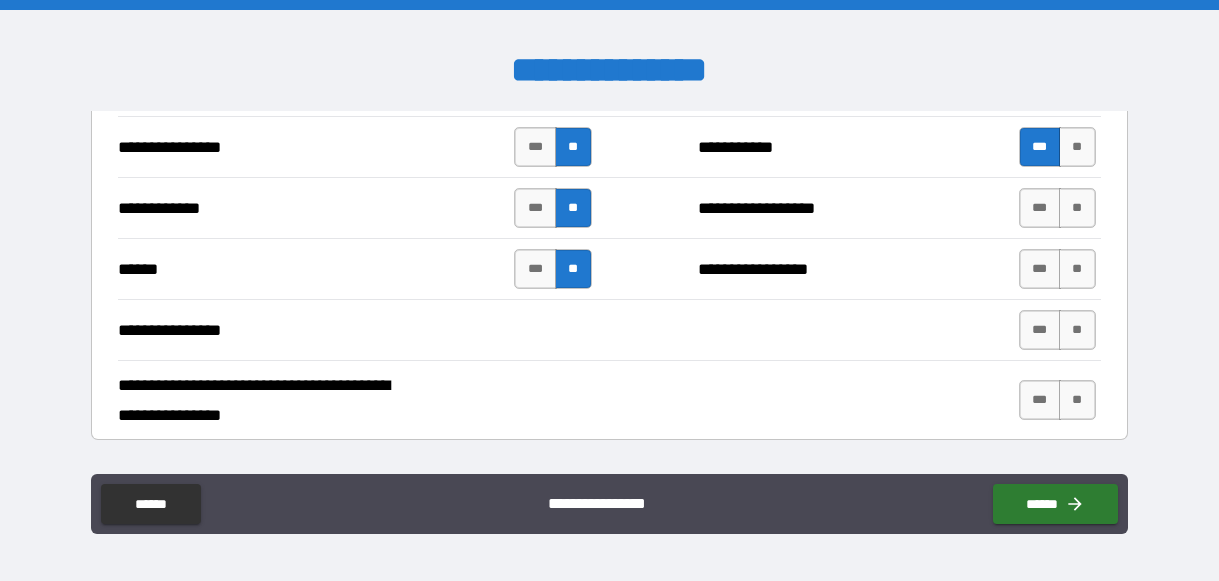 scroll, scrollTop: 3683, scrollLeft: 0, axis: vertical 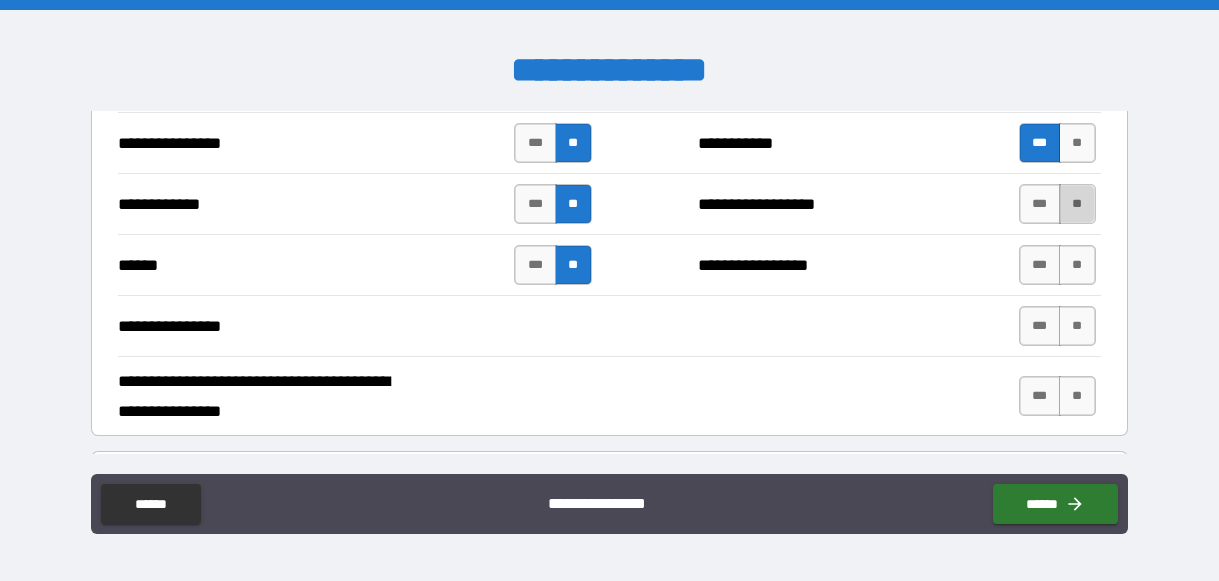 click on "**" at bounding box center (1077, 204) 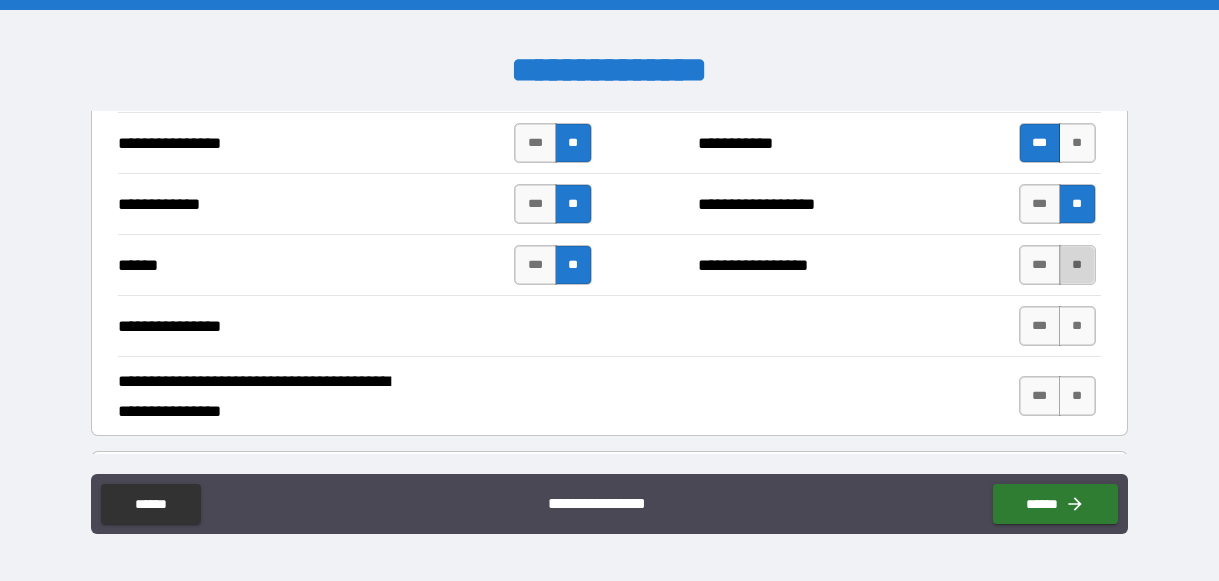 click on "**" at bounding box center (1077, 265) 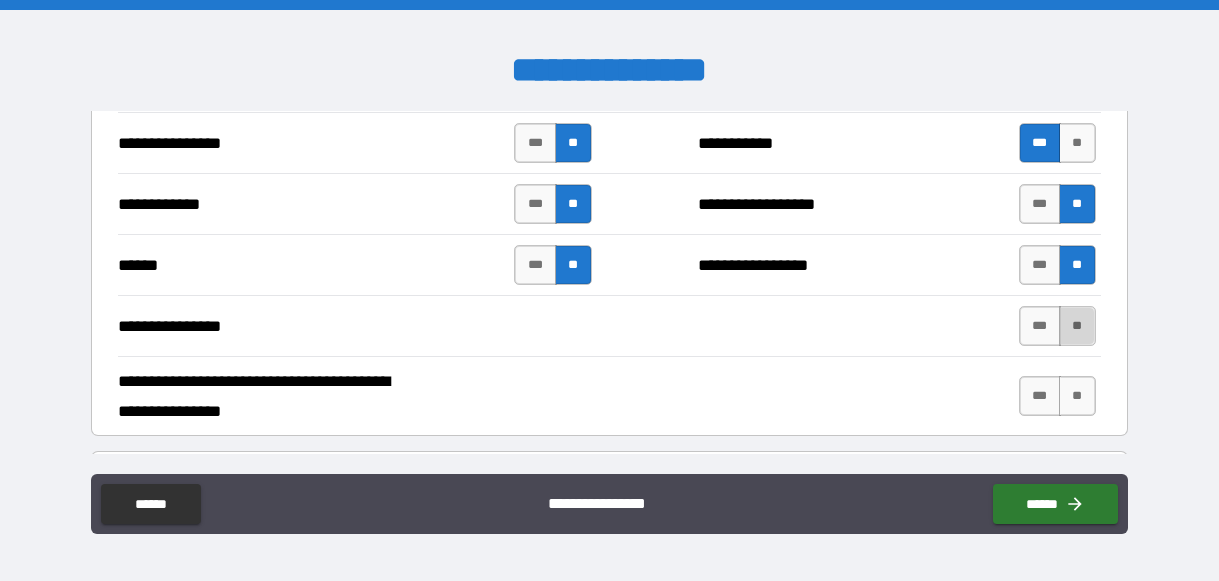 click on "**" at bounding box center (1077, 326) 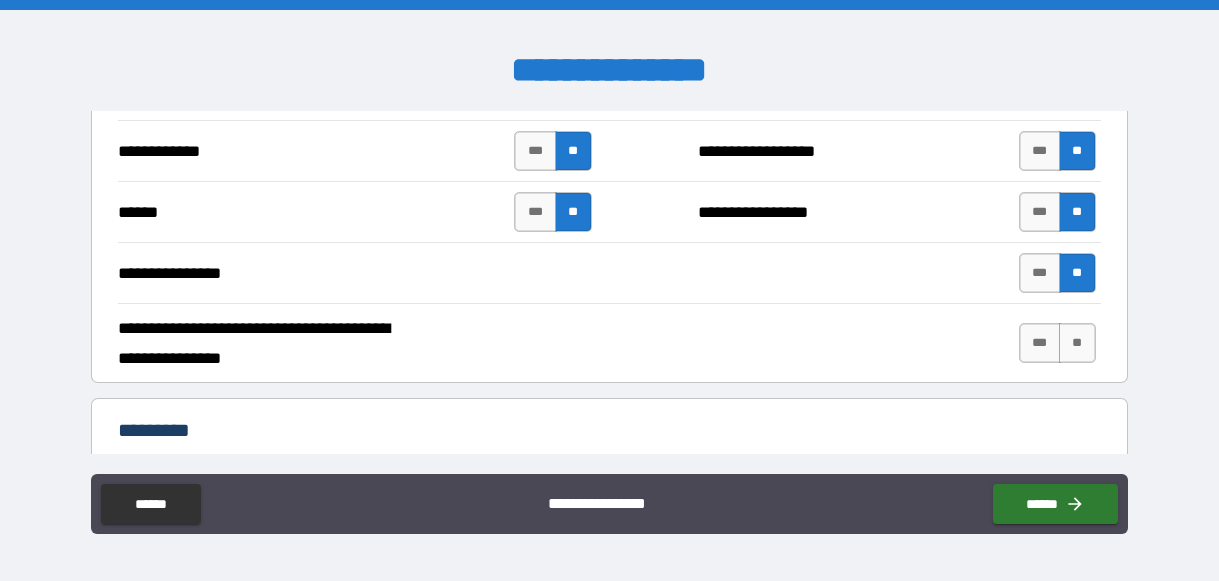 scroll, scrollTop: 3757, scrollLeft: 0, axis: vertical 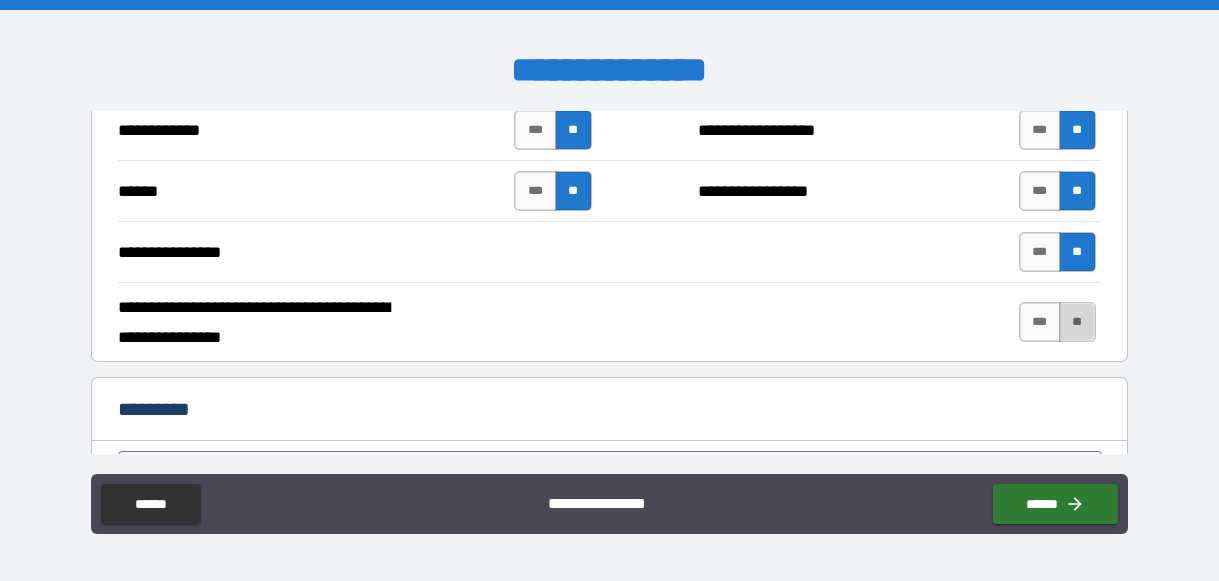 click on "**" at bounding box center (1077, 322) 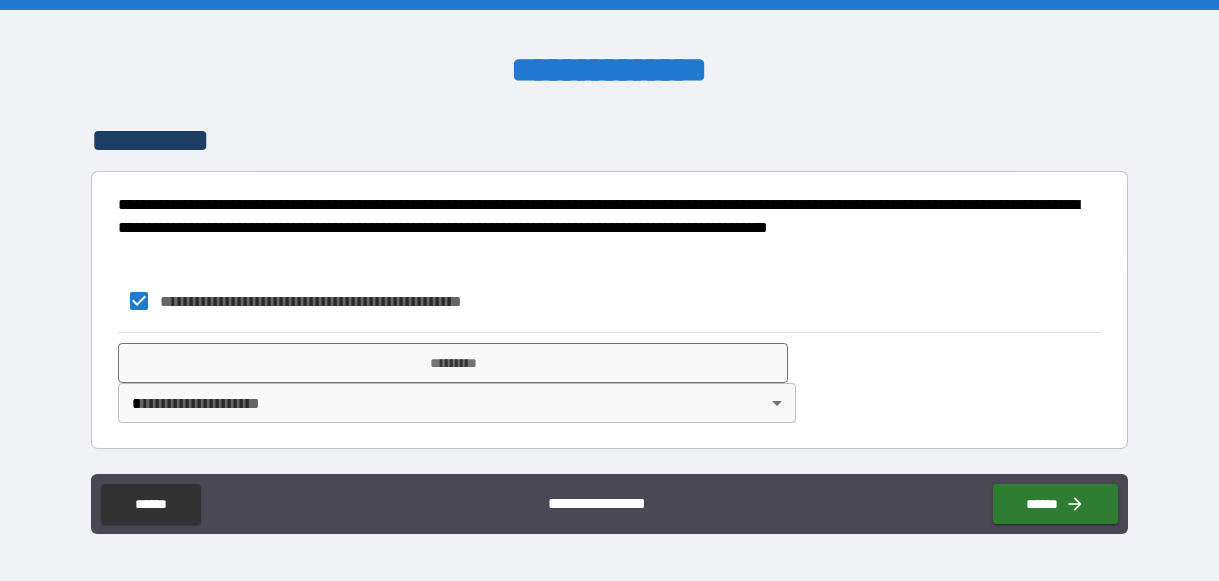 scroll, scrollTop: 4214, scrollLeft: 0, axis: vertical 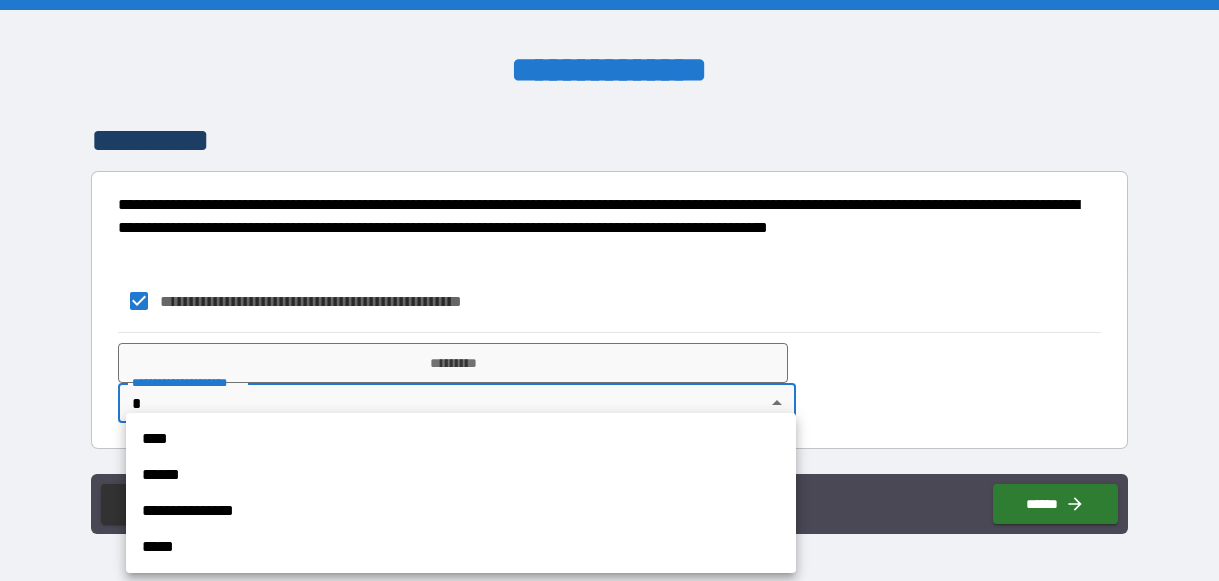 click on "**********" at bounding box center [609, 290] 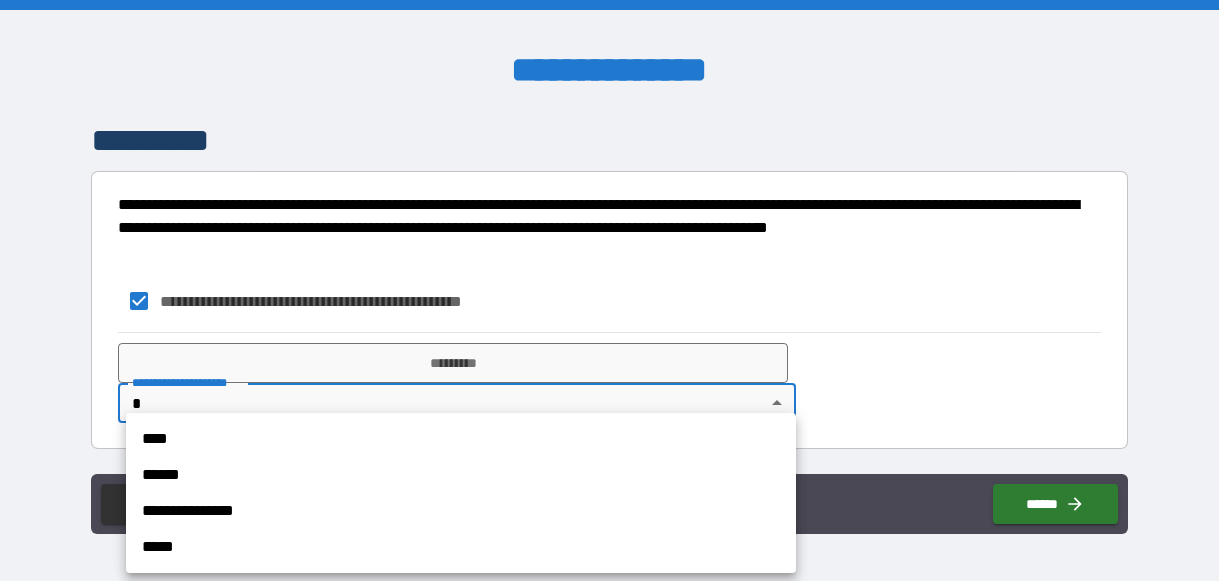 click on "****" at bounding box center (461, 439) 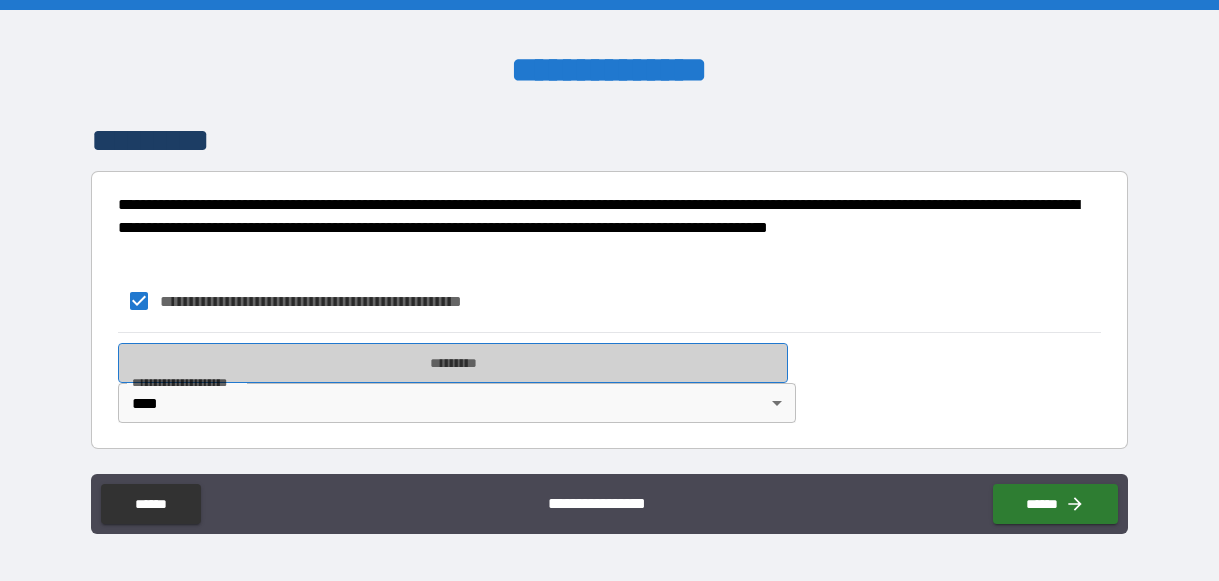 click on "*********" at bounding box center [453, 363] 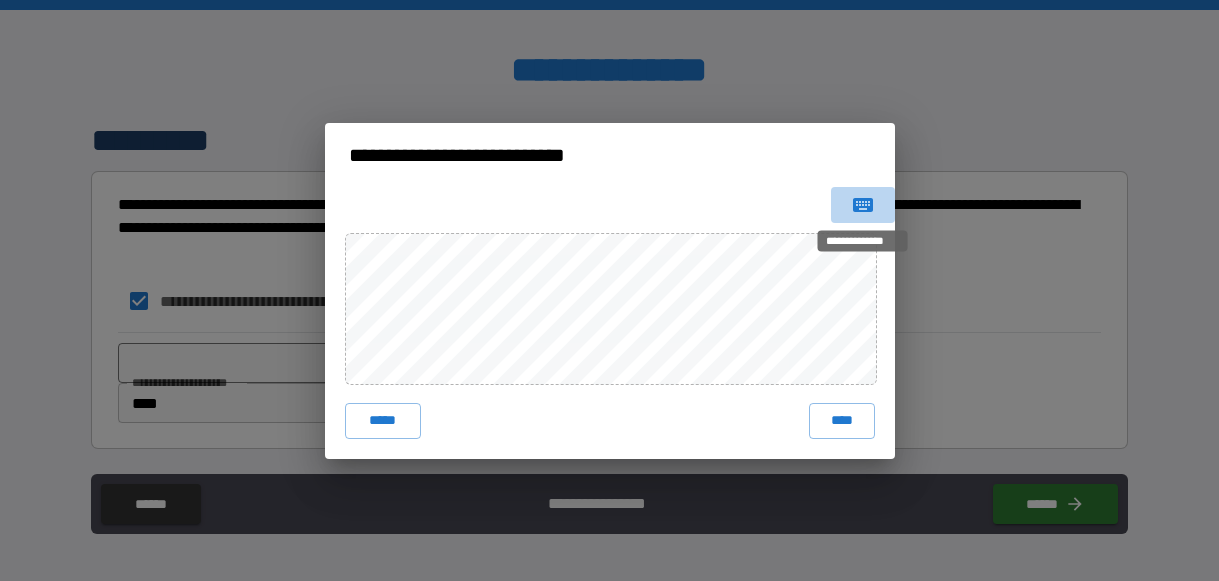 click 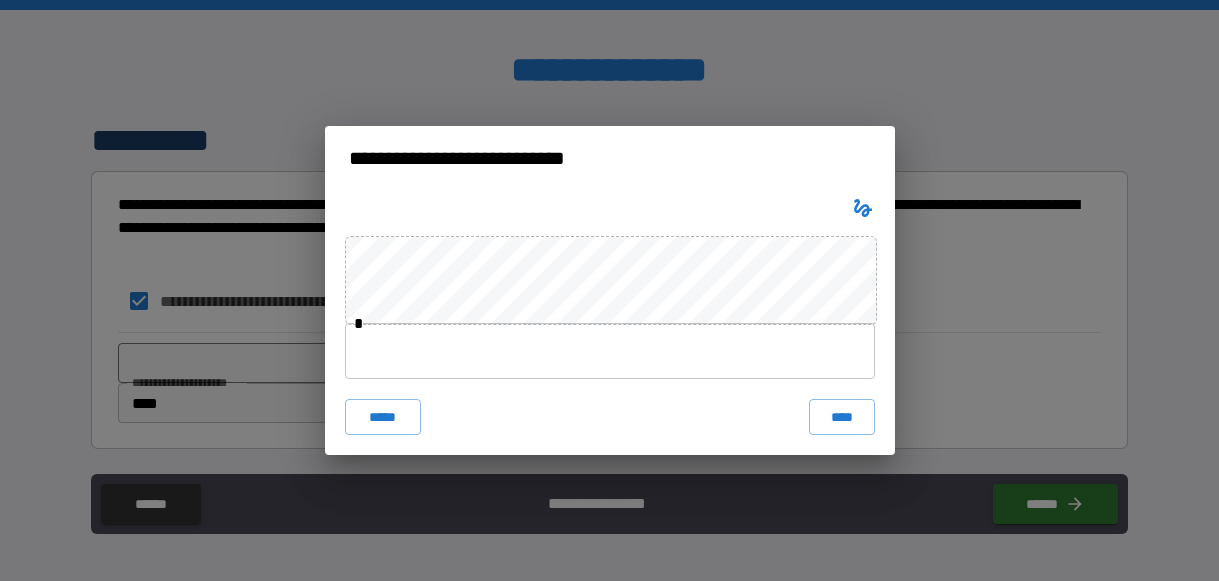 click at bounding box center (610, 351) 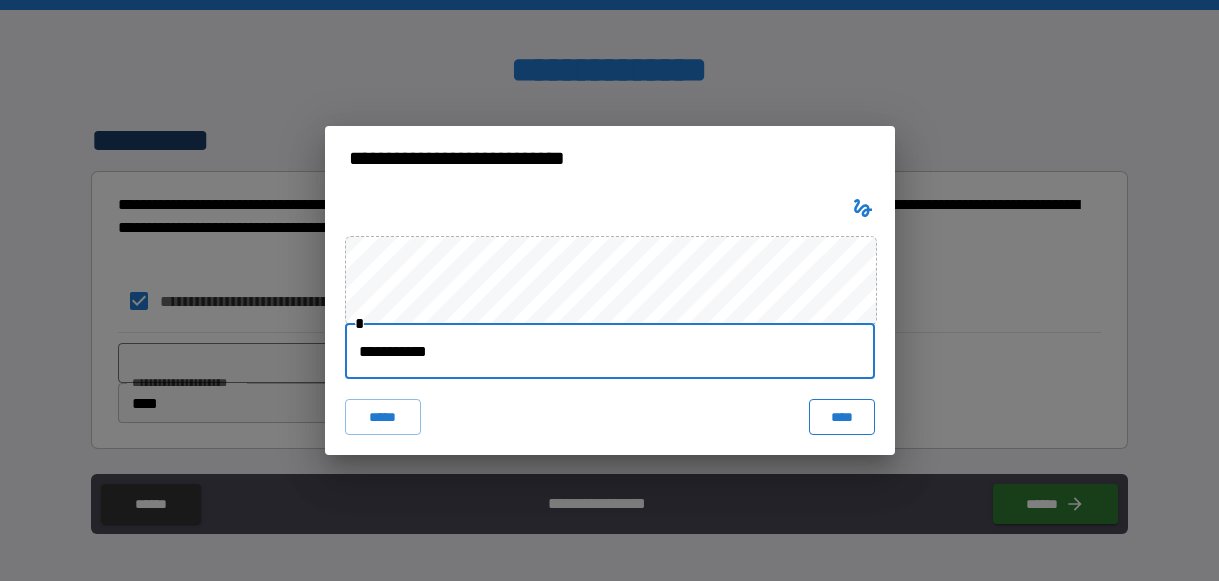 type on "**********" 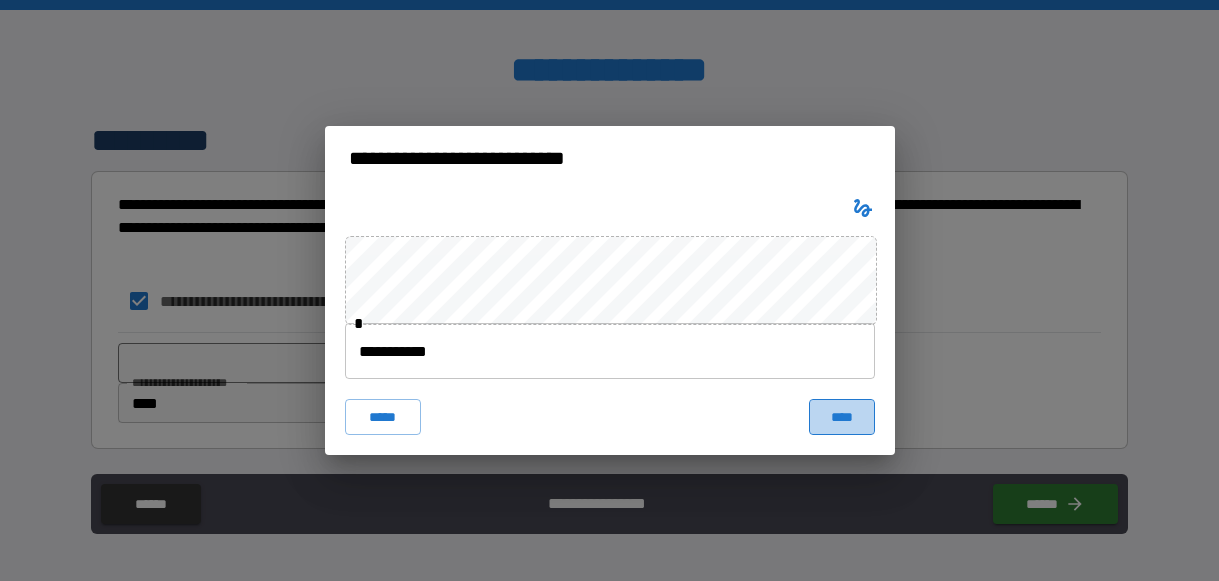 click on "****" at bounding box center [842, 417] 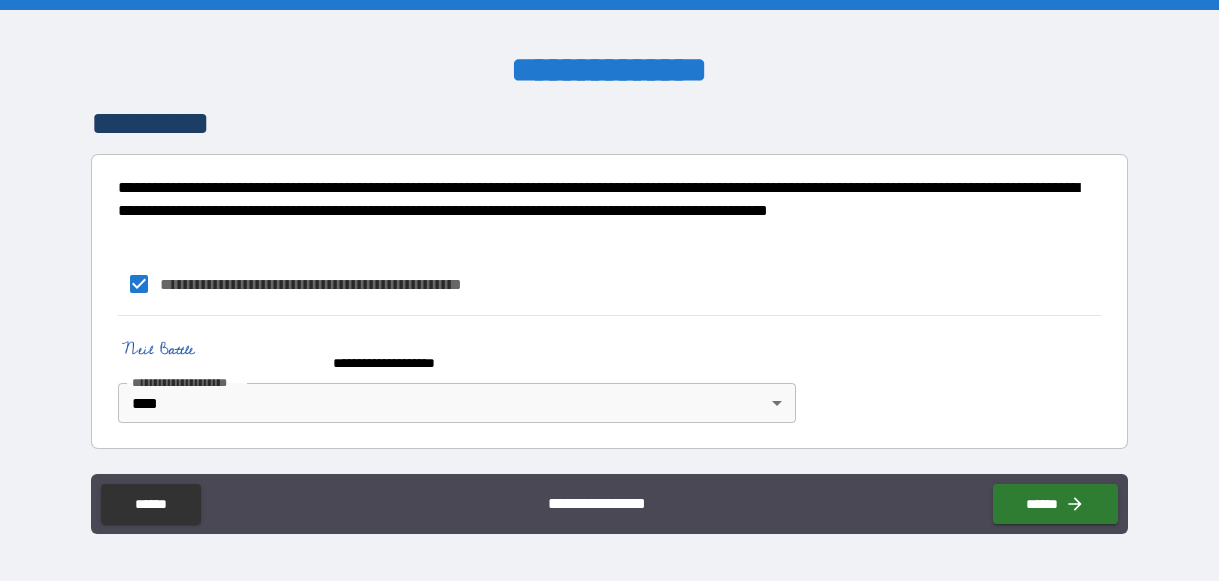 scroll, scrollTop: 4231, scrollLeft: 0, axis: vertical 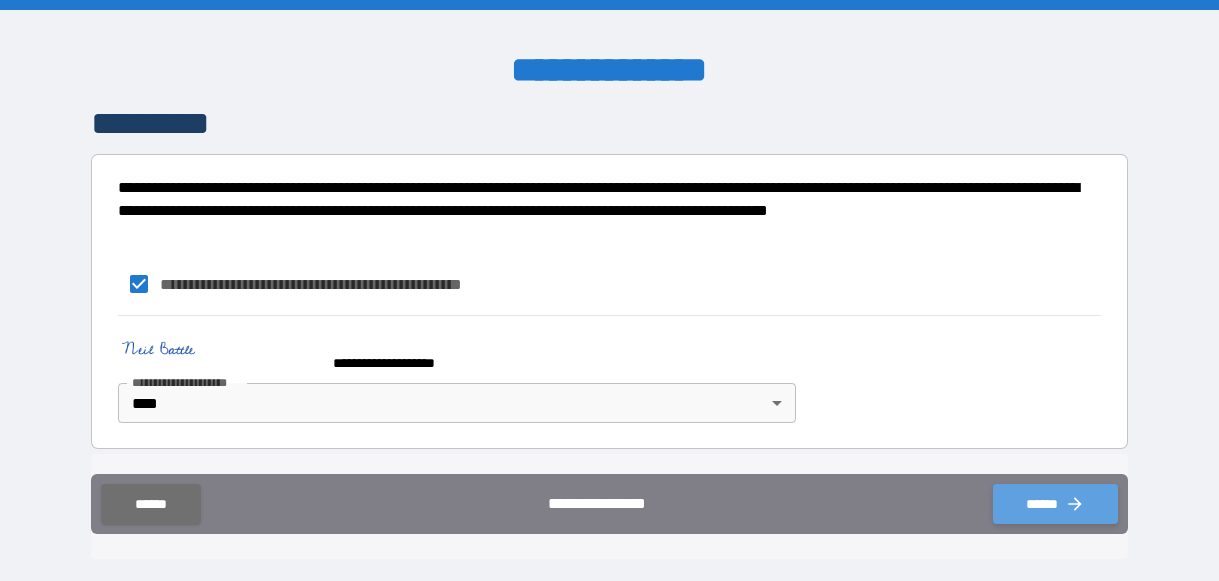 click on "******" at bounding box center [1055, 504] 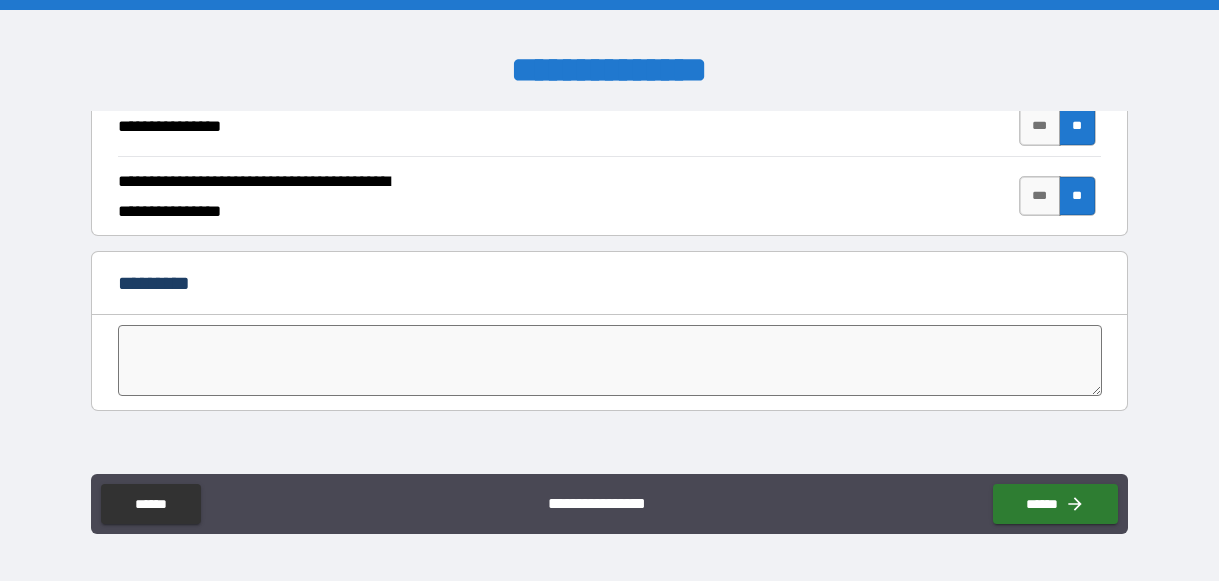 scroll, scrollTop: 3912, scrollLeft: 0, axis: vertical 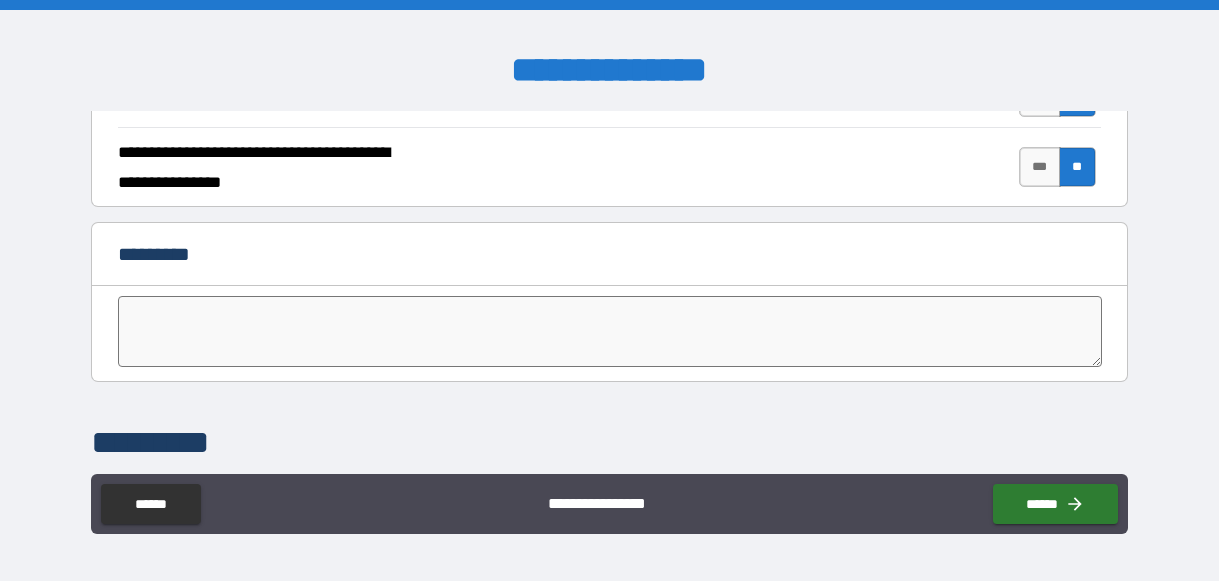 click at bounding box center (609, 331) 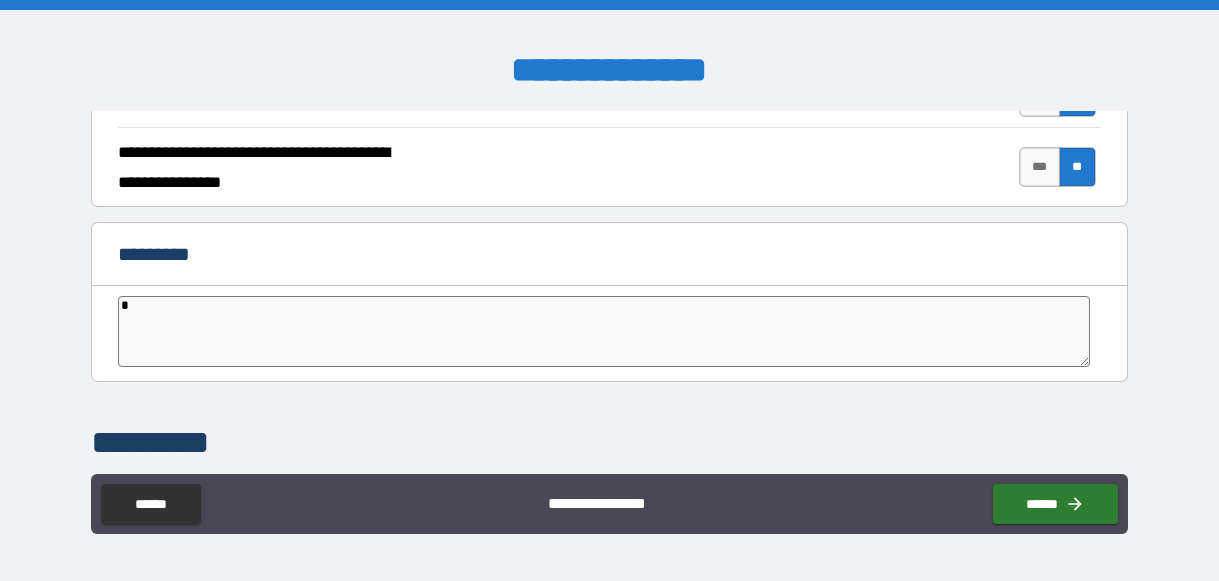 type on "*" 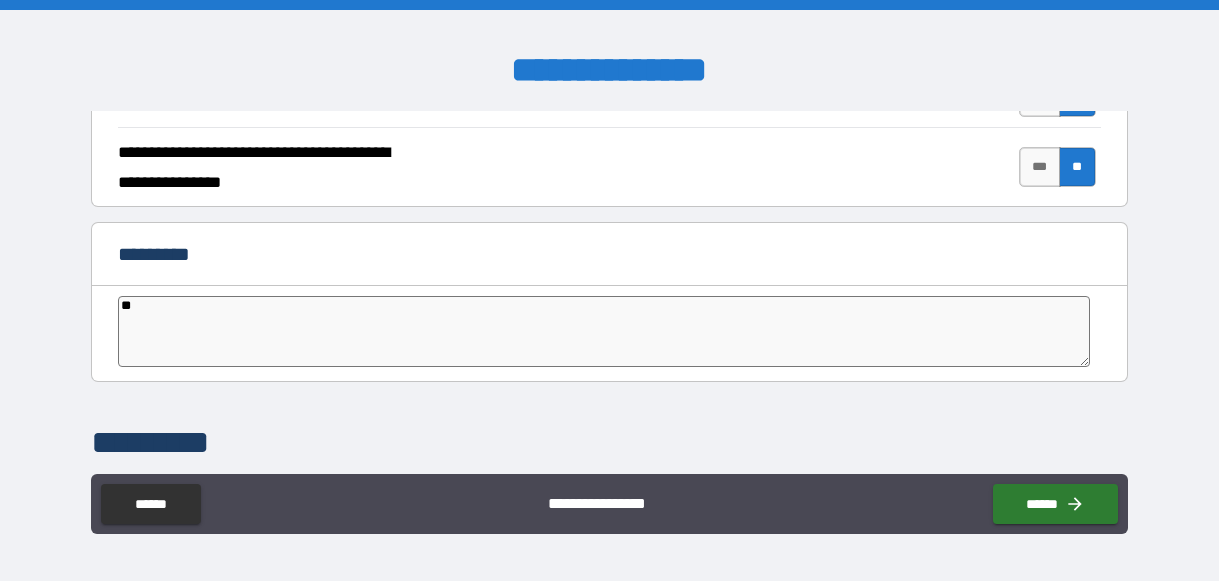 type on "*" 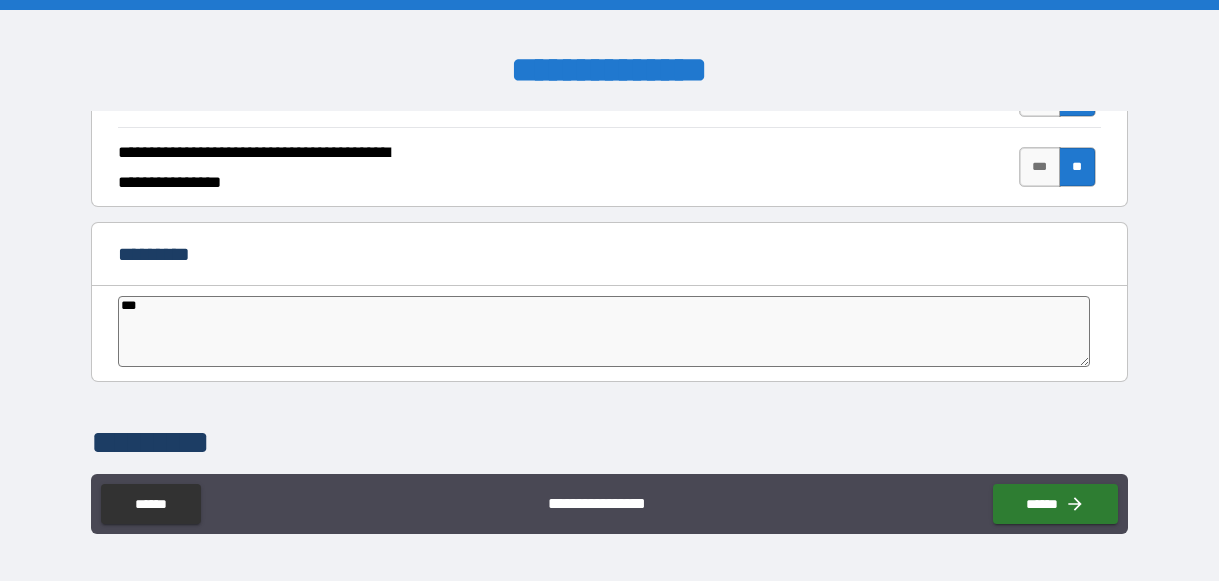 type on "*" 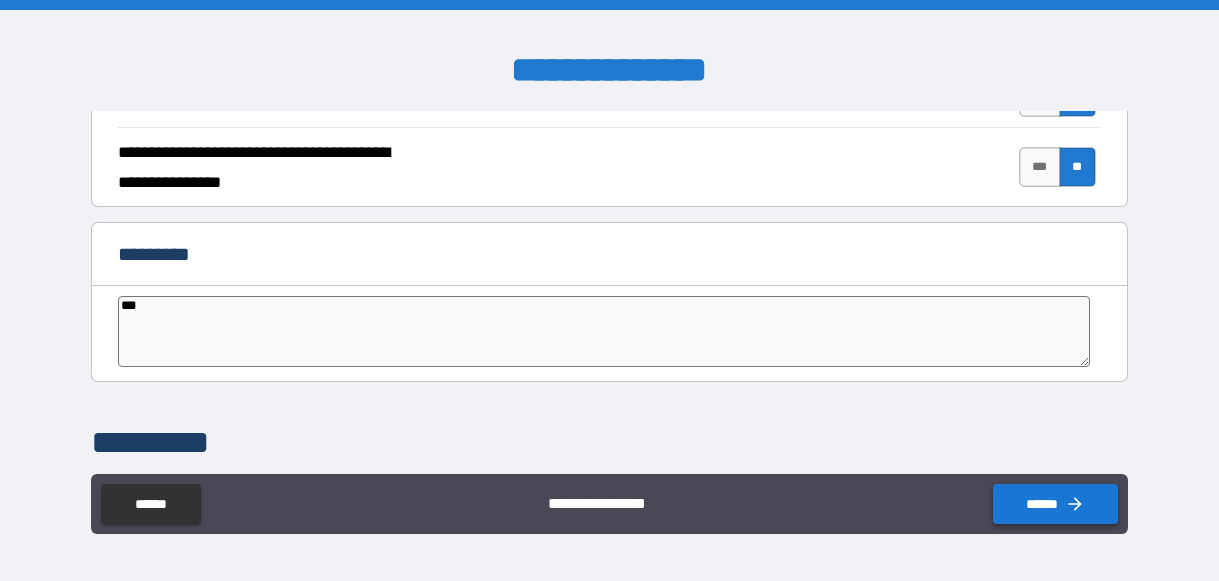 type on "***" 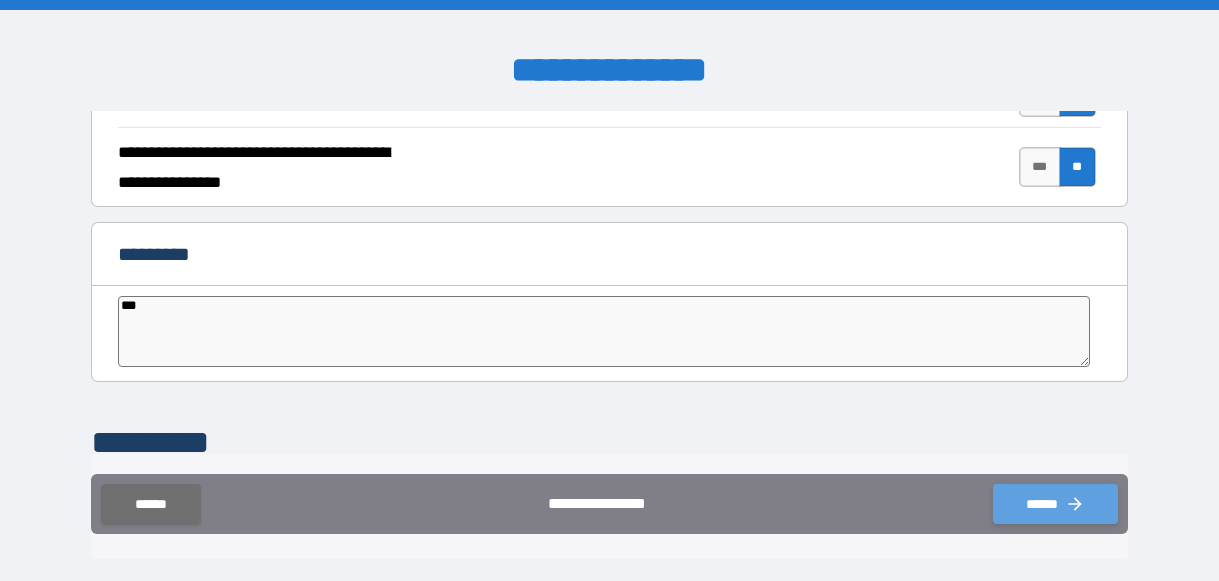 click on "******" at bounding box center [1055, 504] 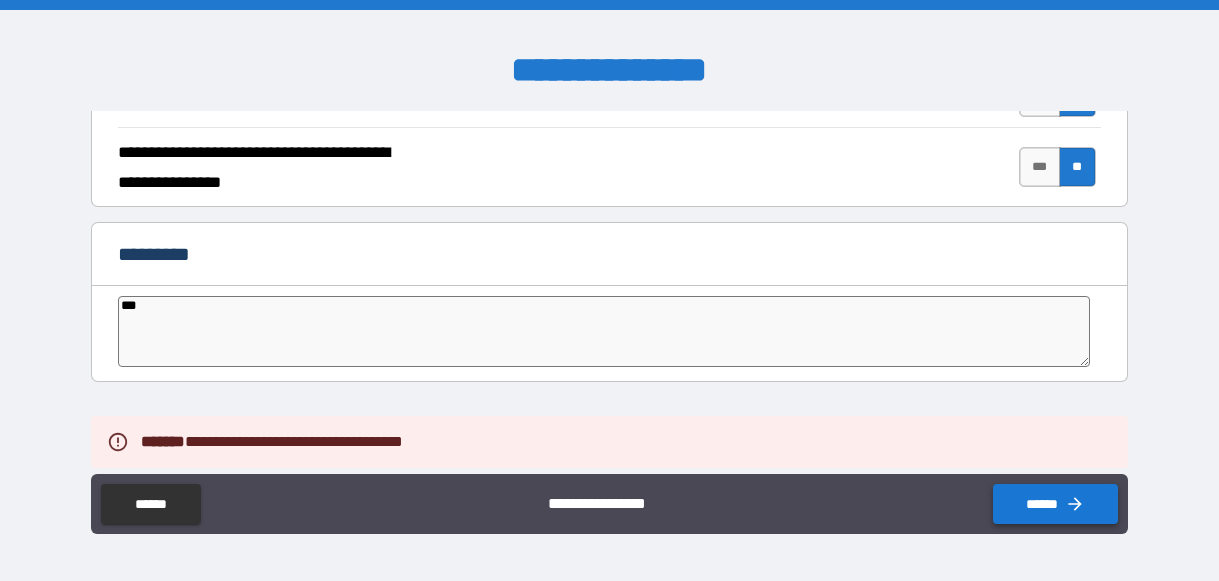 type on "*" 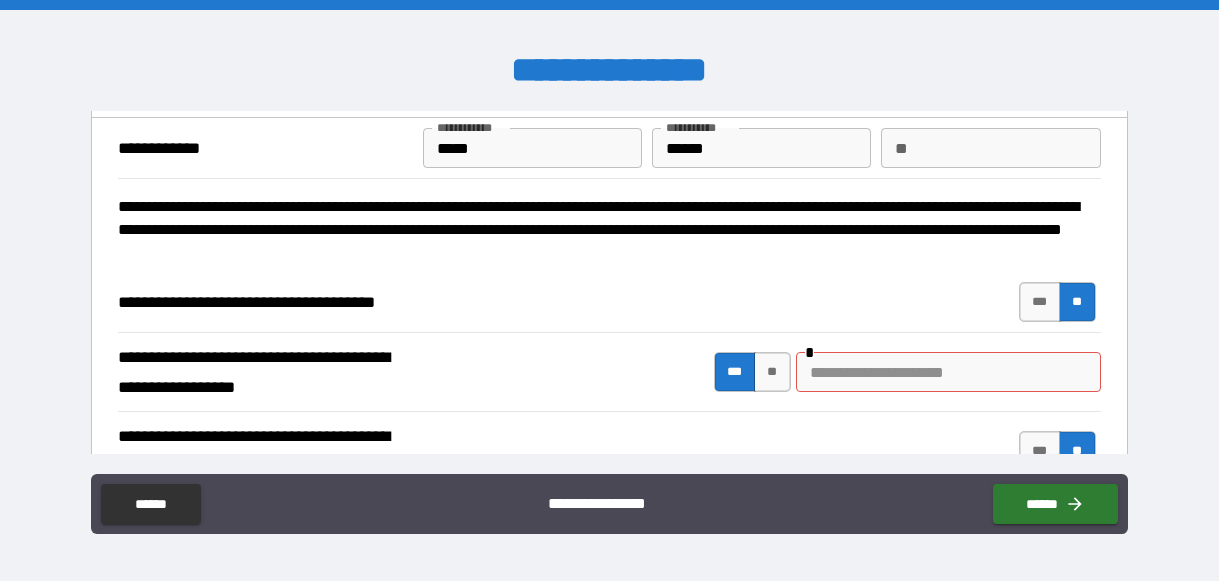 scroll, scrollTop: 62, scrollLeft: 0, axis: vertical 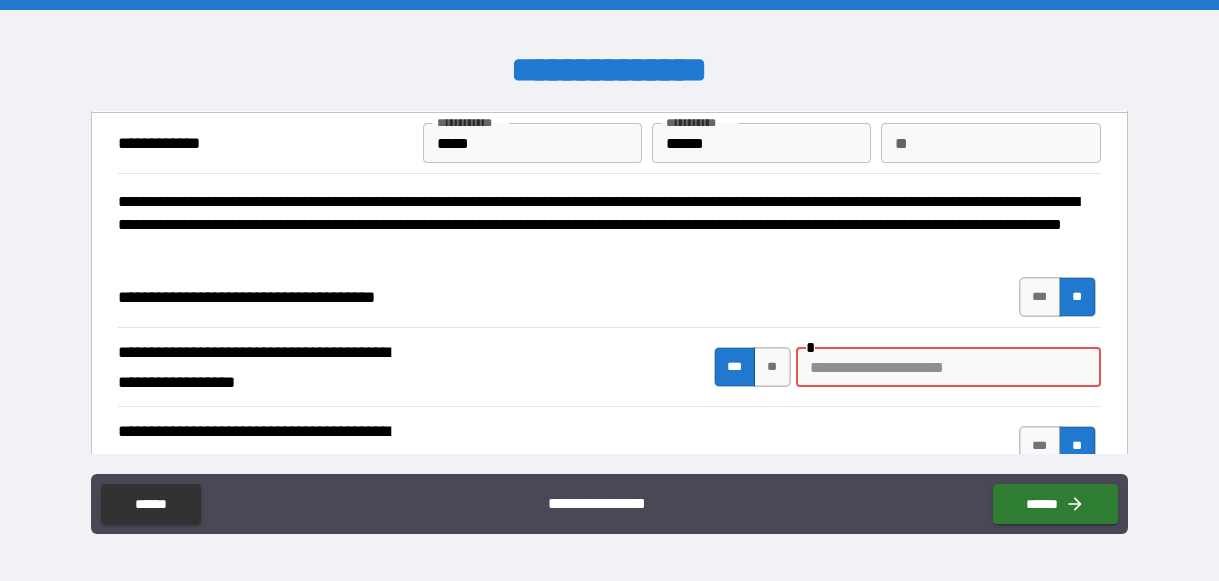 click at bounding box center [948, 367] 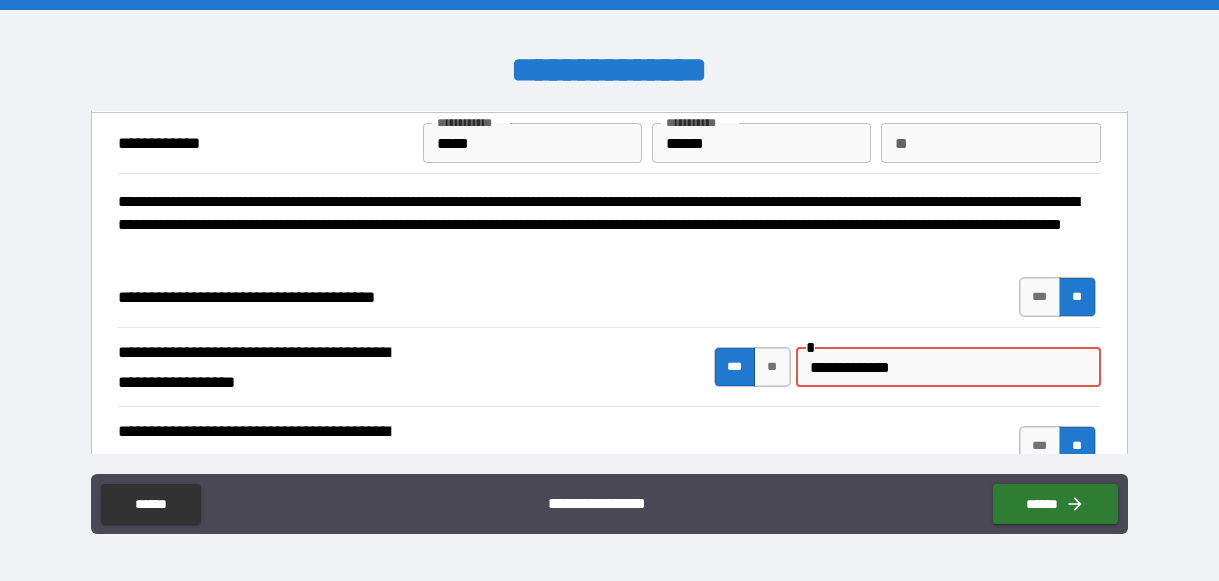 type on "**********" 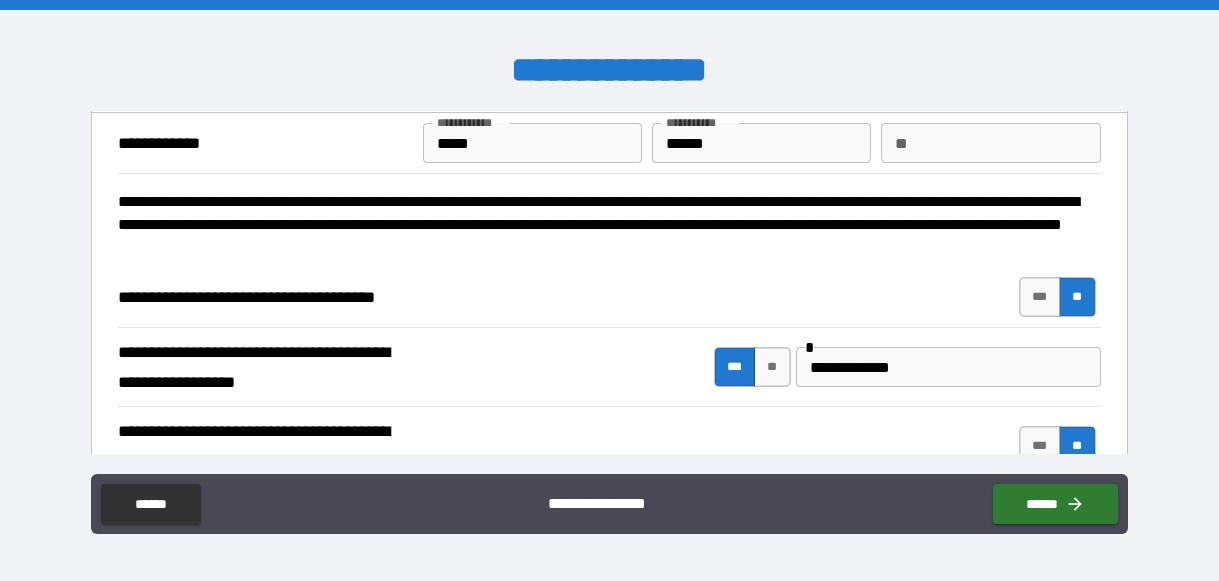 click on "**********" at bounding box center [609, 446] 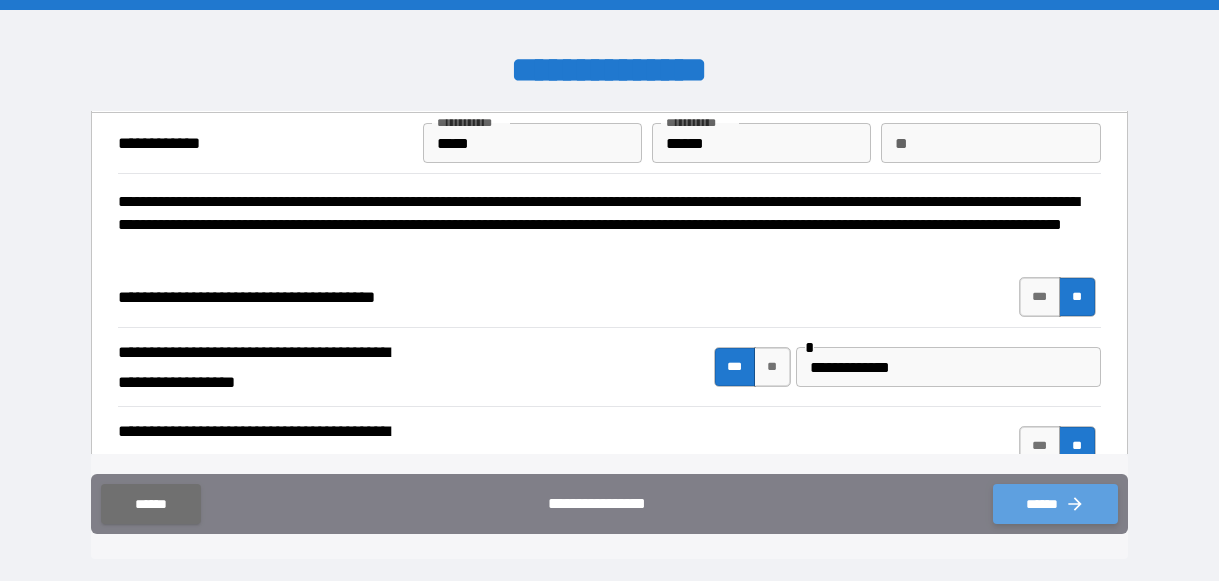 click on "******" at bounding box center [1055, 504] 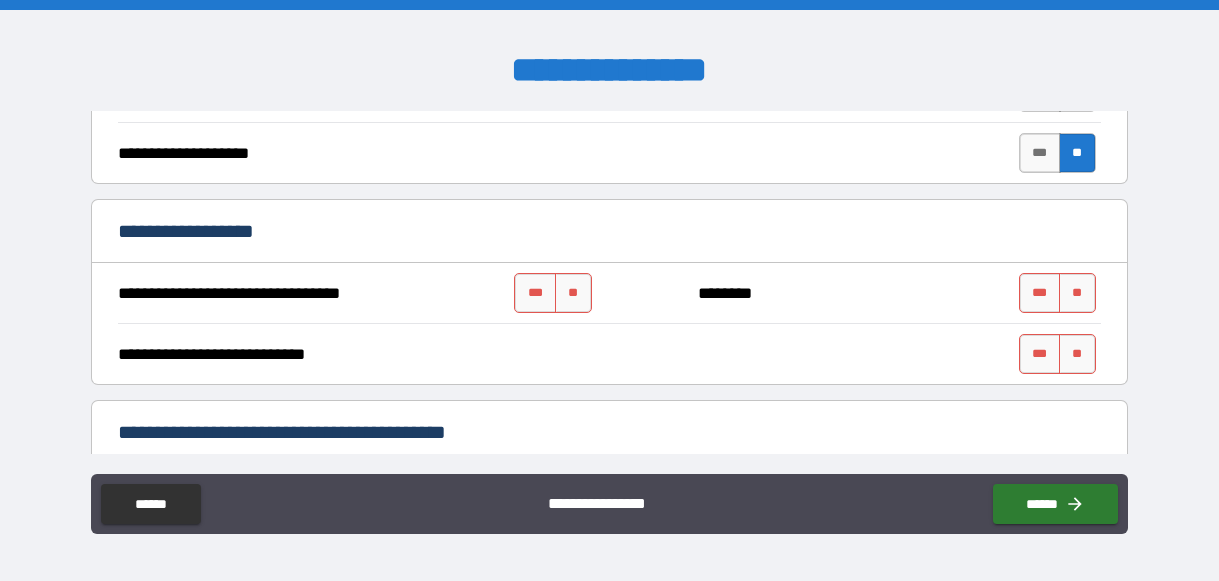 scroll, scrollTop: 749, scrollLeft: 0, axis: vertical 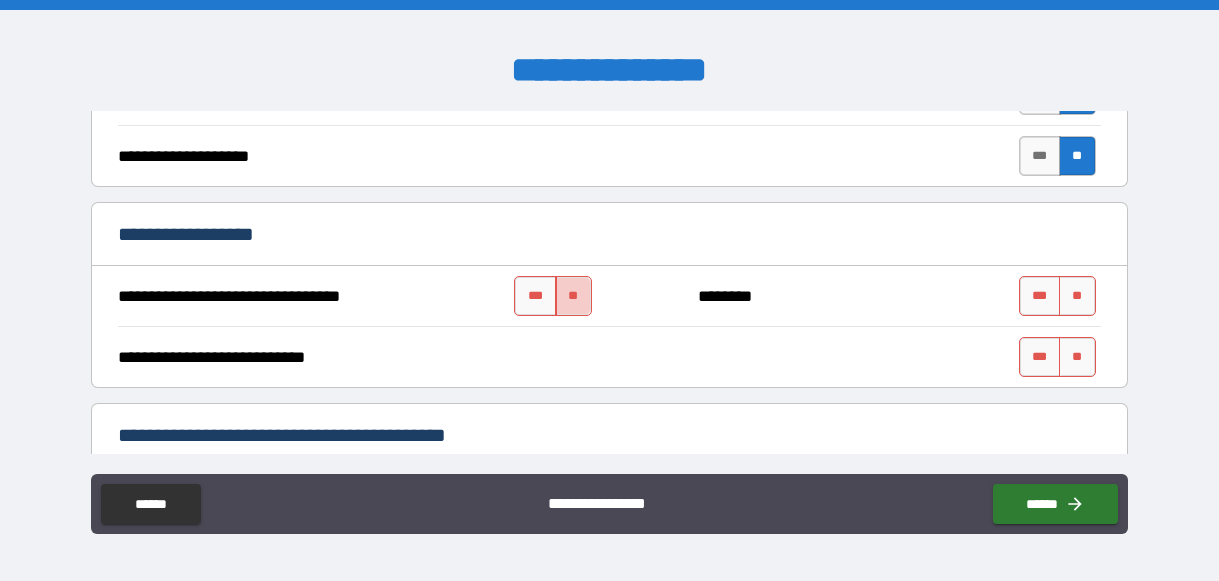 click on "**" at bounding box center (573, 296) 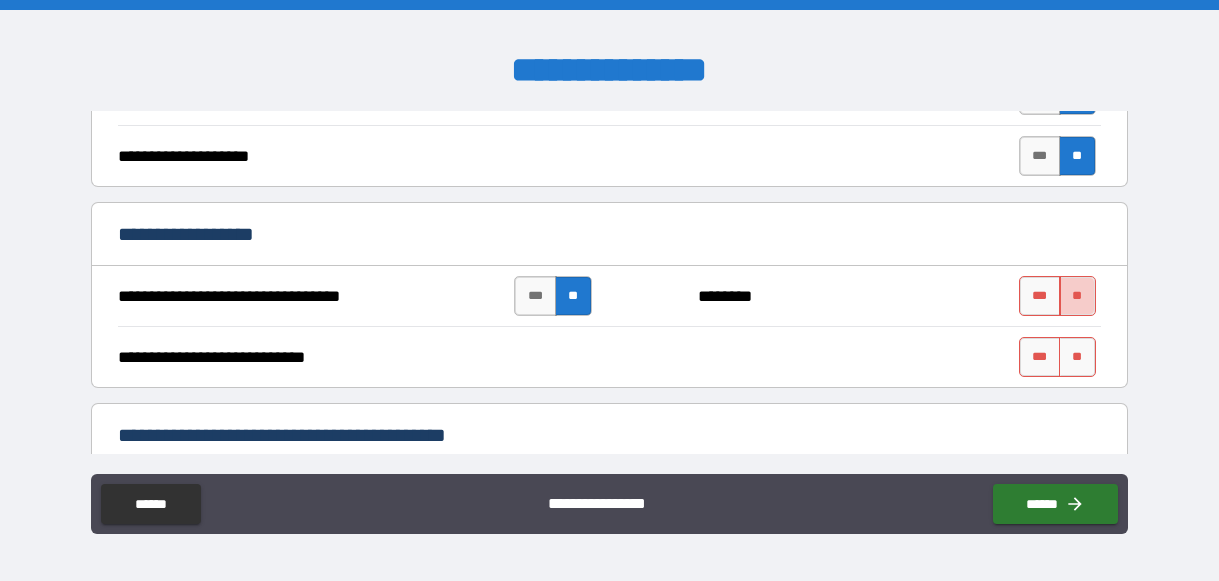 click on "**" at bounding box center (1077, 296) 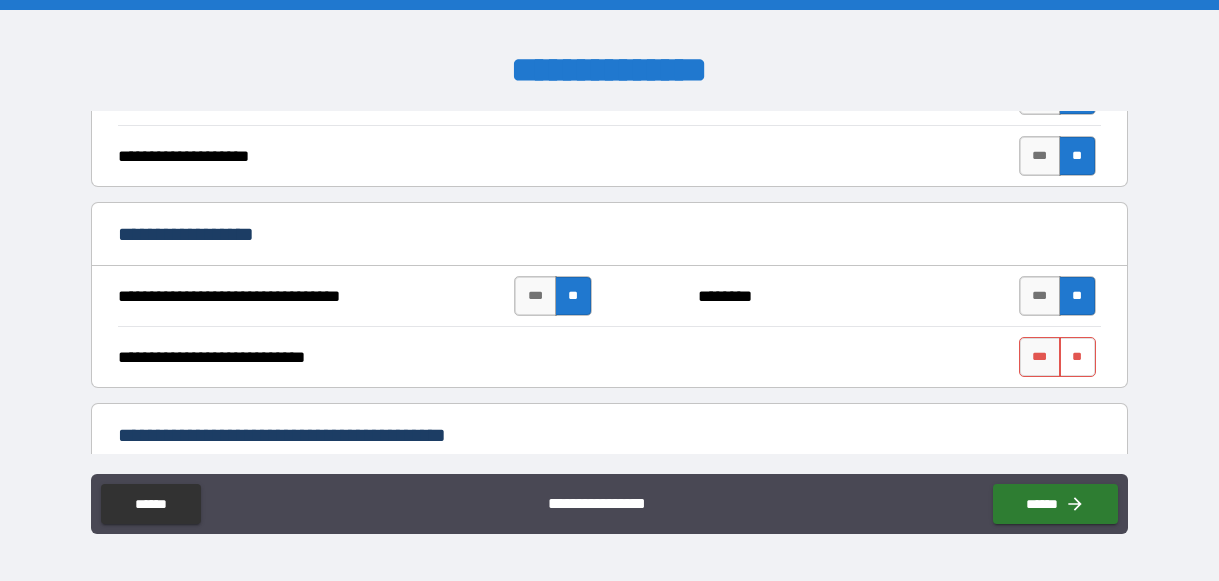click on "**" at bounding box center [1077, 357] 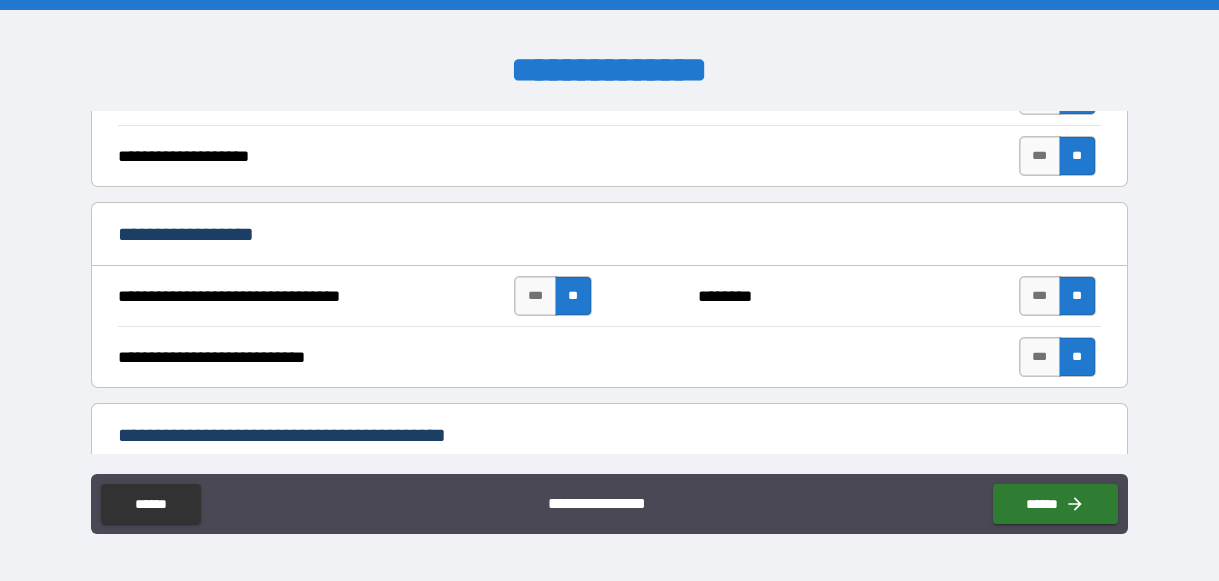 type on "*" 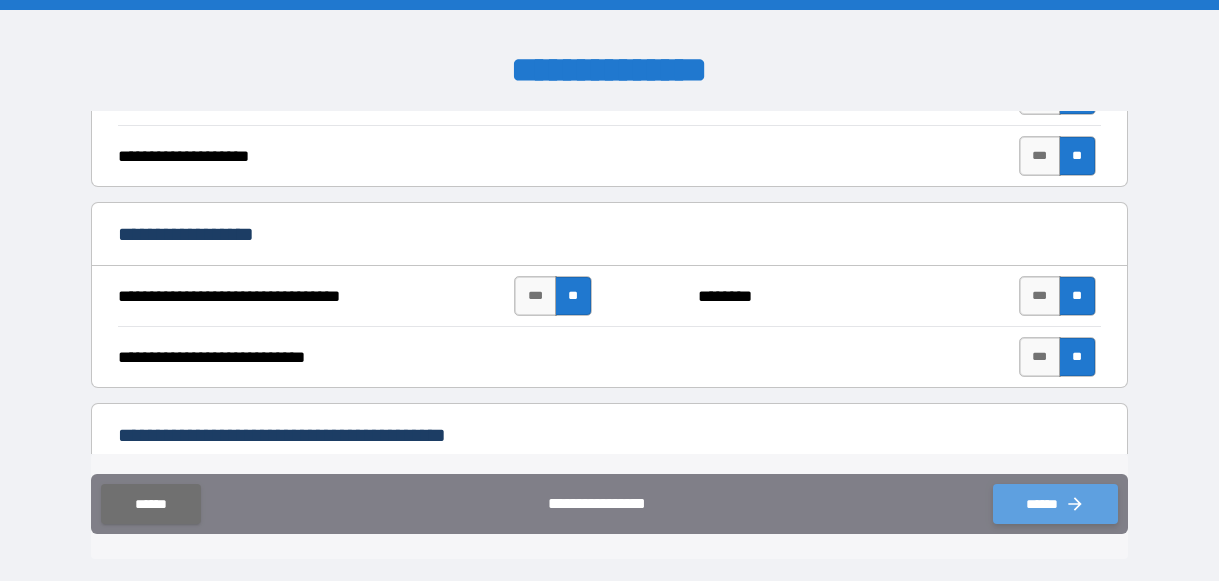 click on "******" at bounding box center (1055, 504) 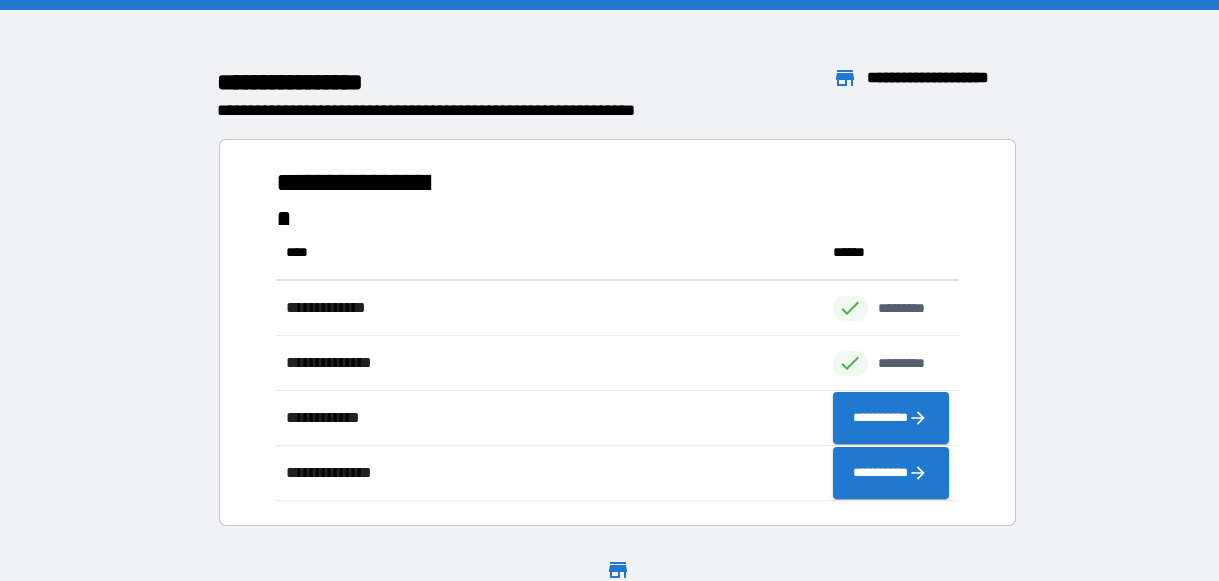 scroll, scrollTop: 1, scrollLeft: 1, axis: both 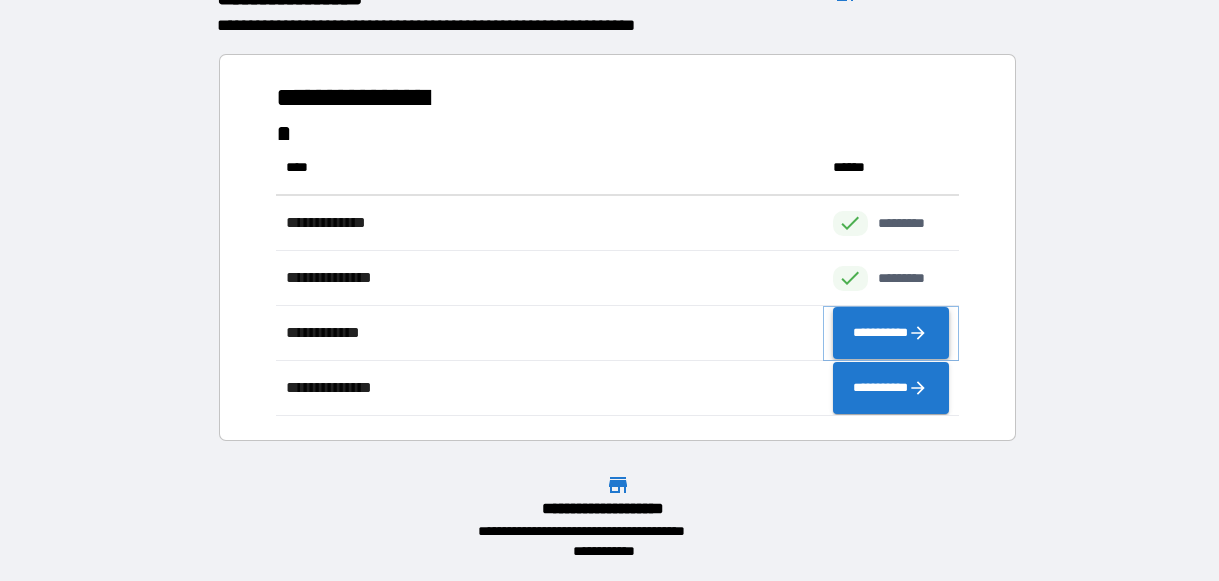 click on "**********" at bounding box center (891, 333) 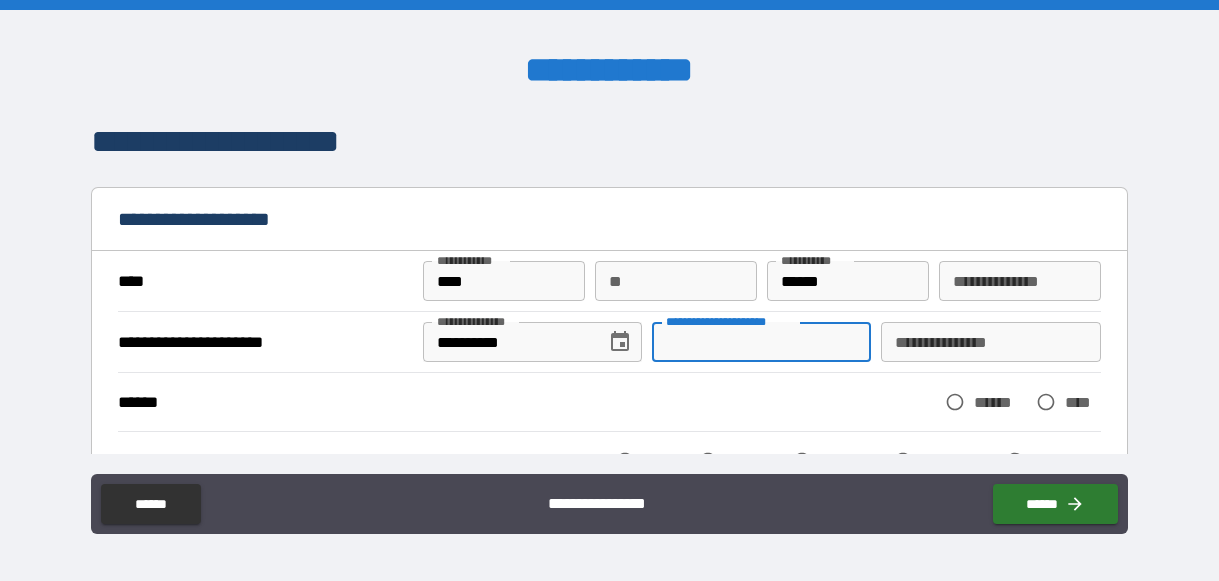 click on "**********" at bounding box center (761, 342) 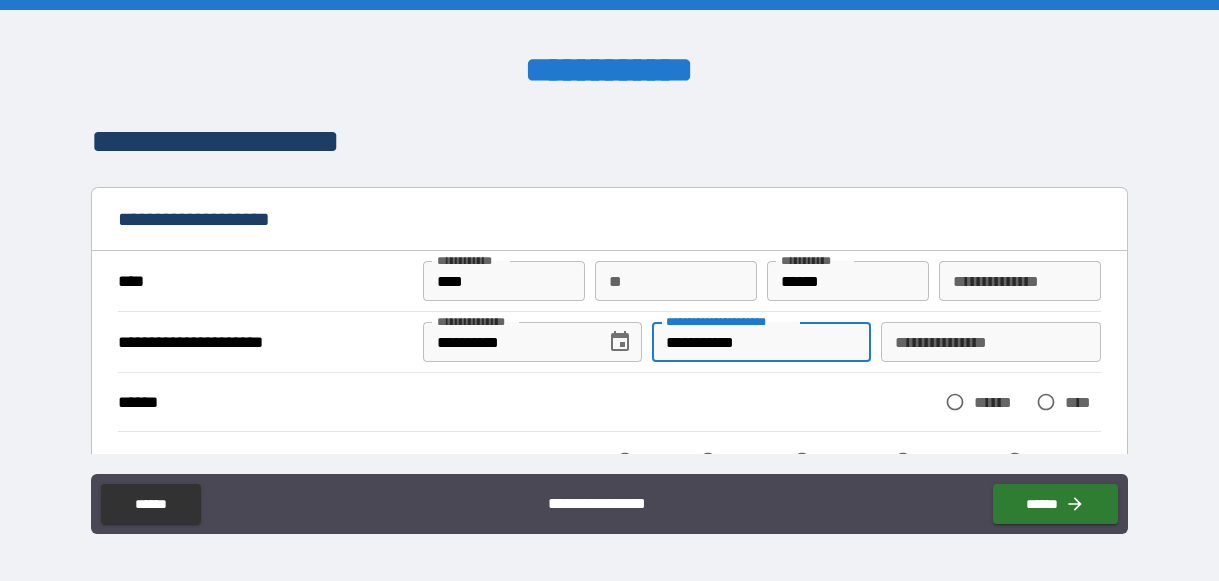 type on "**********" 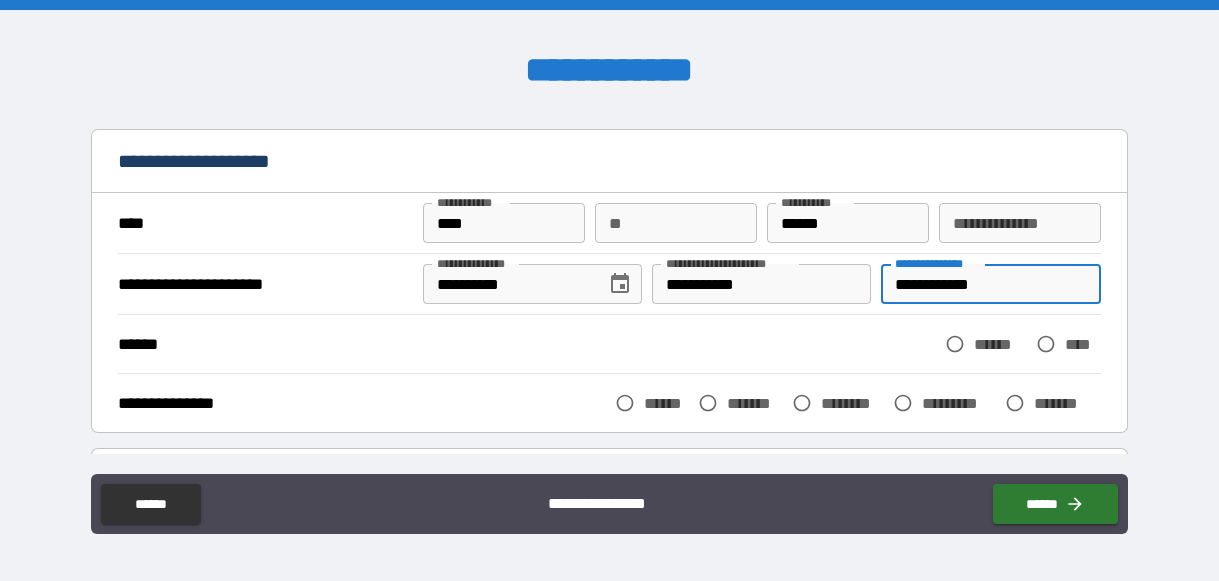 scroll, scrollTop: 69, scrollLeft: 0, axis: vertical 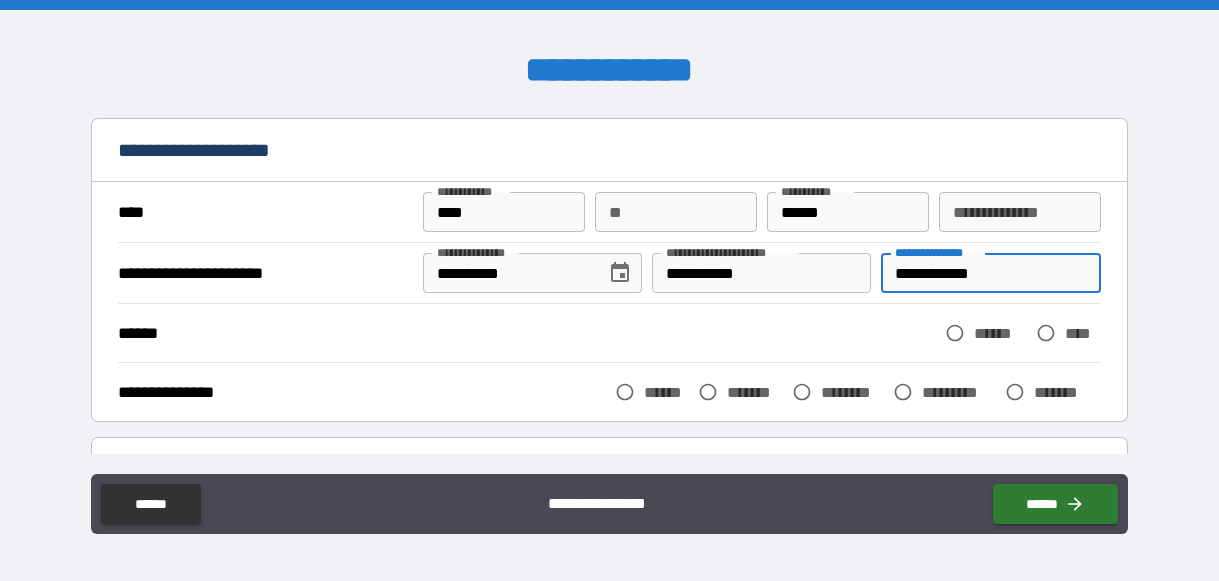 type on "**********" 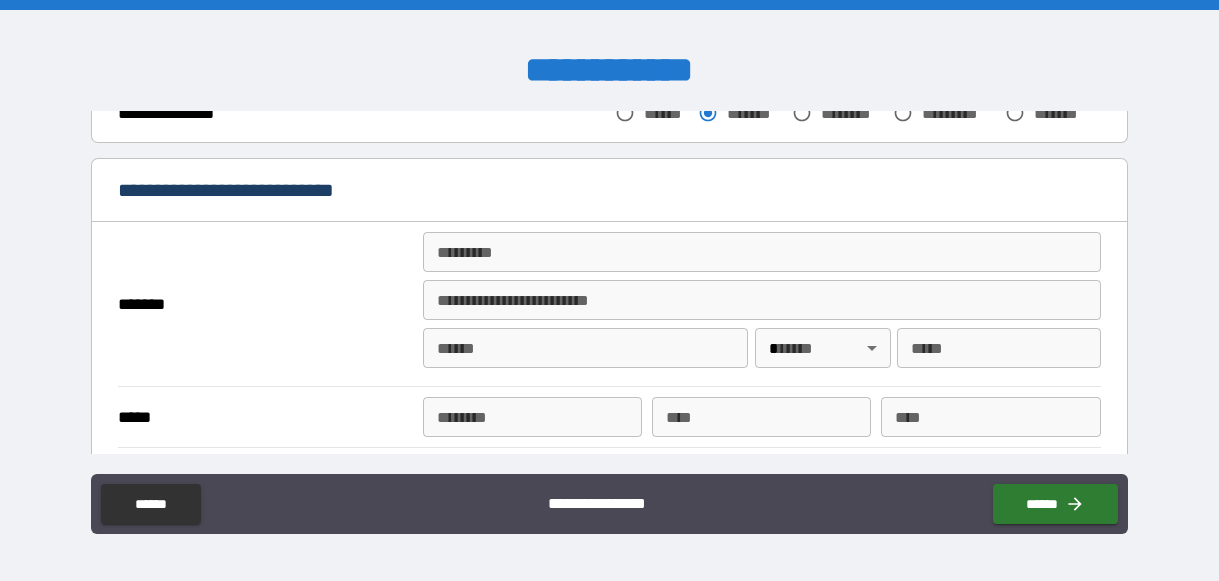 scroll, scrollTop: 349, scrollLeft: 0, axis: vertical 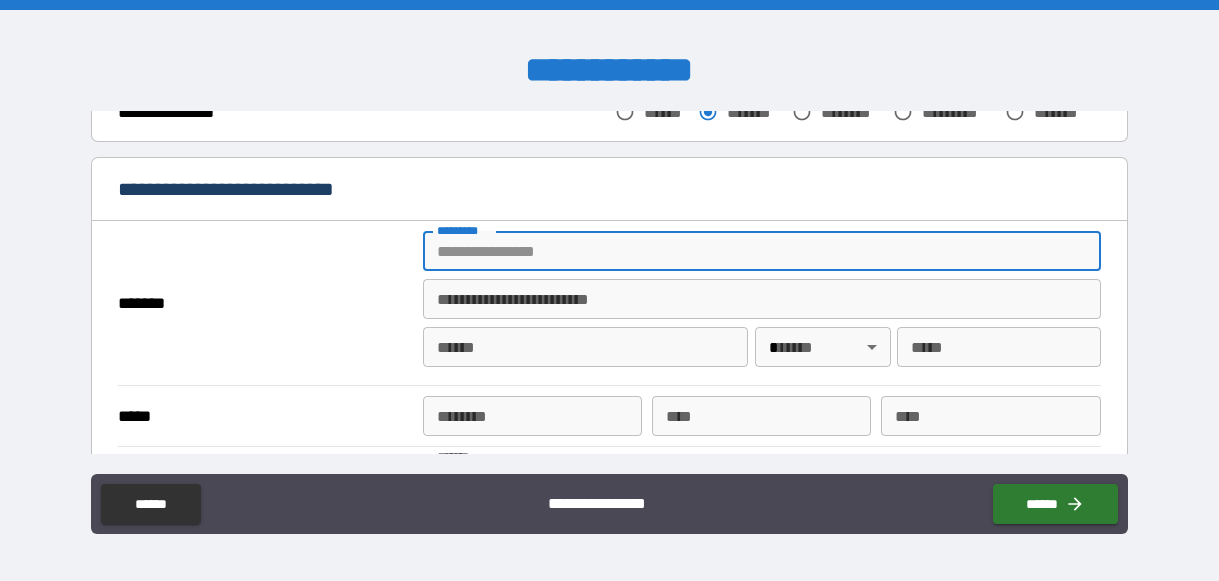 click on "*******   *" at bounding box center [762, 251] 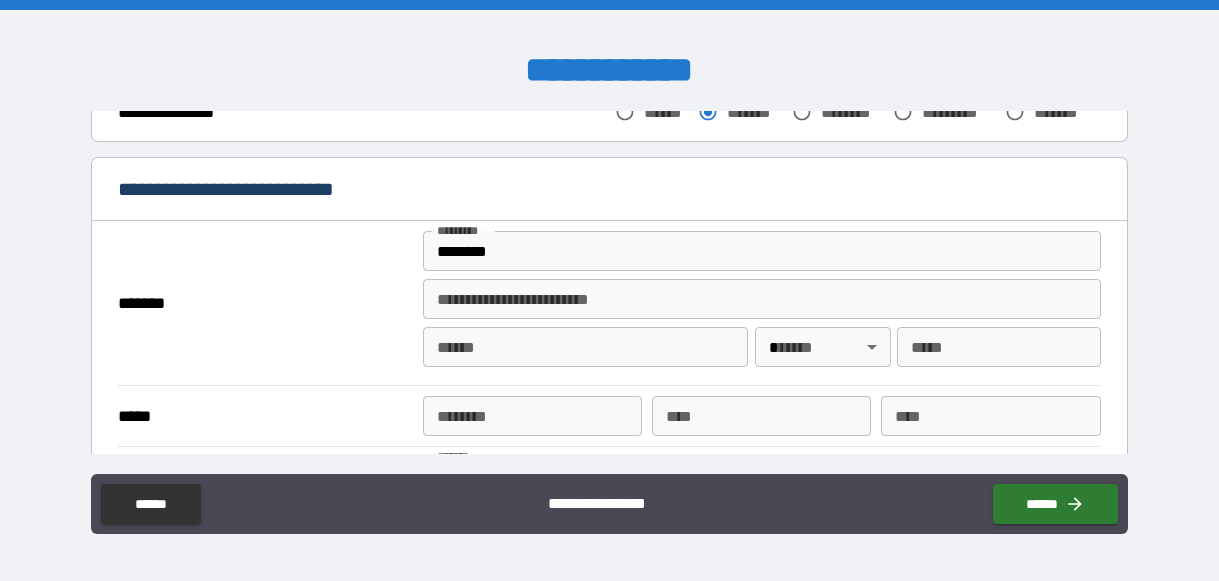 type on "**********" 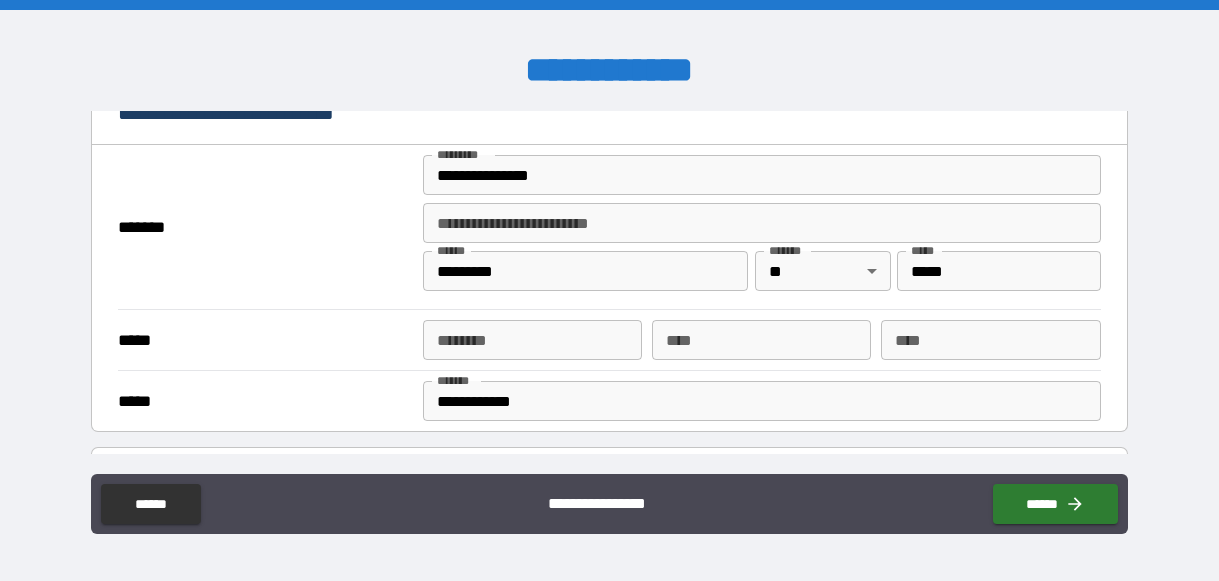 scroll, scrollTop: 429, scrollLeft: 0, axis: vertical 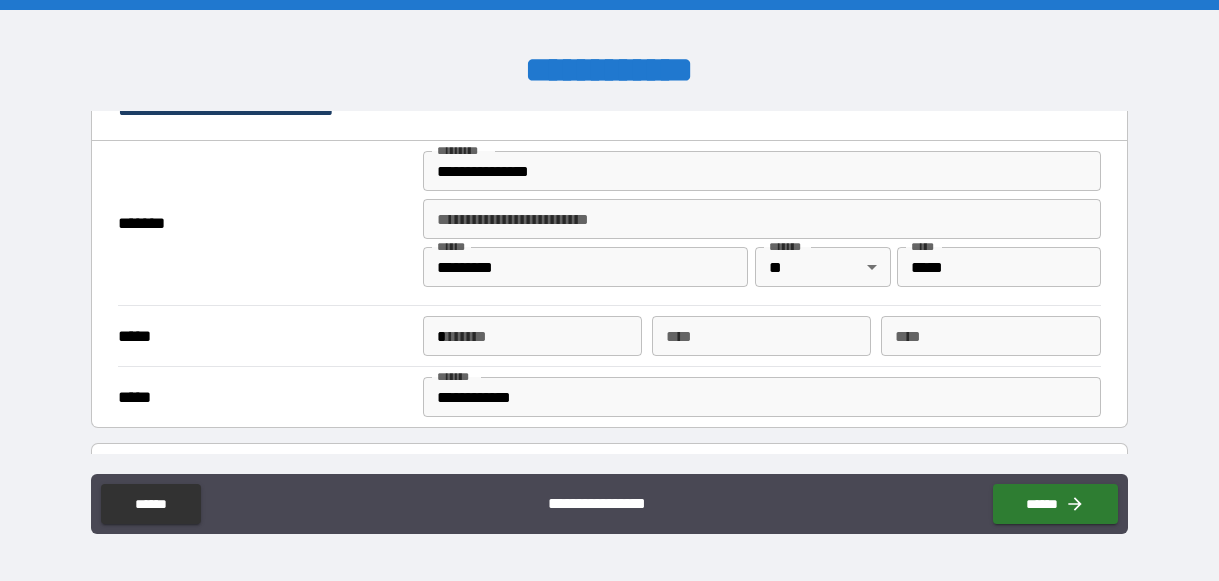 click on "*" at bounding box center [532, 336] 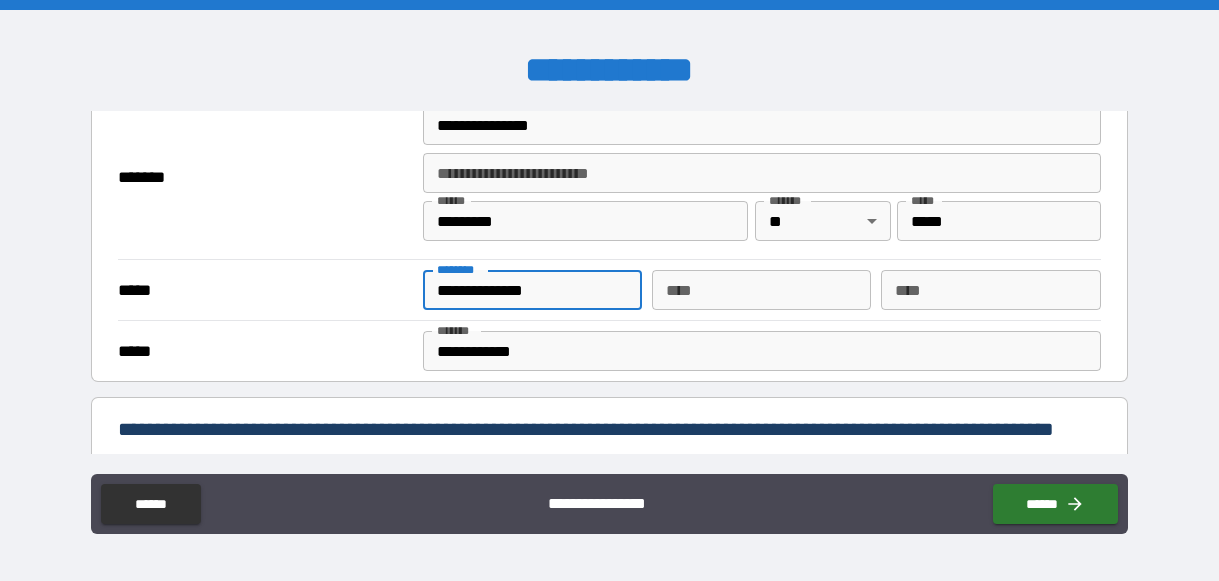 scroll, scrollTop: 491, scrollLeft: 0, axis: vertical 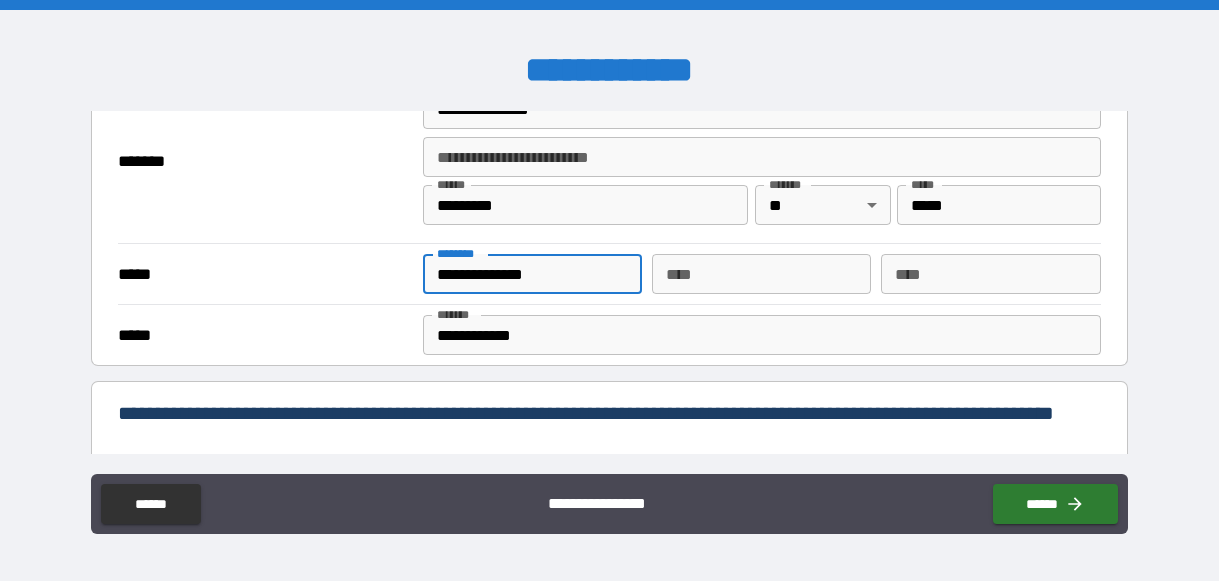 type on "**********" 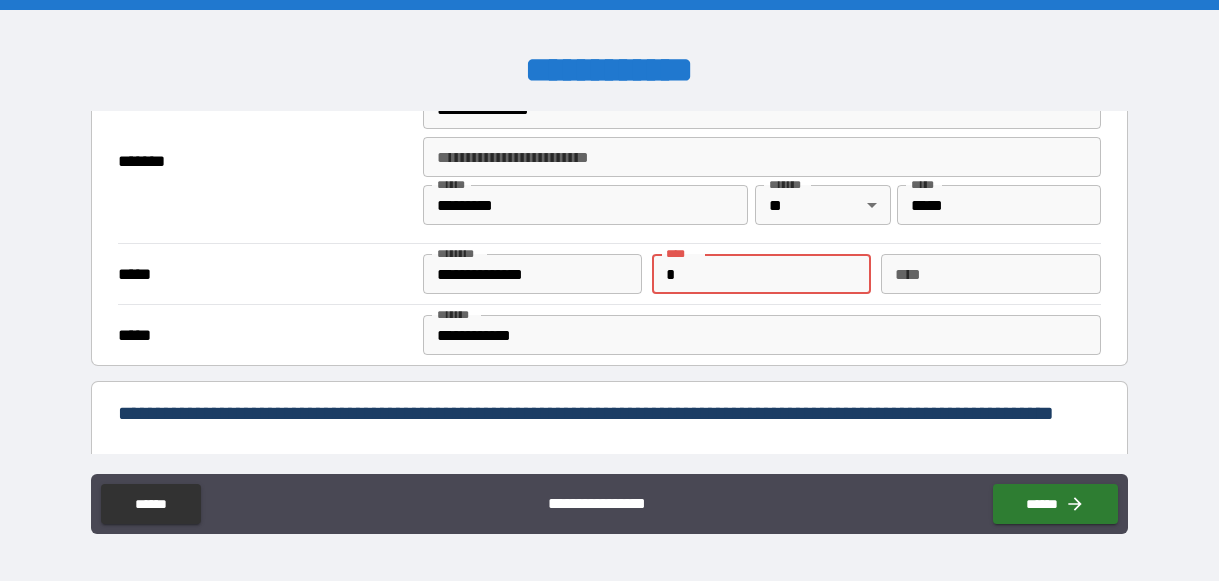 click on "*" at bounding box center [761, 274] 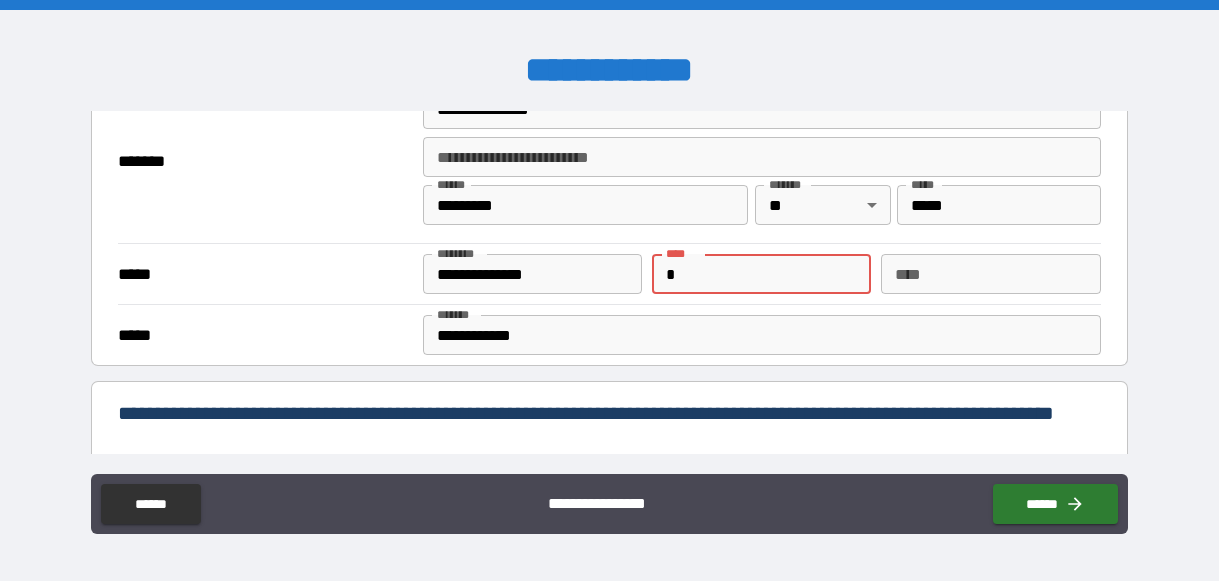 type 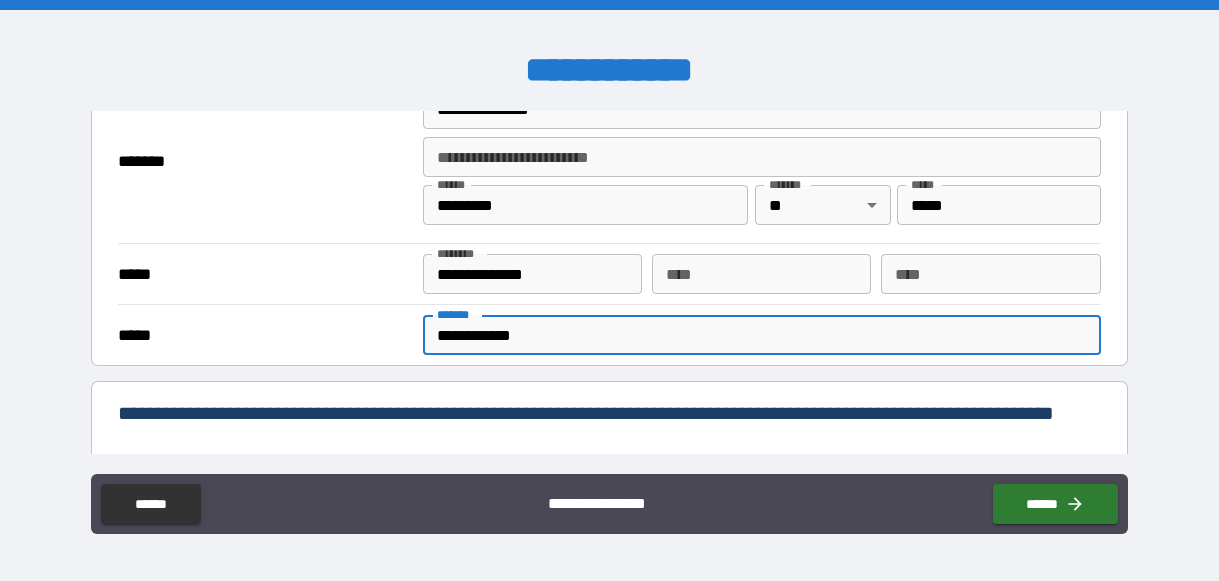click on "**********" at bounding box center [762, 335] 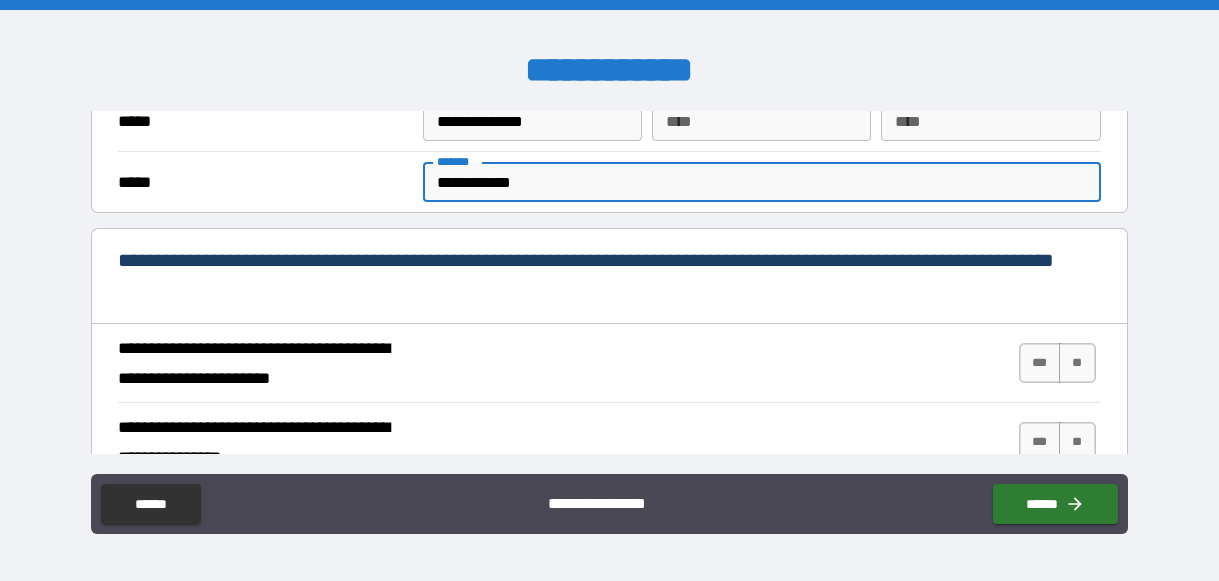 scroll, scrollTop: 651, scrollLeft: 0, axis: vertical 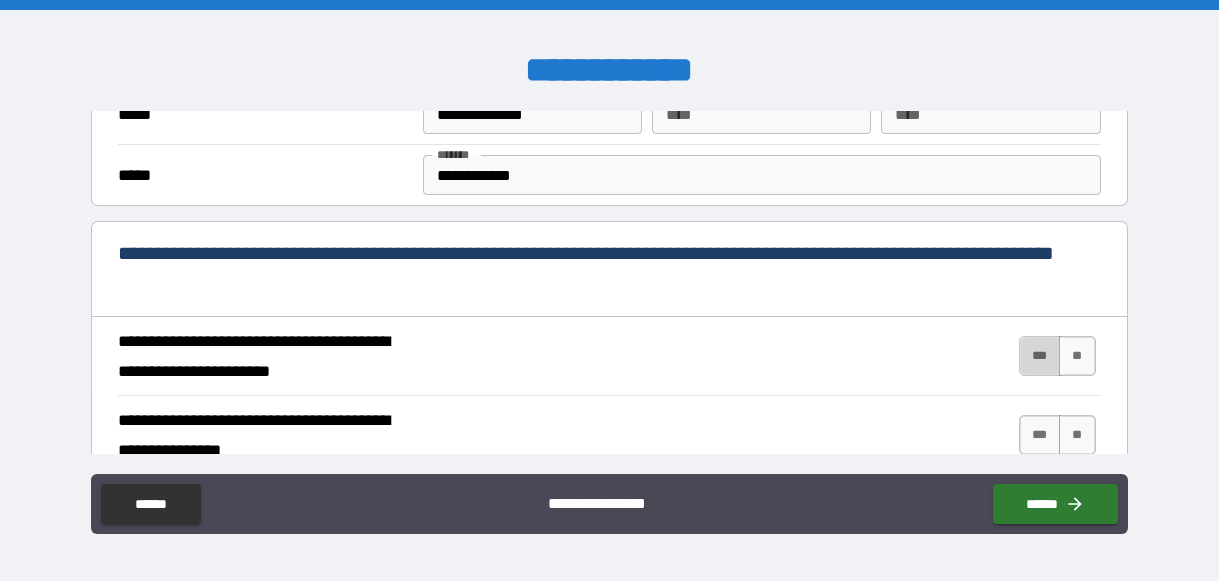 click on "***" at bounding box center (1040, 356) 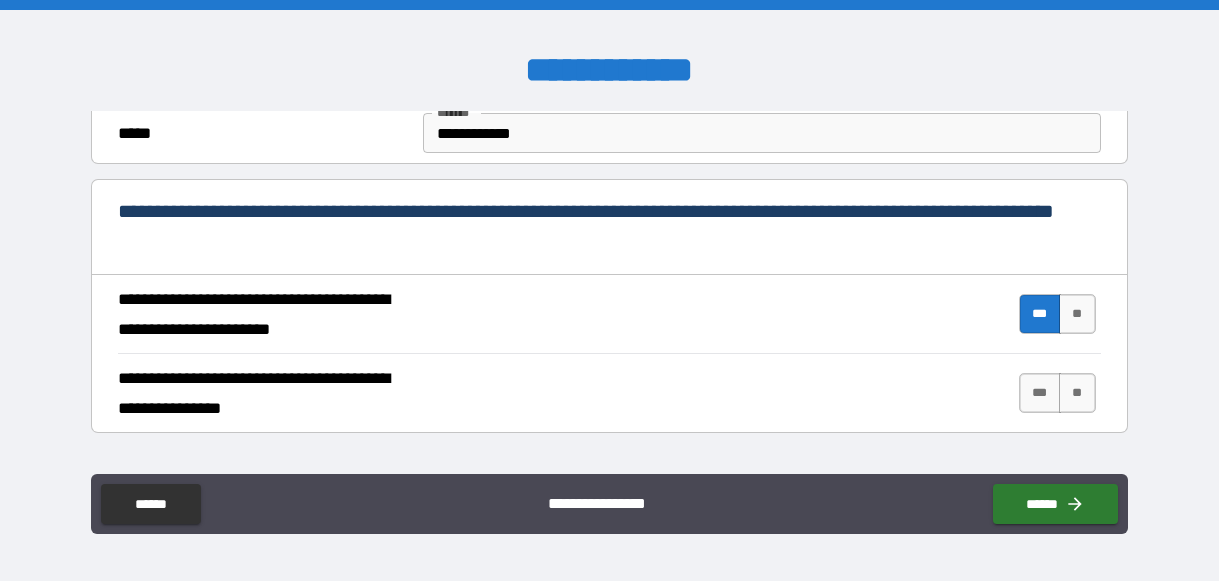 scroll, scrollTop: 720, scrollLeft: 0, axis: vertical 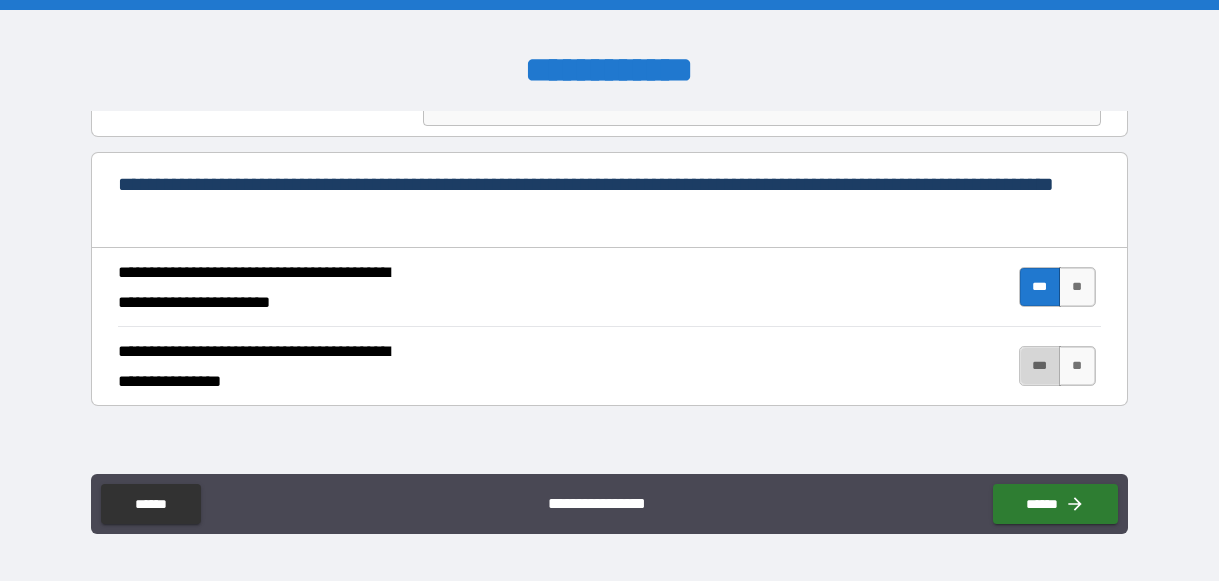 click on "***" at bounding box center [1040, 366] 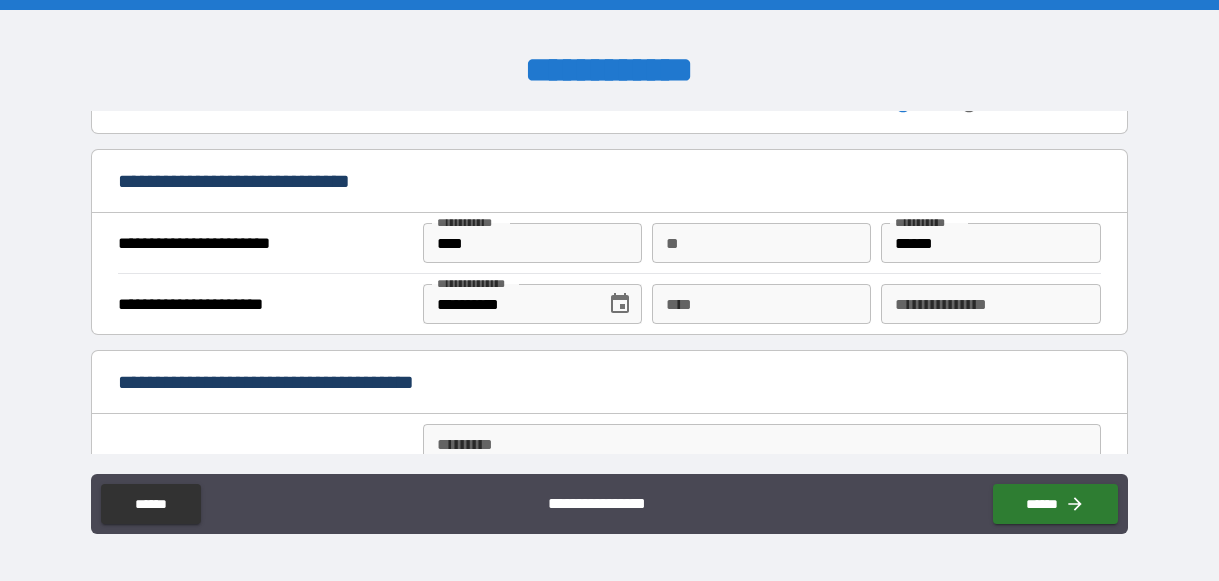 scroll, scrollTop: 1229, scrollLeft: 0, axis: vertical 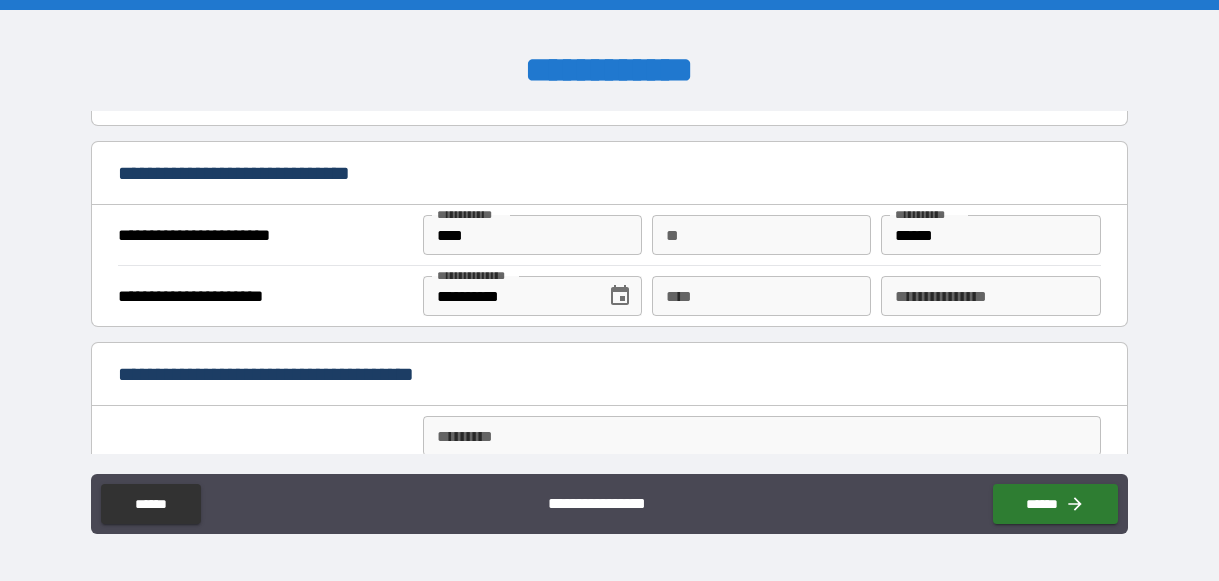 click on "****" at bounding box center (761, 296) 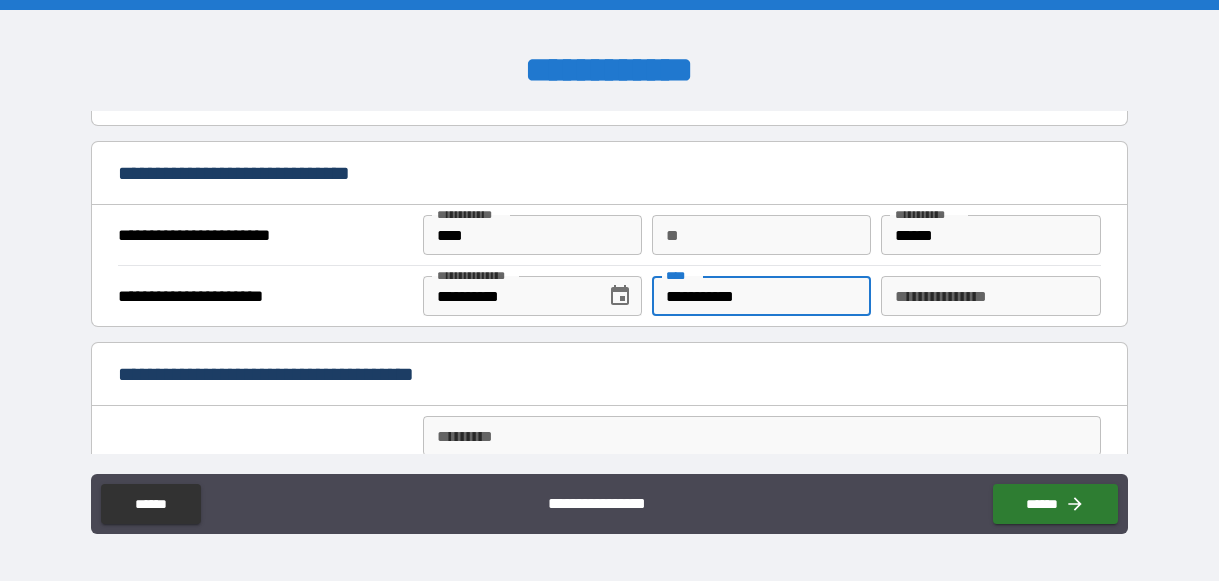 type on "**********" 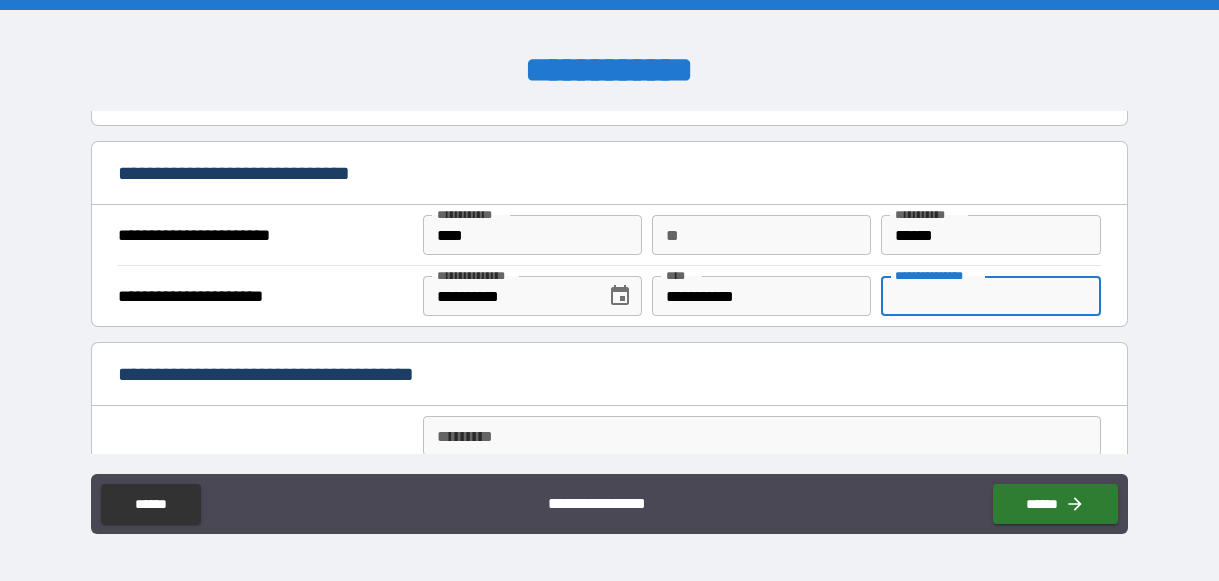 click on "**********" at bounding box center [990, 296] 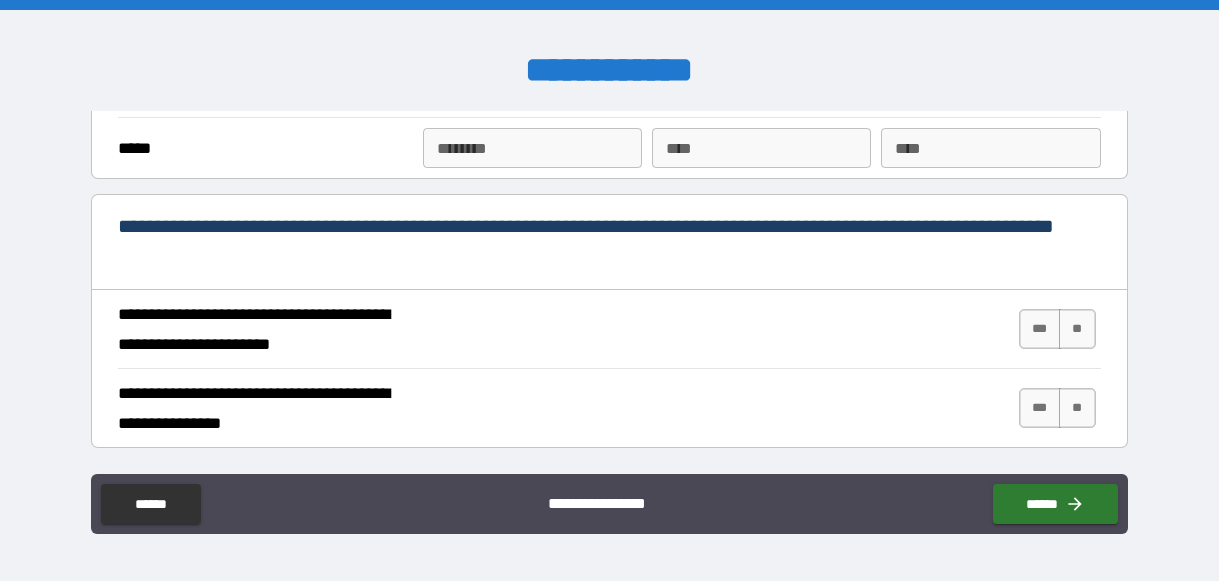 scroll, scrollTop: 1729, scrollLeft: 0, axis: vertical 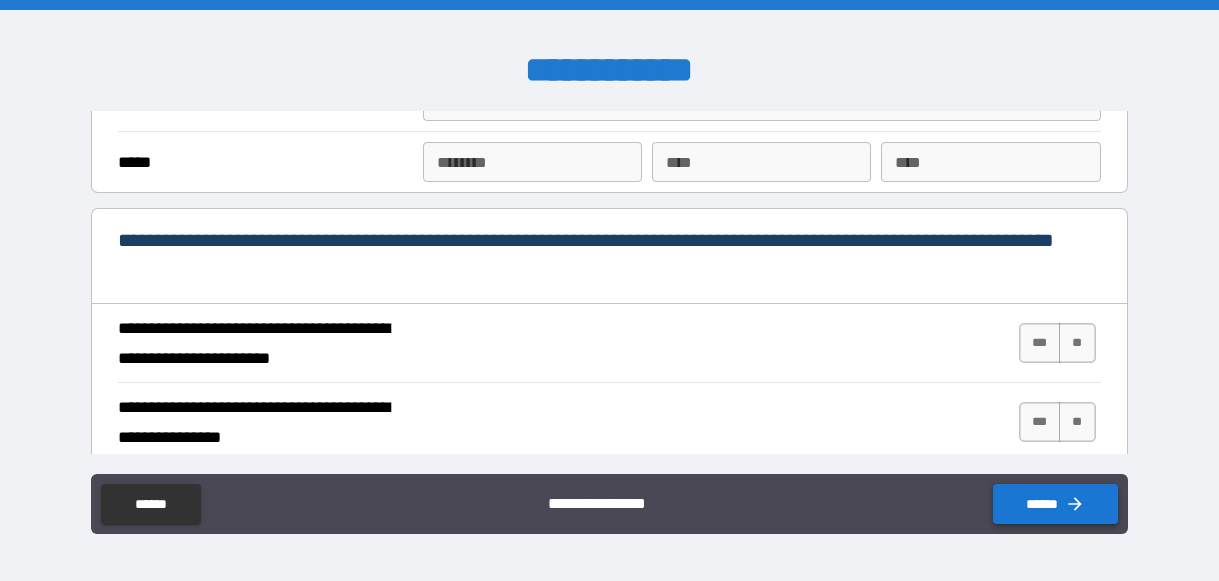 type on "**********" 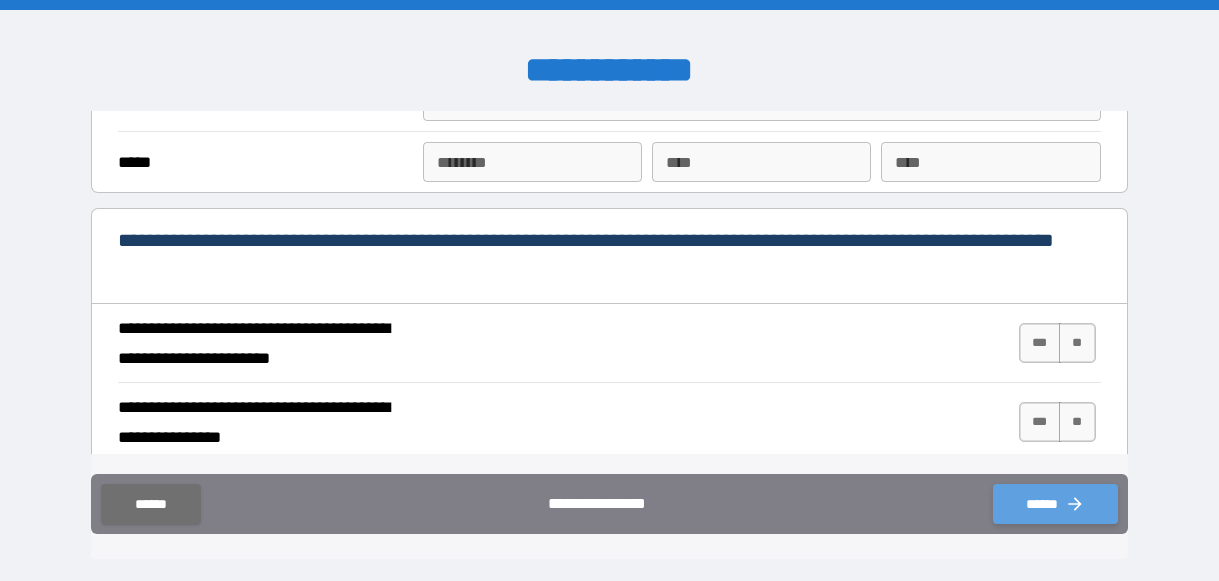 click 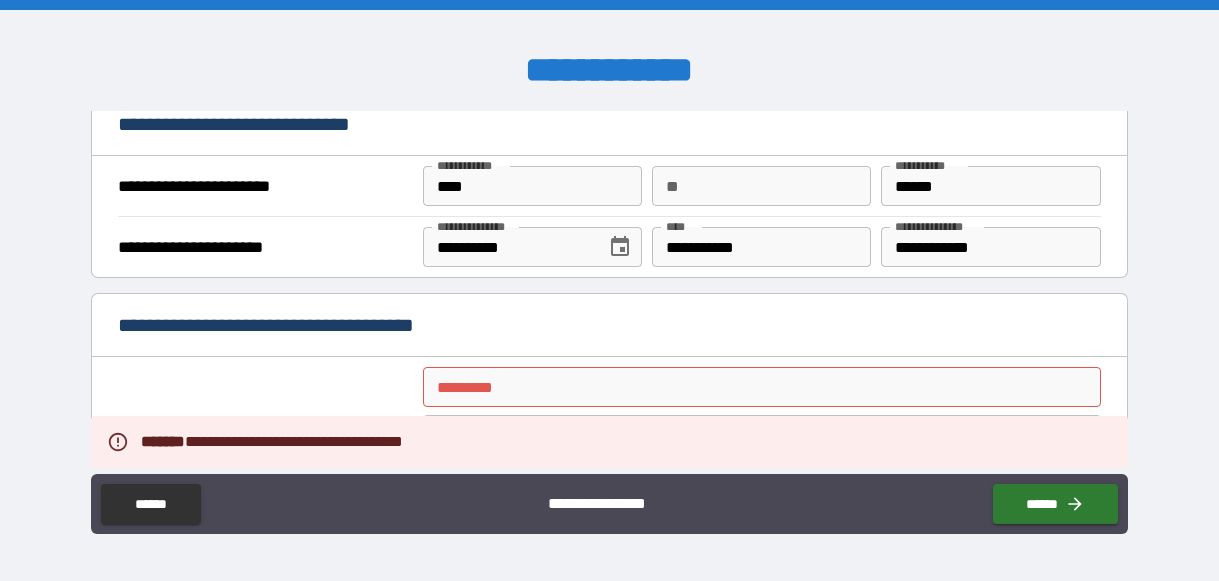 scroll, scrollTop: 1277, scrollLeft: 0, axis: vertical 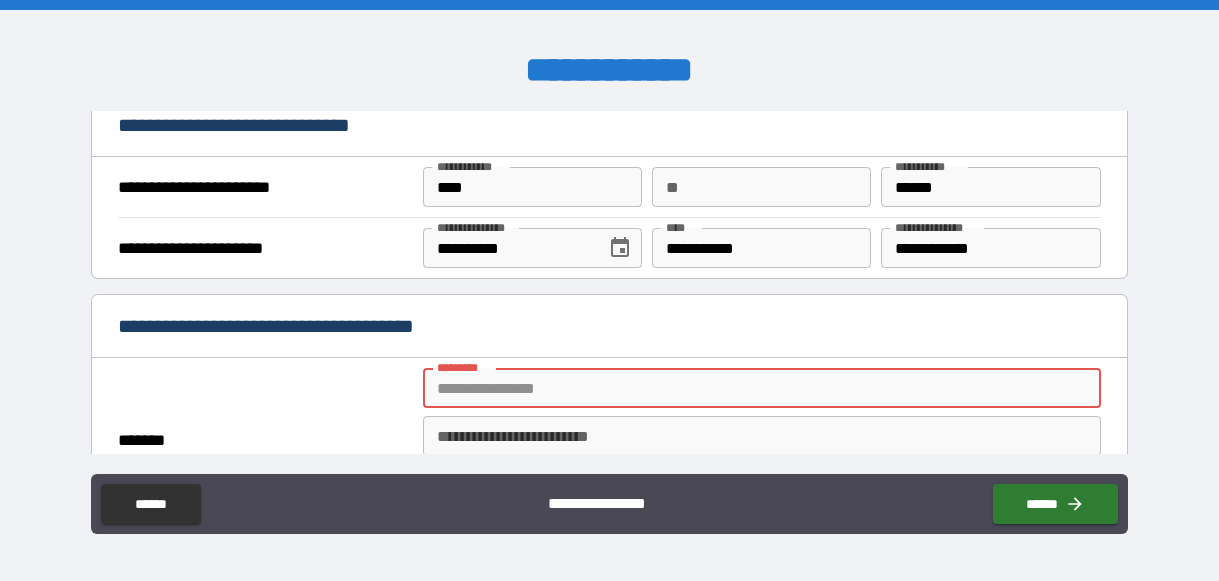 click on "*******   *" at bounding box center (762, 388) 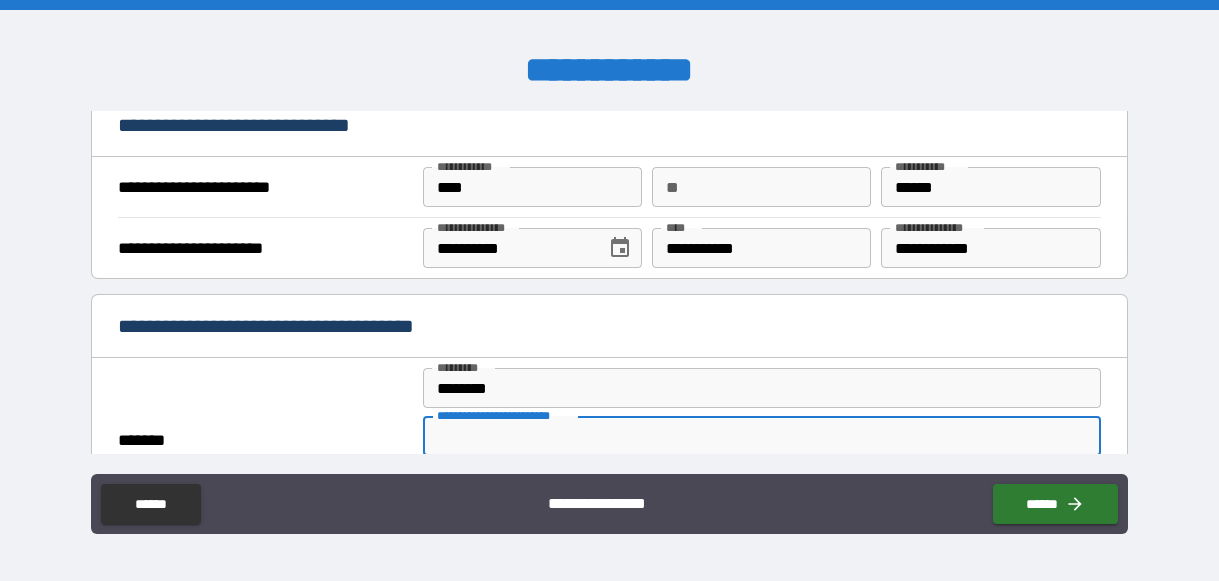 type on "**********" 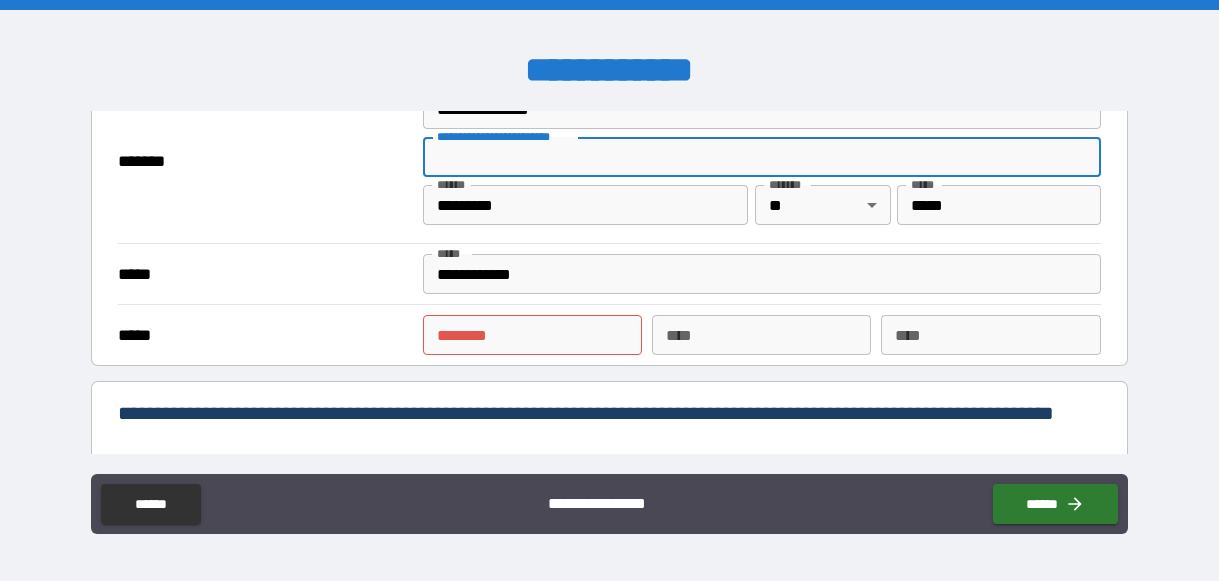scroll, scrollTop: 1557, scrollLeft: 0, axis: vertical 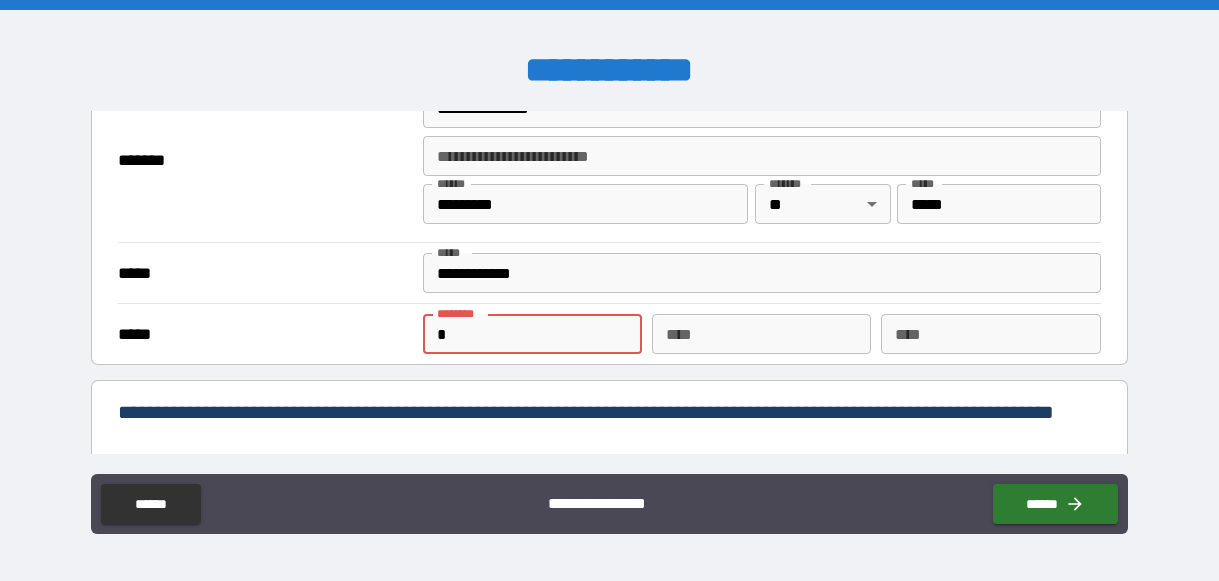 click on "*" at bounding box center (532, 334) 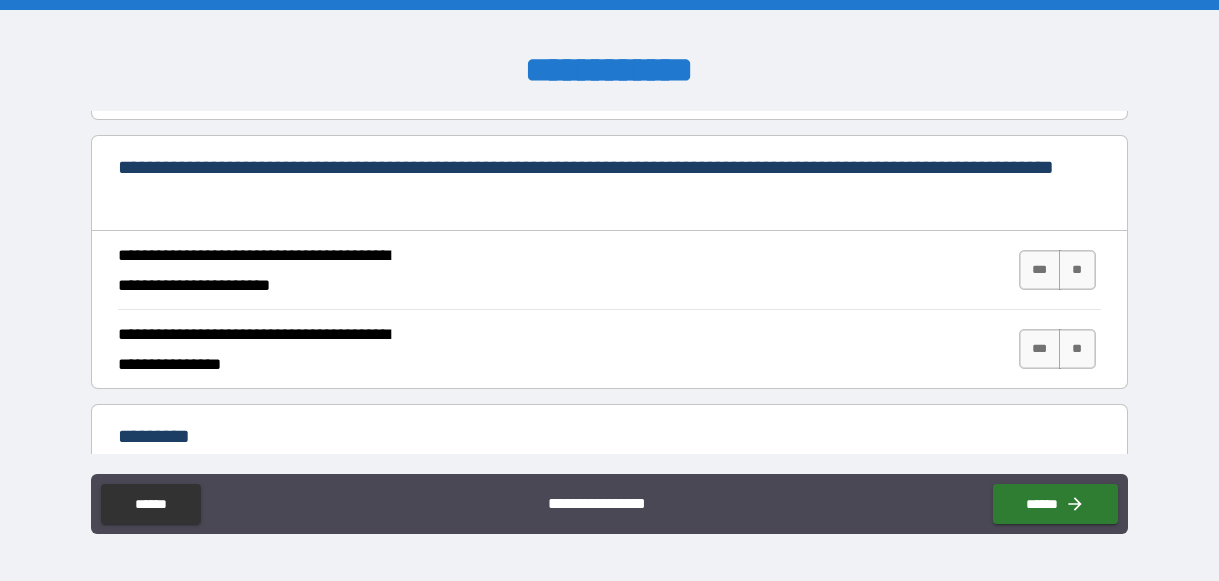 scroll, scrollTop: 1809, scrollLeft: 0, axis: vertical 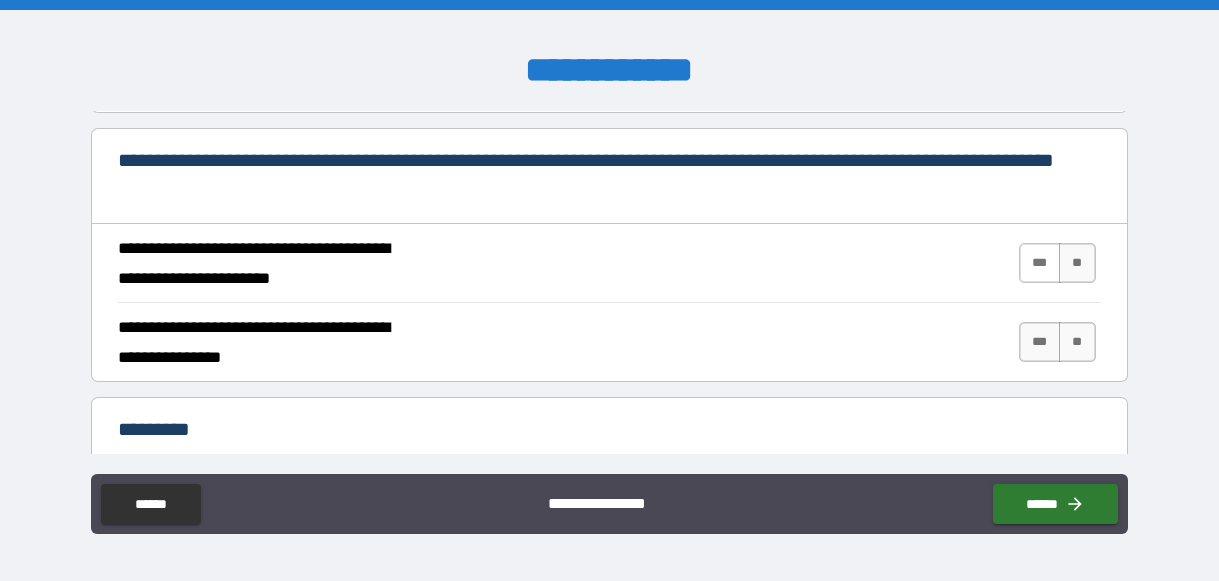 type on "**********" 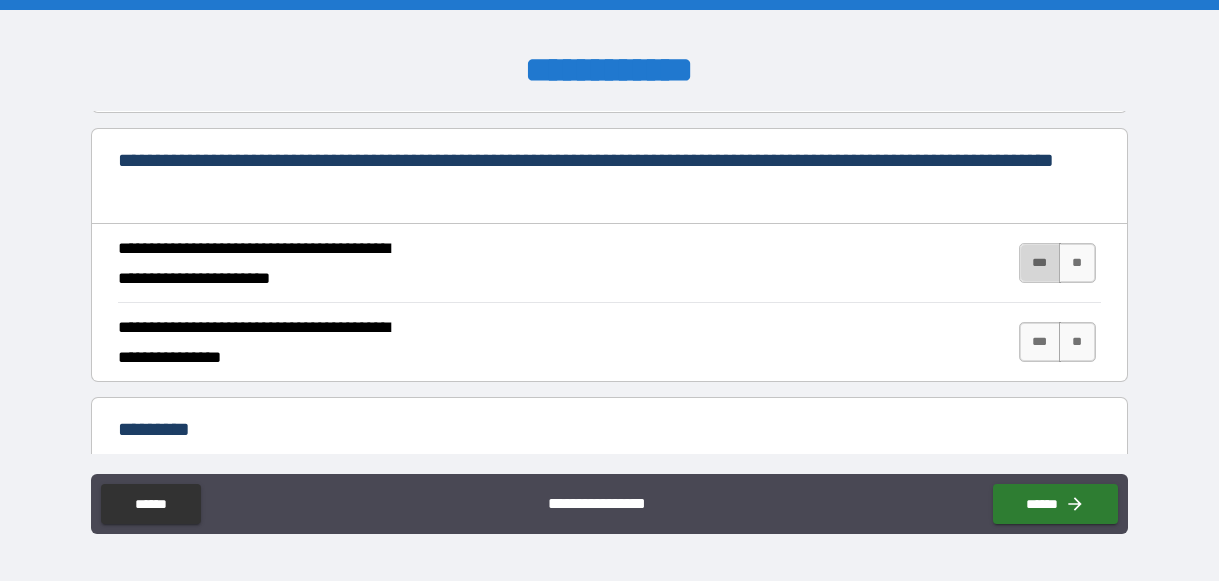 click on "***" at bounding box center (1040, 263) 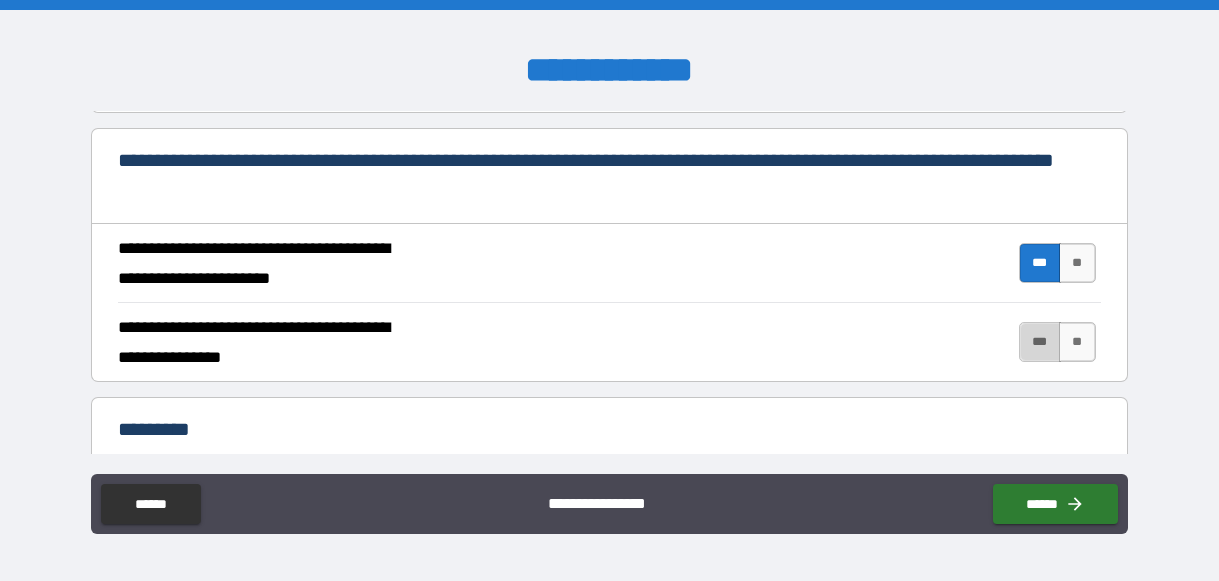 click on "***" at bounding box center (1040, 342) 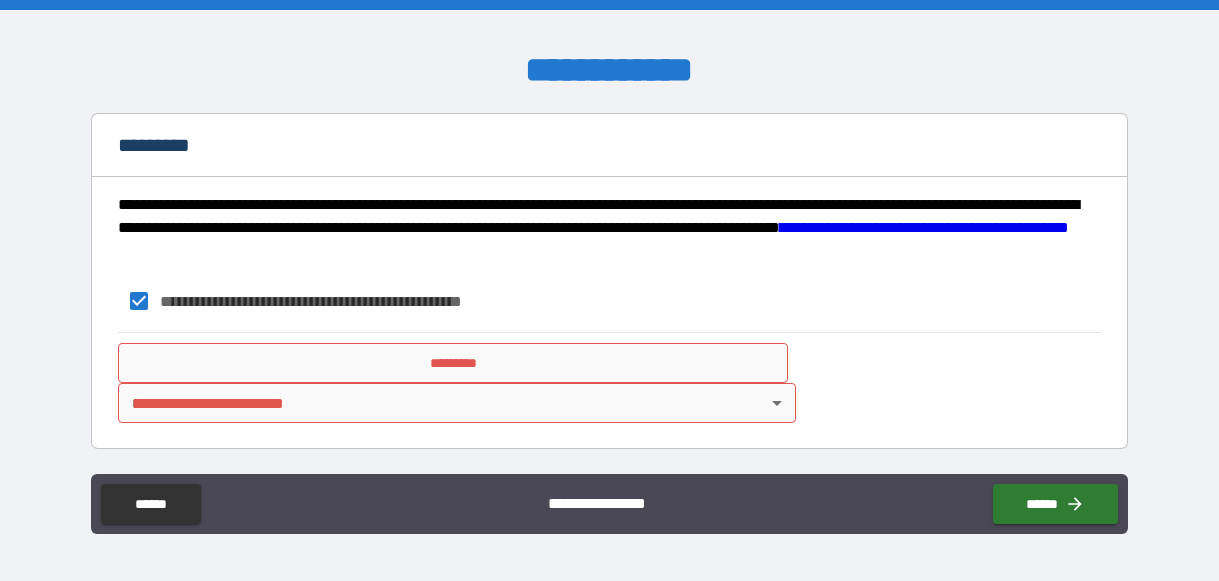 scroll, scrollTop: 2093, scrollLeft: 0, axis: vertical 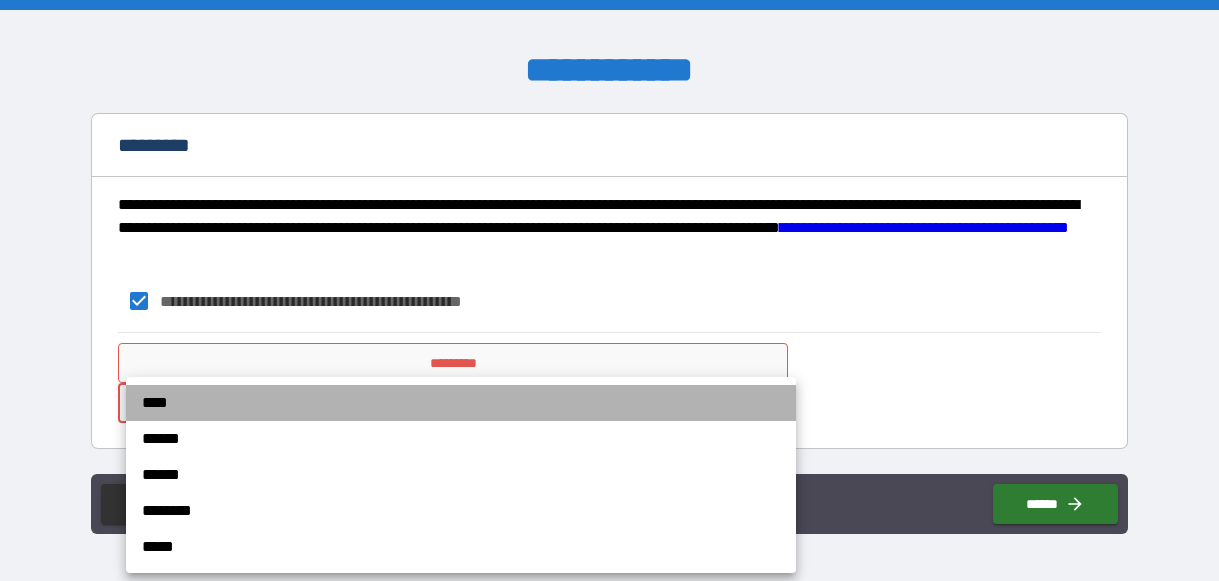 click on "****" at bounding box center (461, 403) 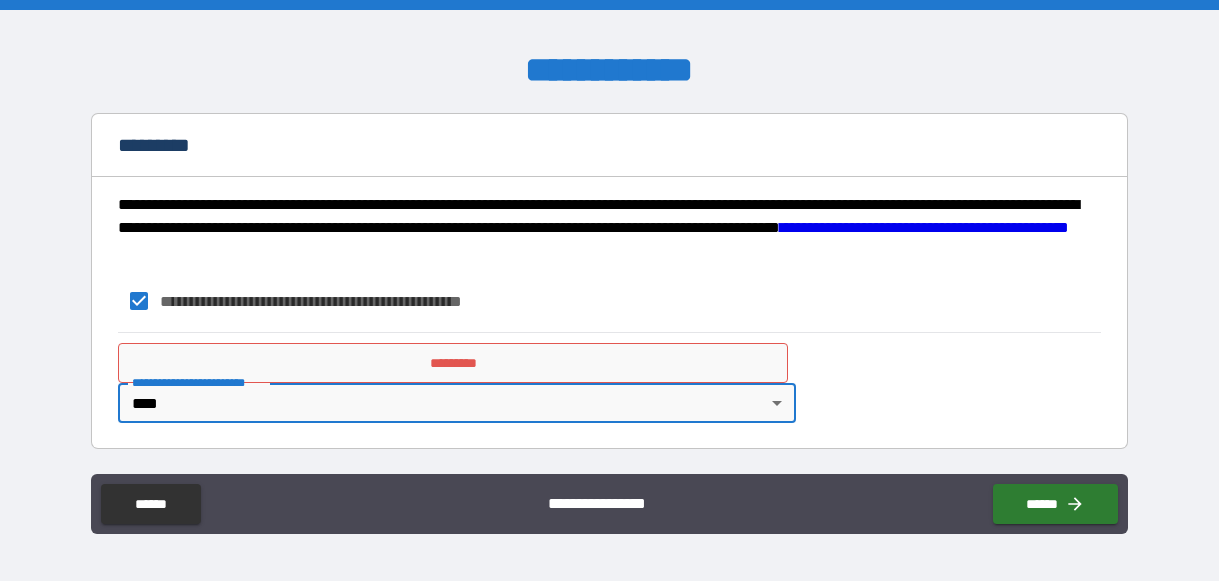 click on "*********" at bounding box center (453, 363) 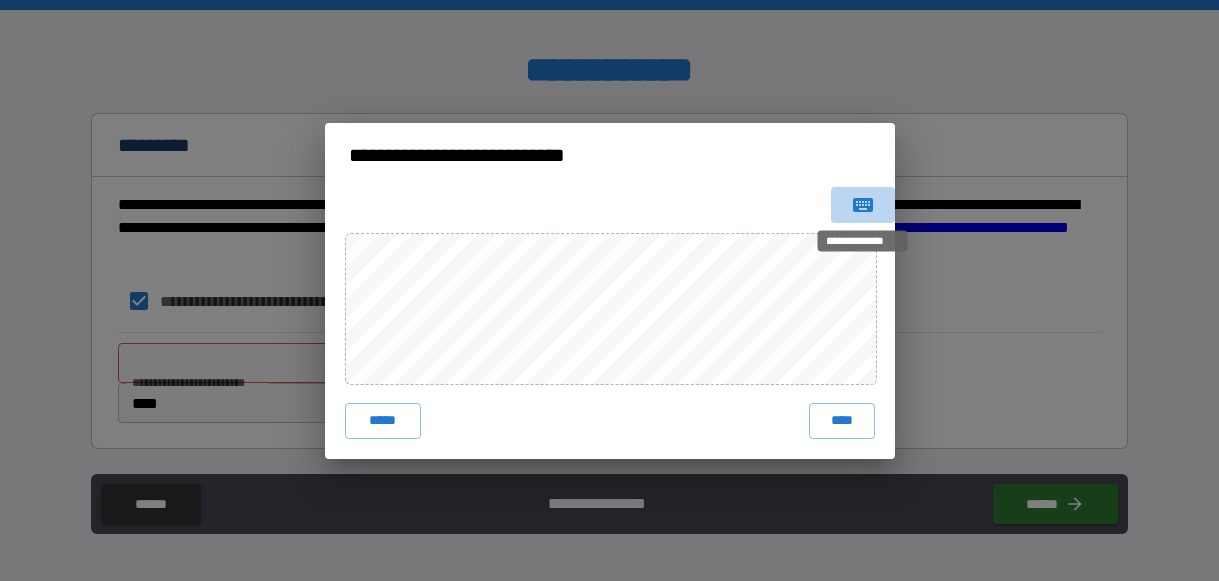 click 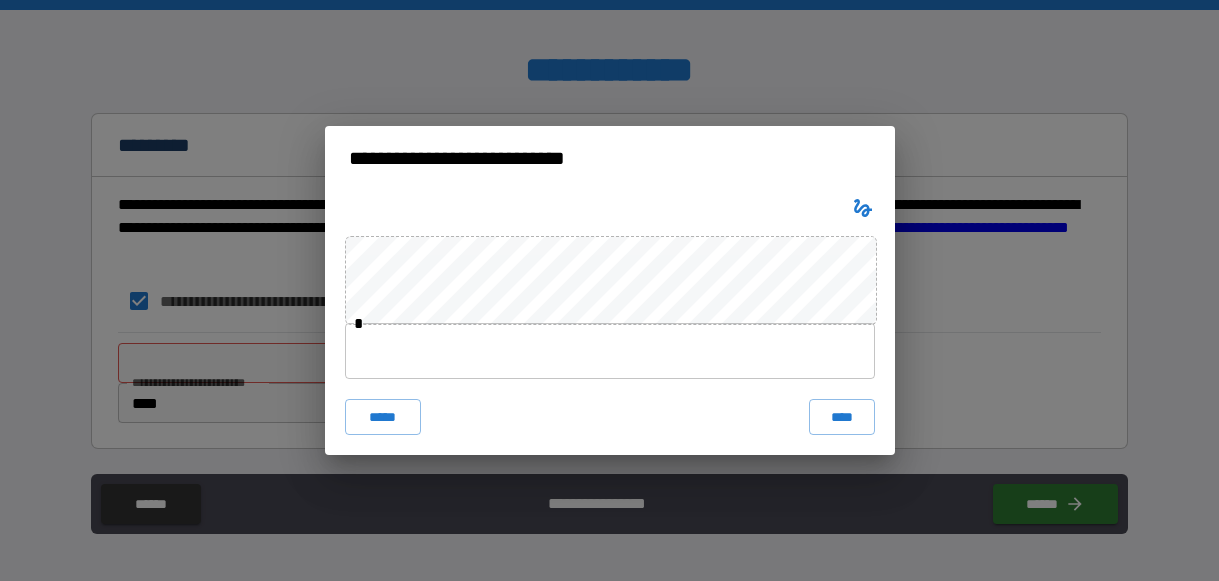 click at bounding box center [610, 351] 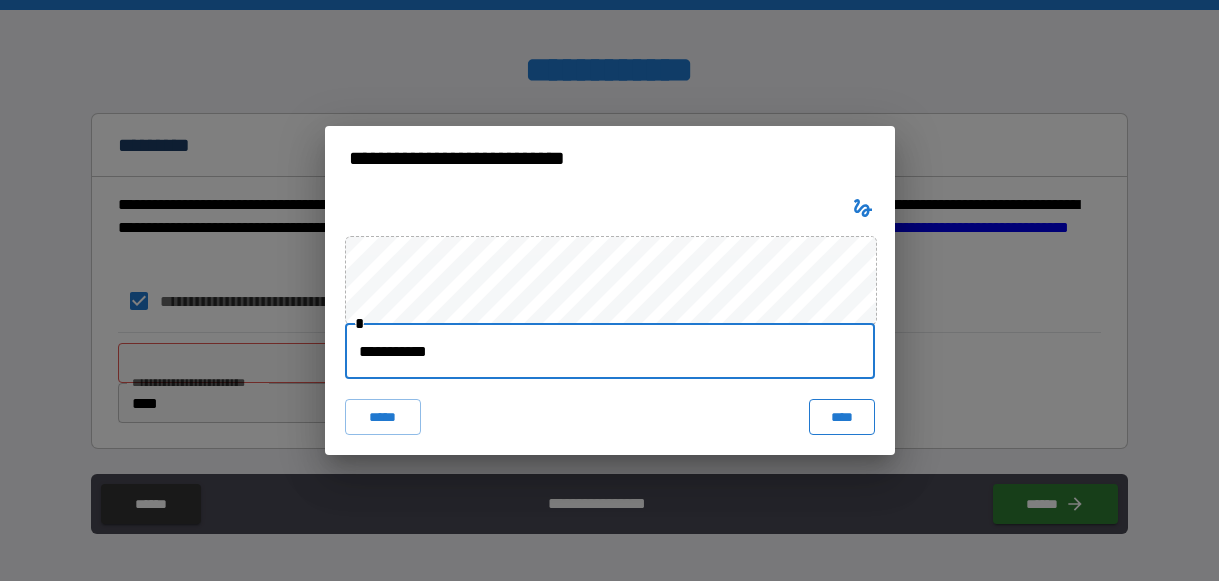 type on "**********" 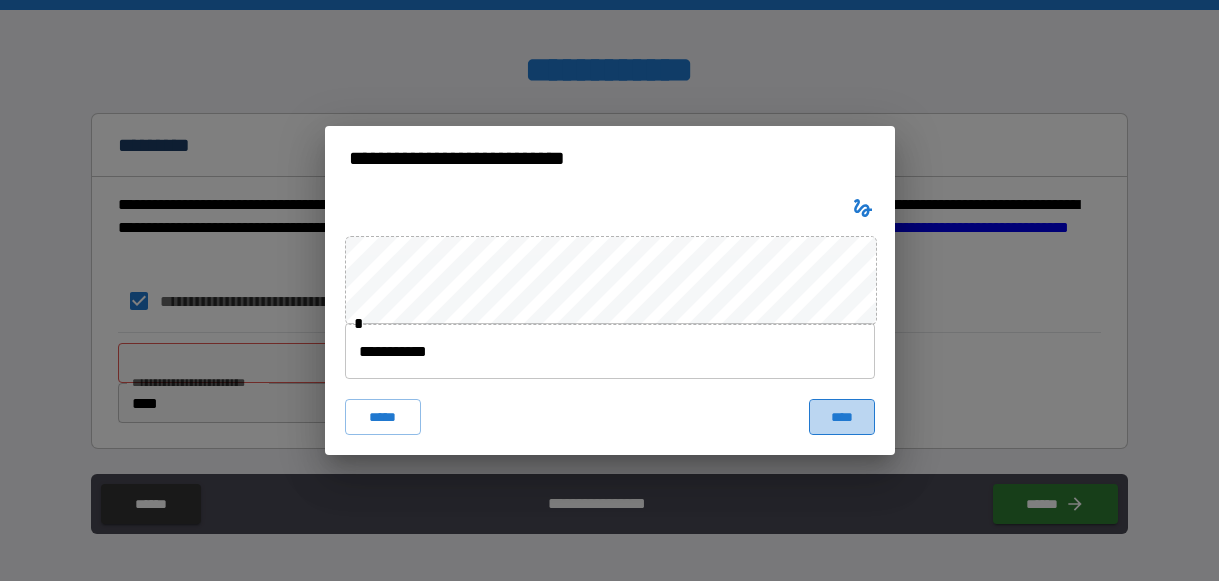 click on "****" at bounding box center (842, 417) 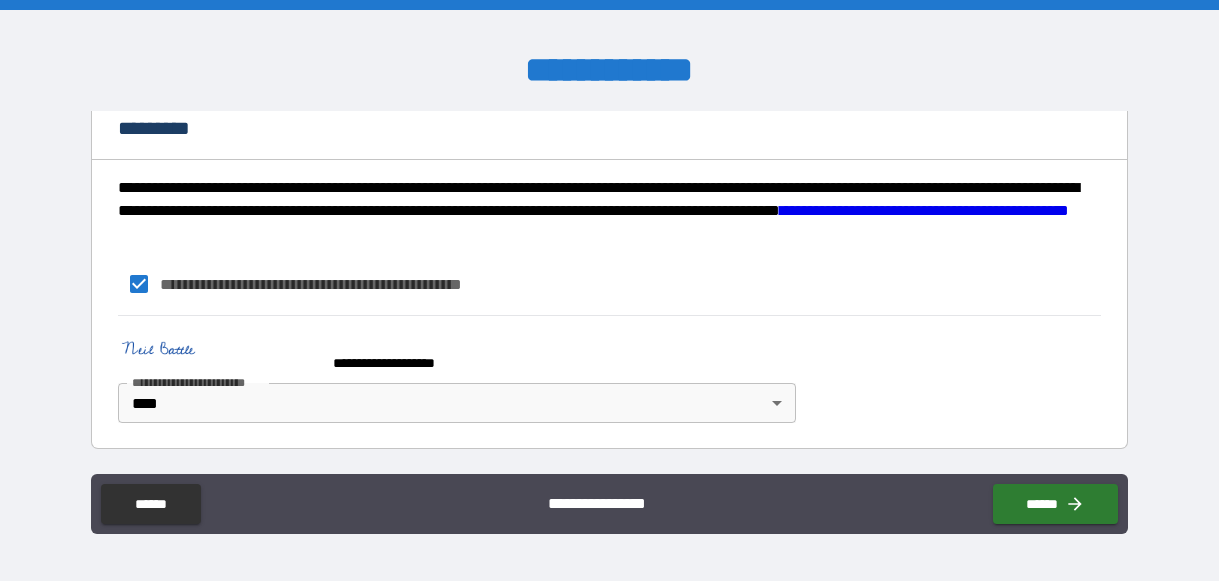 scroll, scrollTop: 2110, scrollLeft: 0, axis: vertical 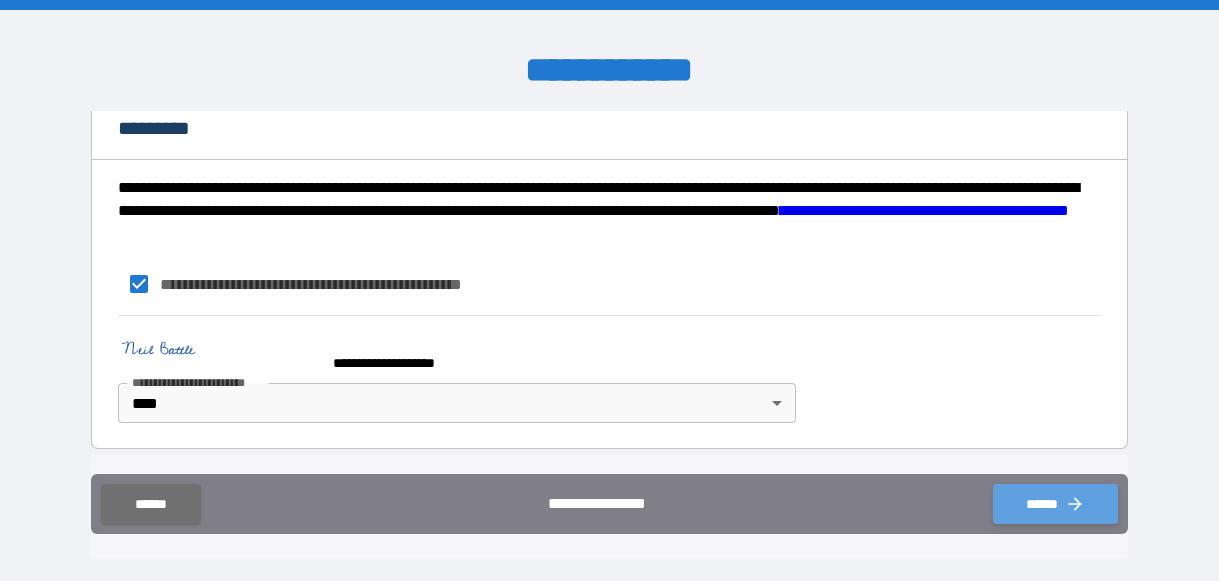 click on "******" at bounding box center (1055, 504) 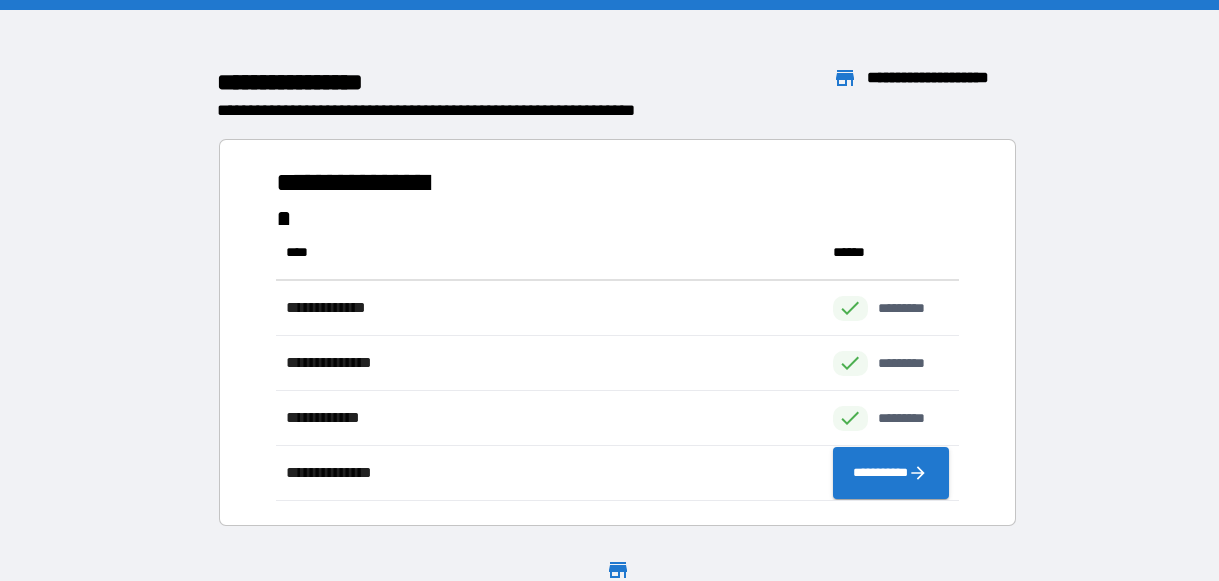 scroll, scrollTop: 1, scrollLeft: 1, axis: both 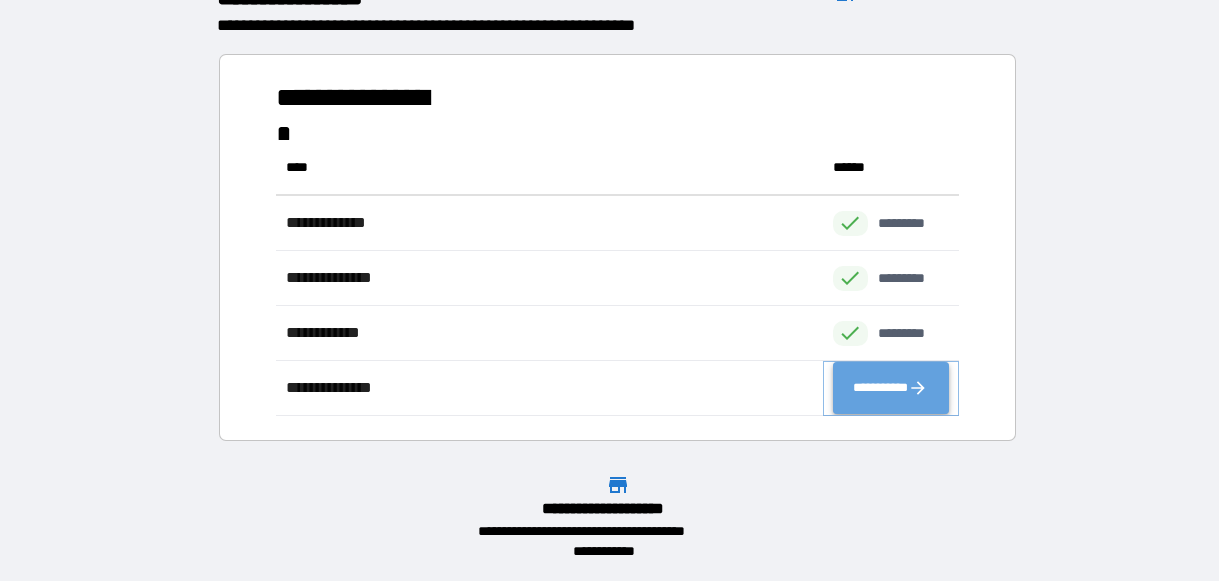 click on "**********" at bounding box center (891, 388) 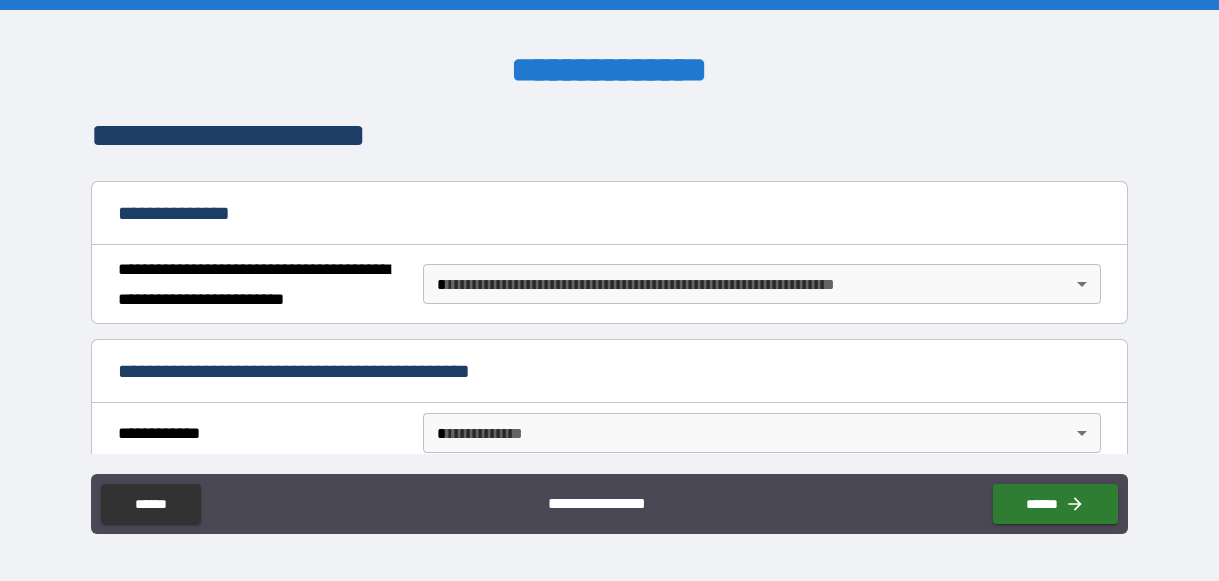 scroll, scrollTop: 165, scrollLeft: 0, axis: vertical 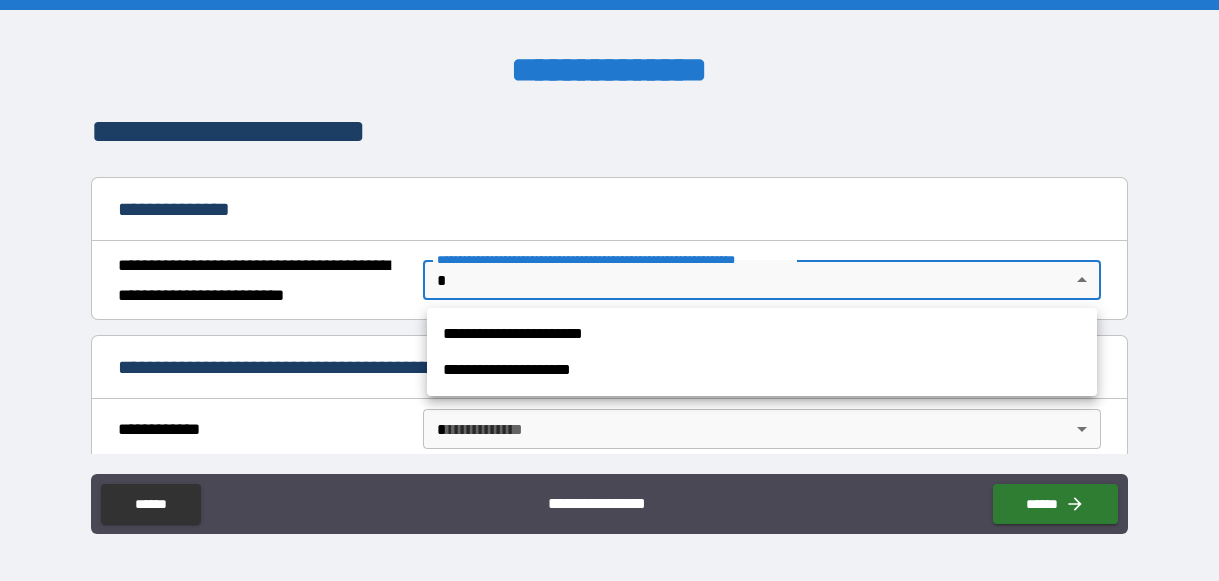 click on "**********" at bounding box center [609, 290] 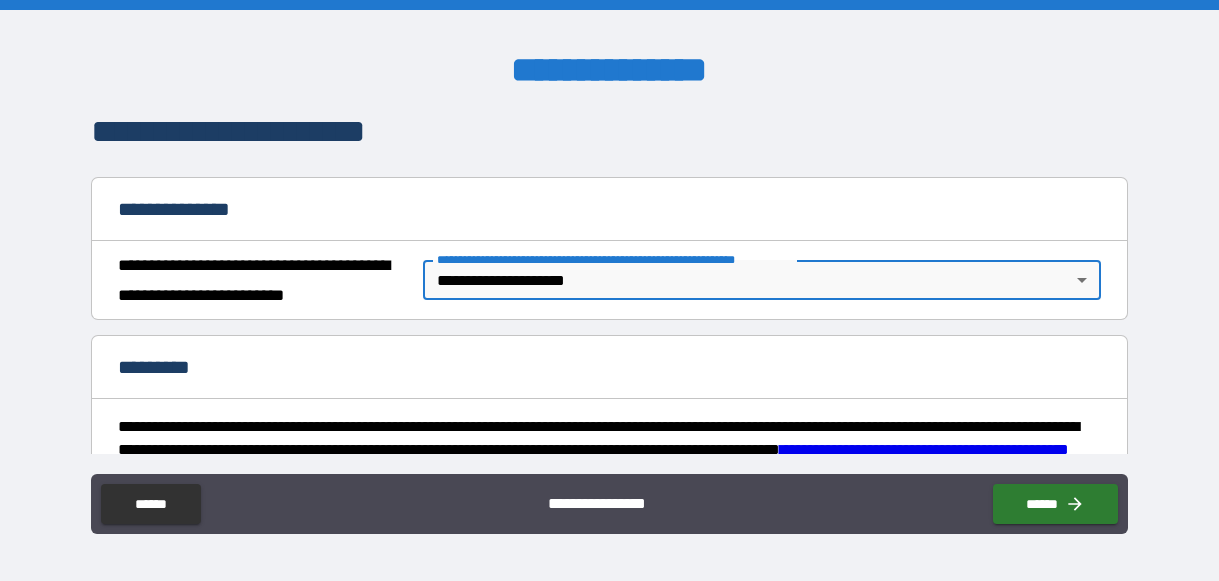 type on "*" 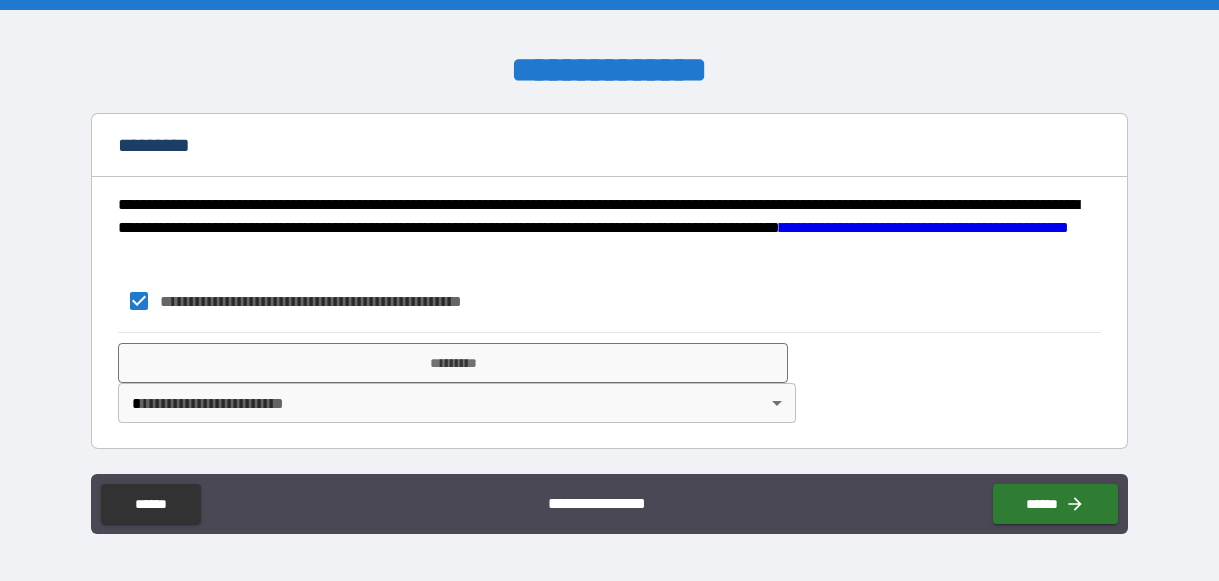 scroll, scrollTop: 387, scrollLeft: 0, axis: vertical 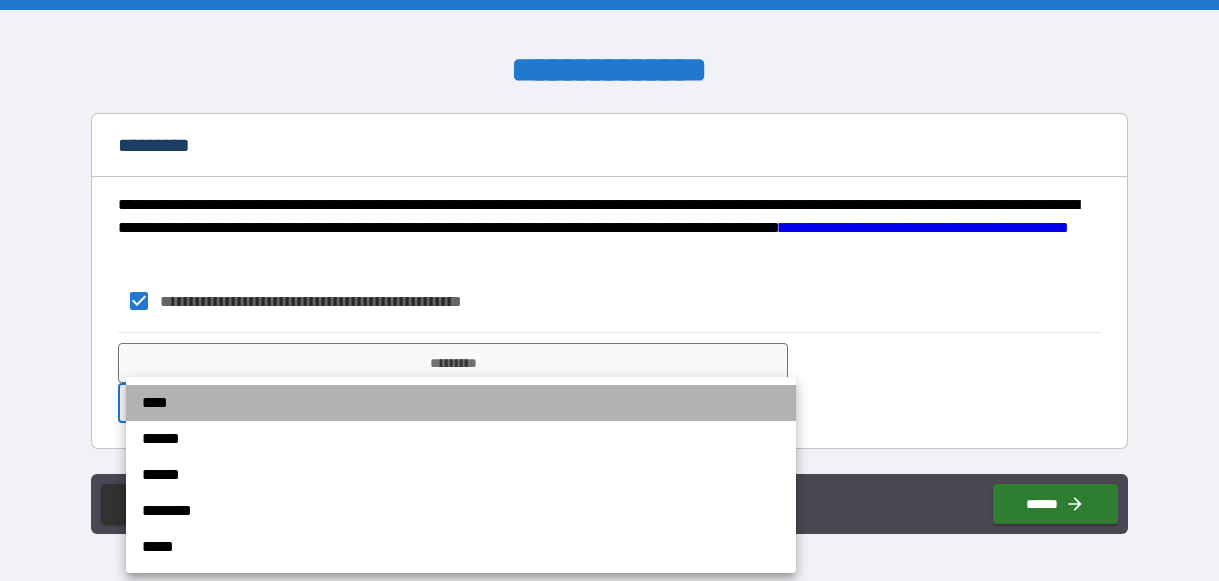 click on "****" at bounding box center (461, 403) 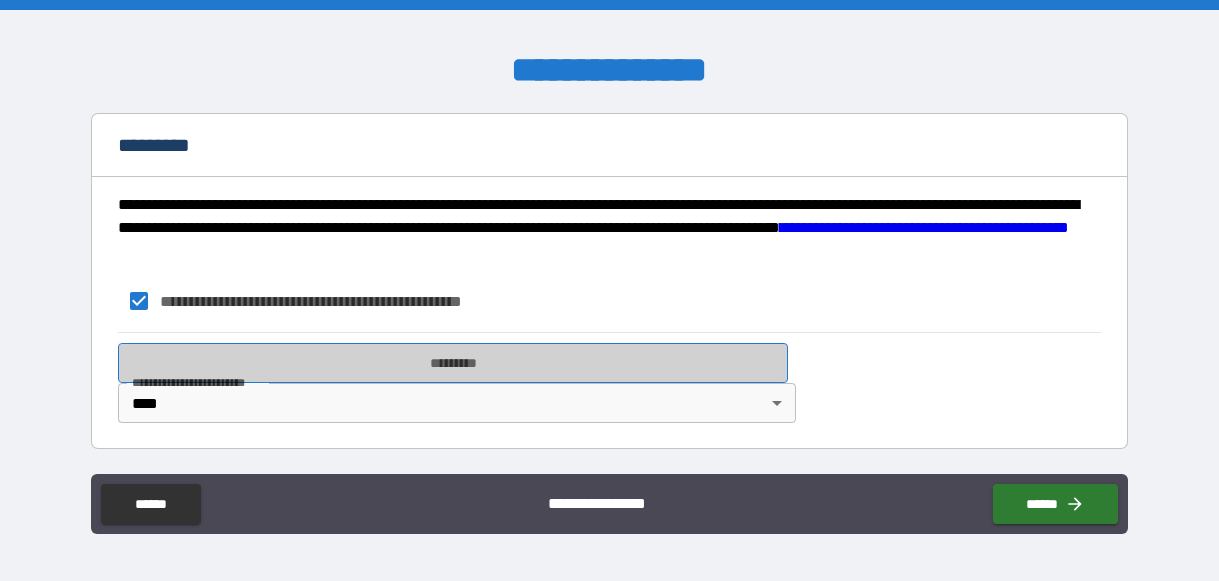click on "*********" at bounding box center (453, 363) 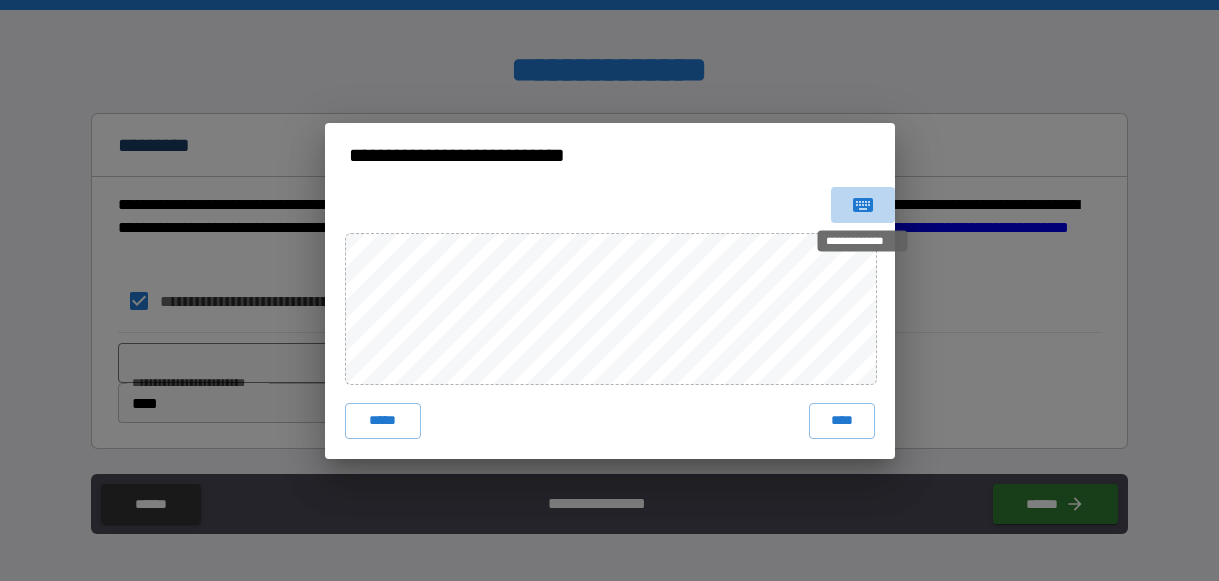 click 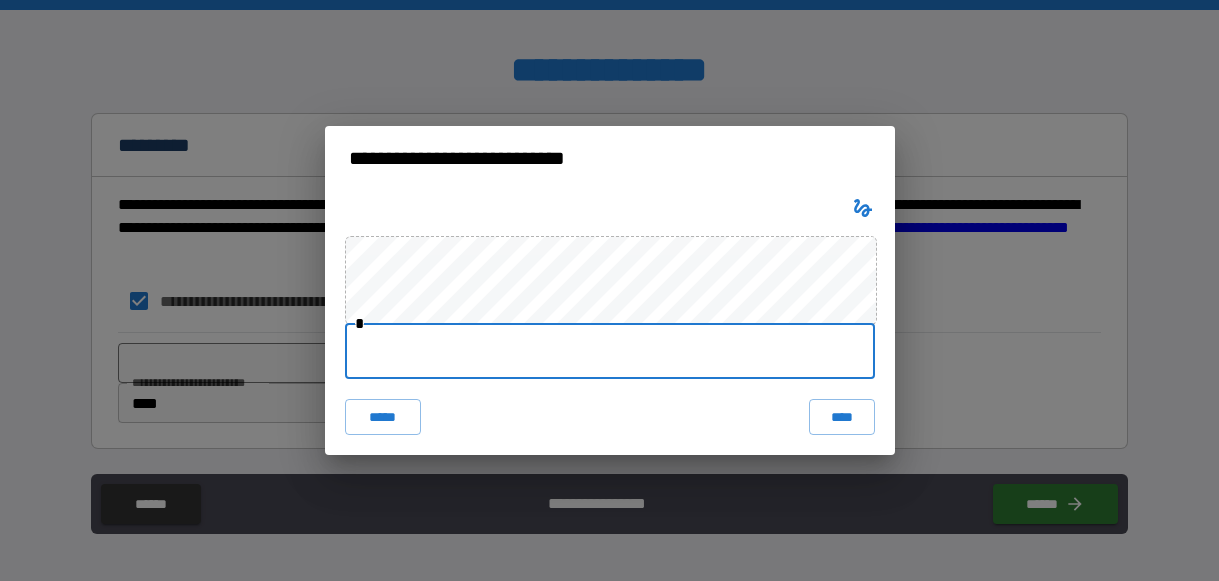 click at bounding box center (610, 351) 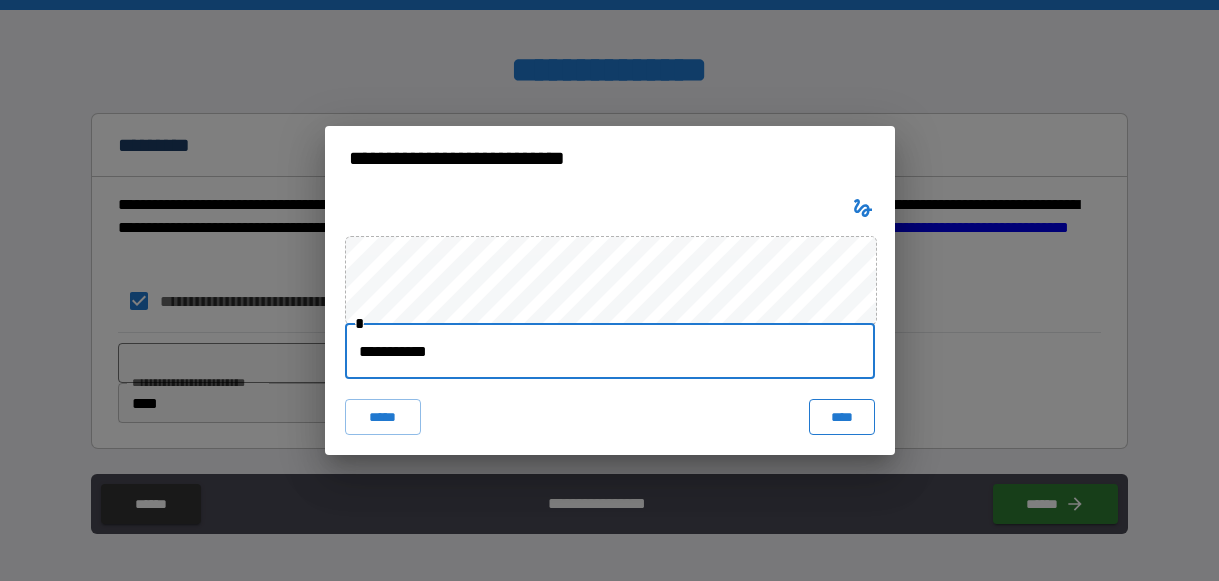 type on "**********" 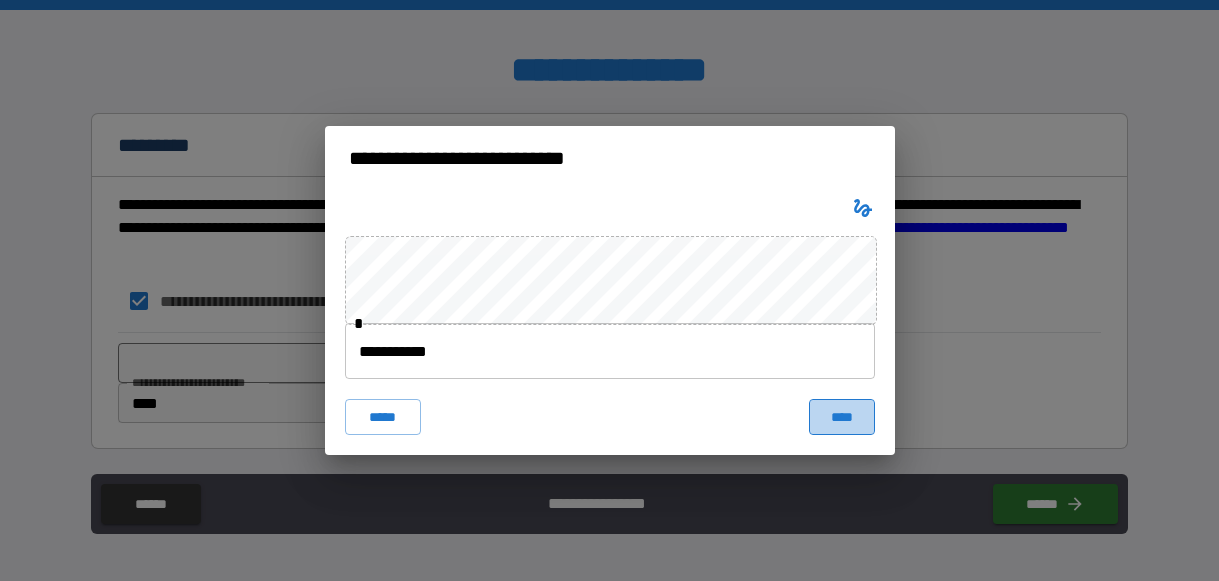 click on "****" at bounding box center (842, 417) 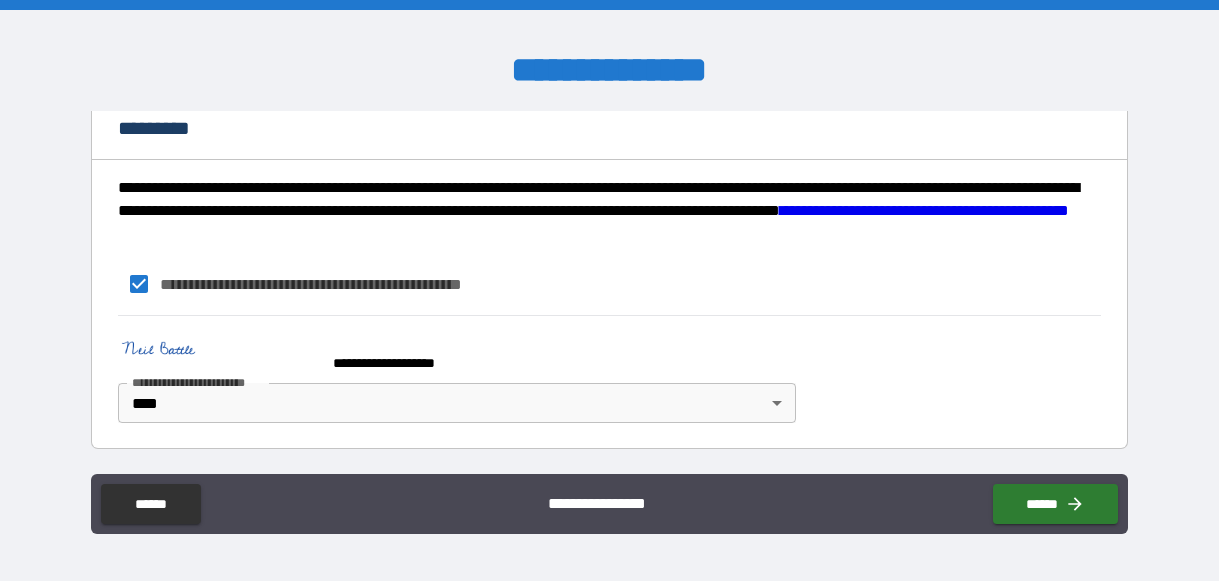 scroll, scrollTop: 404, scrollLeft: 0, axis: vertical 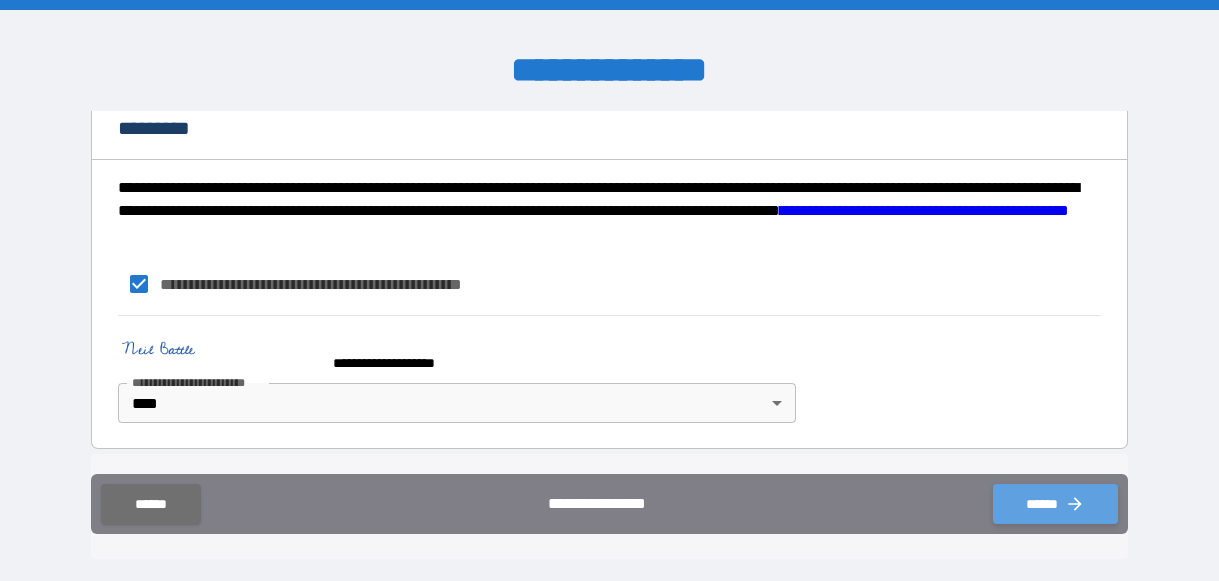 click on "******" at bounding box center (1055, 504) 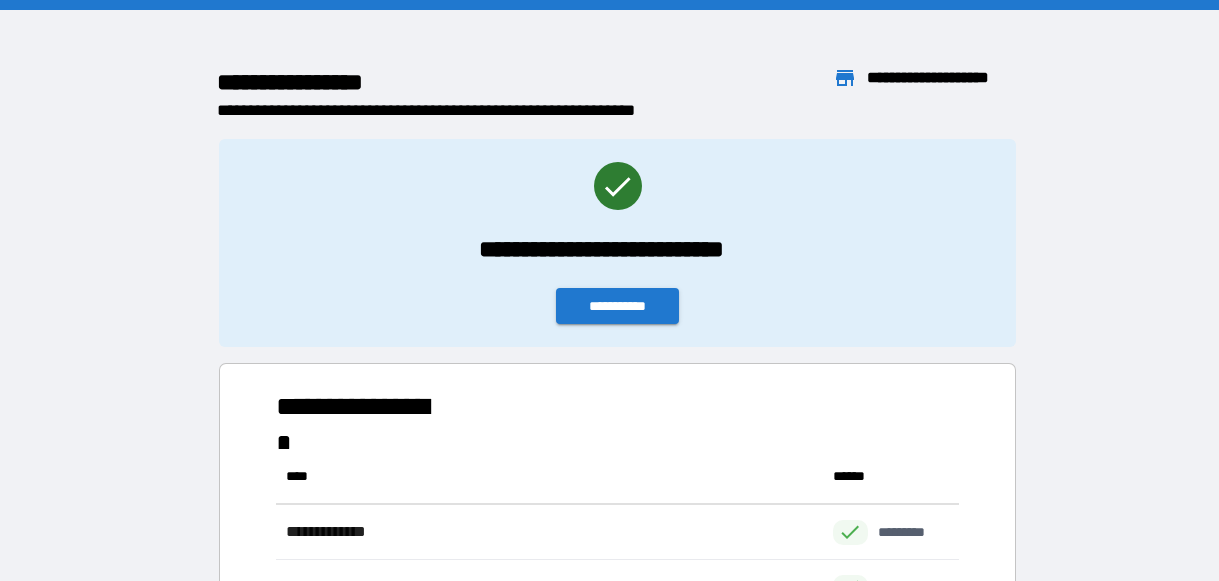 scroll, scrollTop: 1, scrollLeft: 1, axis: both 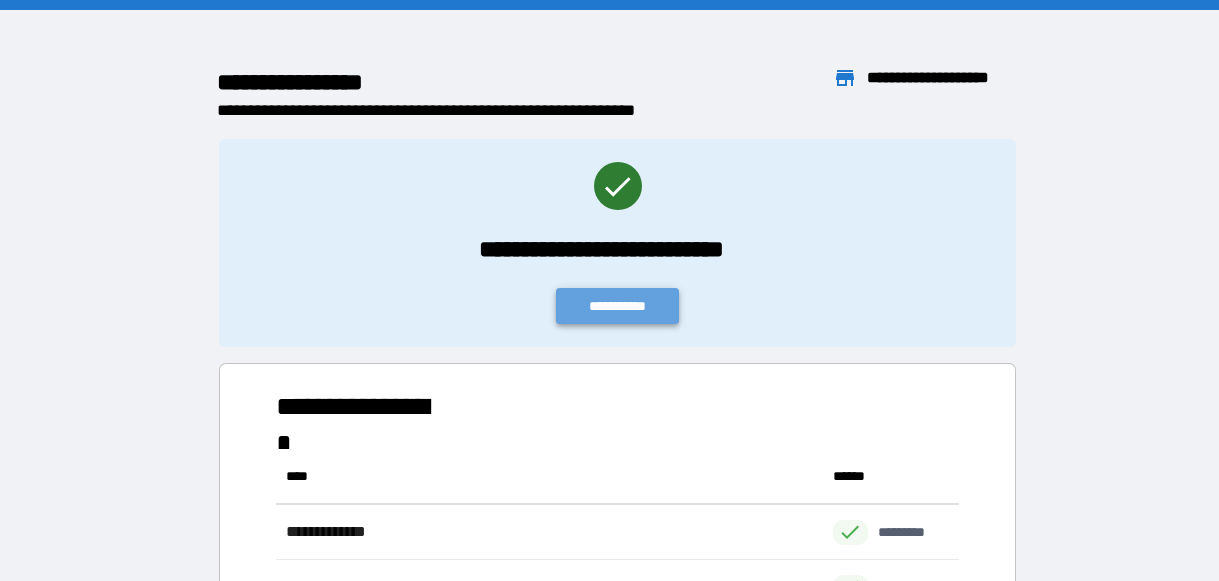 click on "**********" at bounding box center (618, 306) 